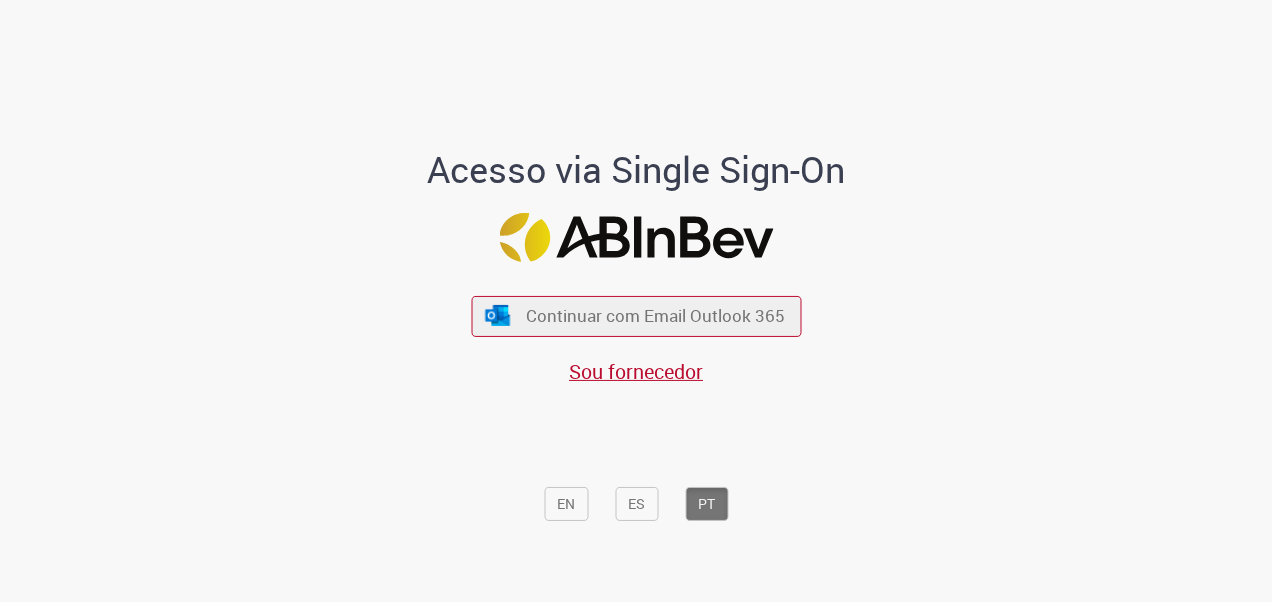 scroll, scrollTop: 0, scrollLeft: 0, axis: both 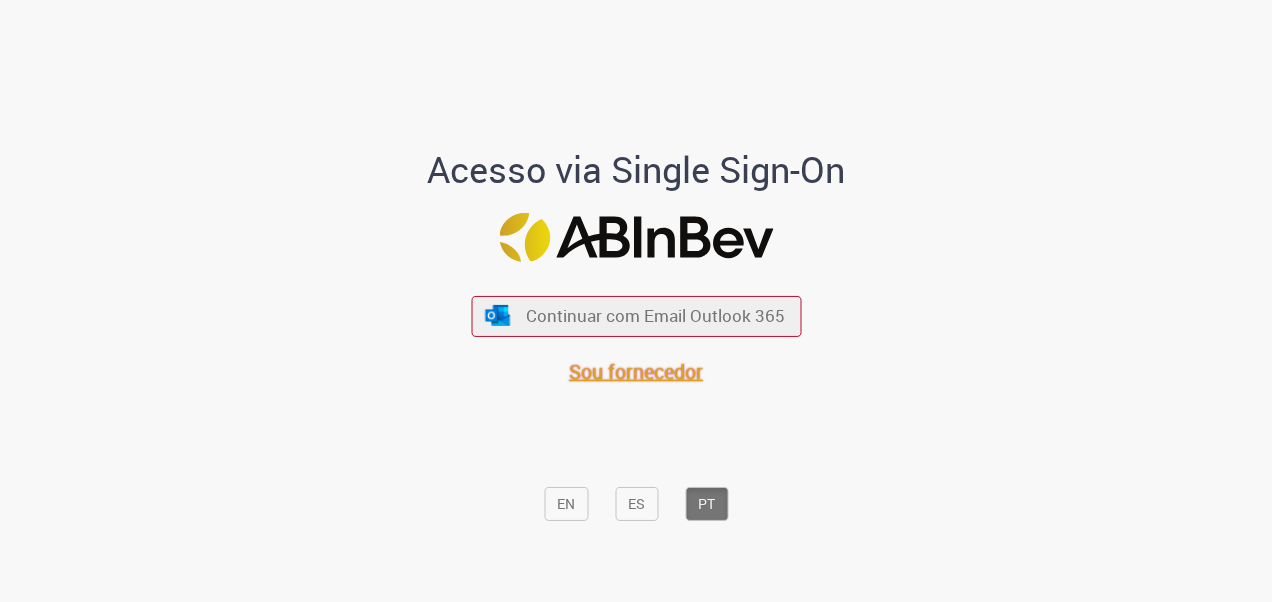 click on "Sou fornecedor" at bounding box center (636, 371) 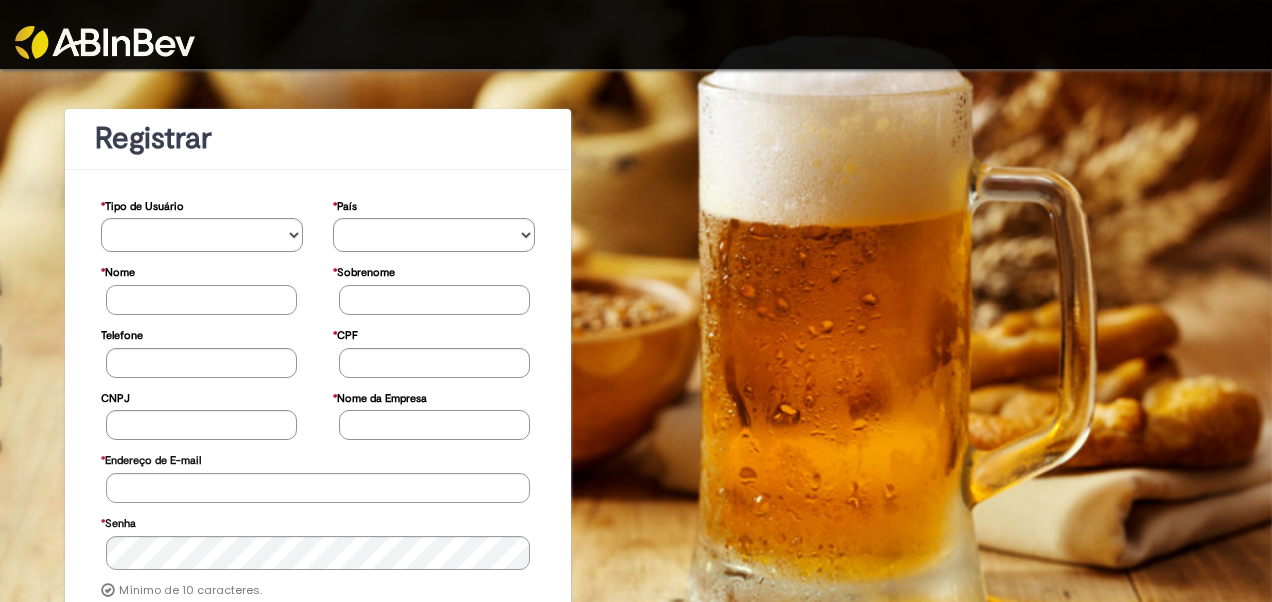 scroll, scrollTop: 0, scrollLeft: 0, axis: both 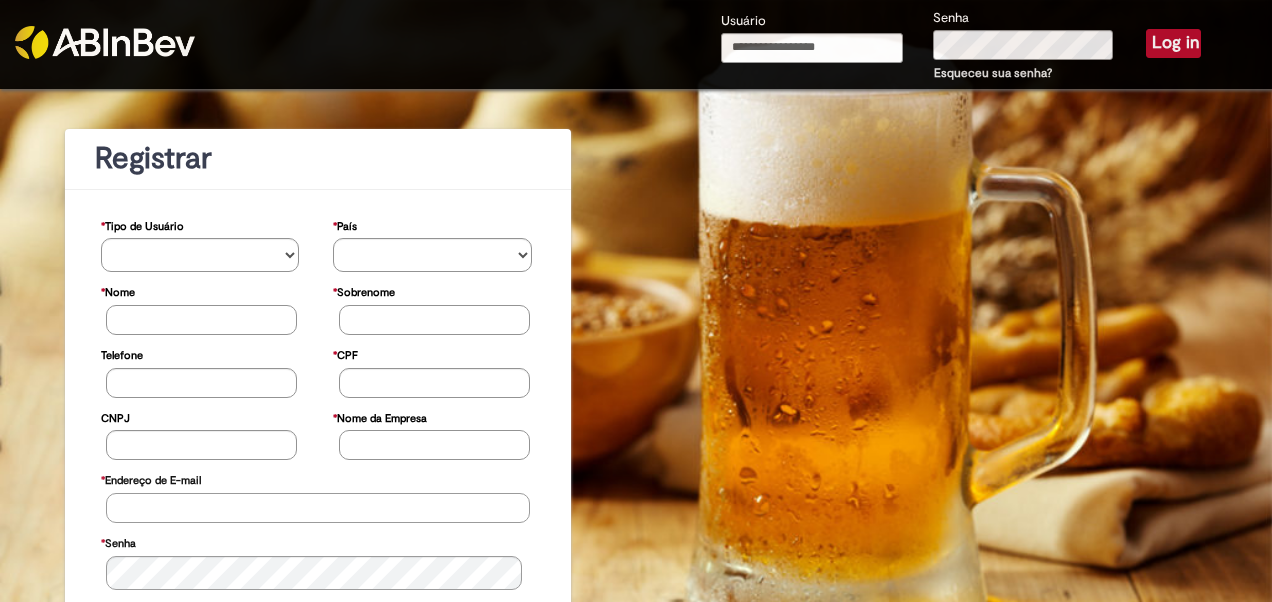 type on "**********" 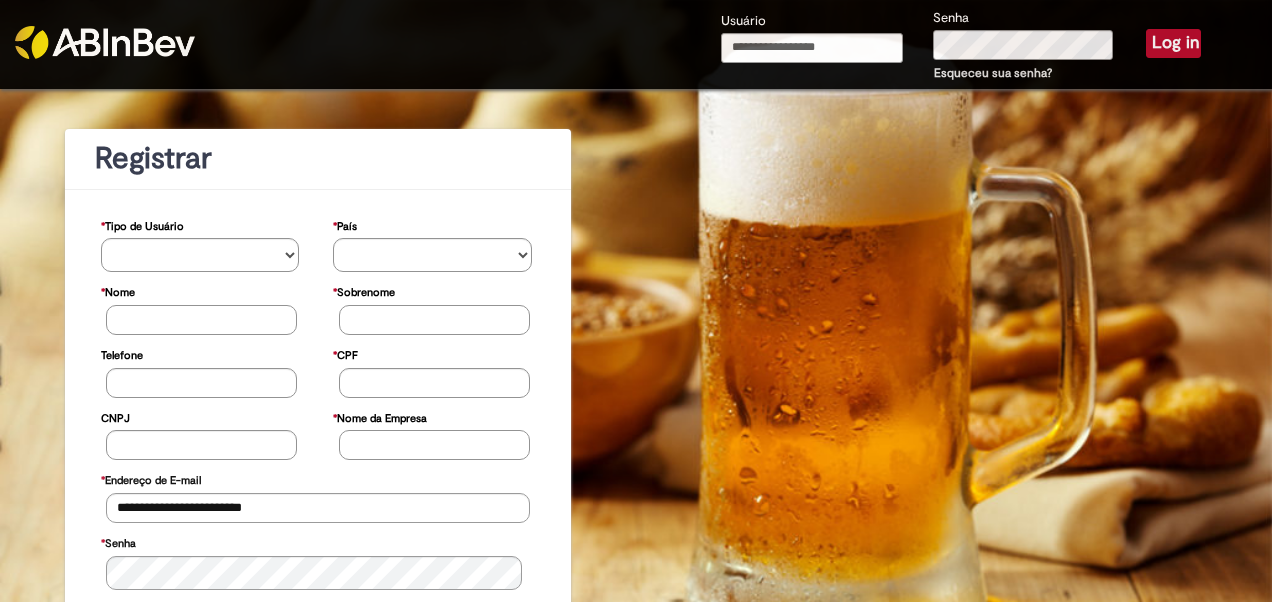 type on "**********" 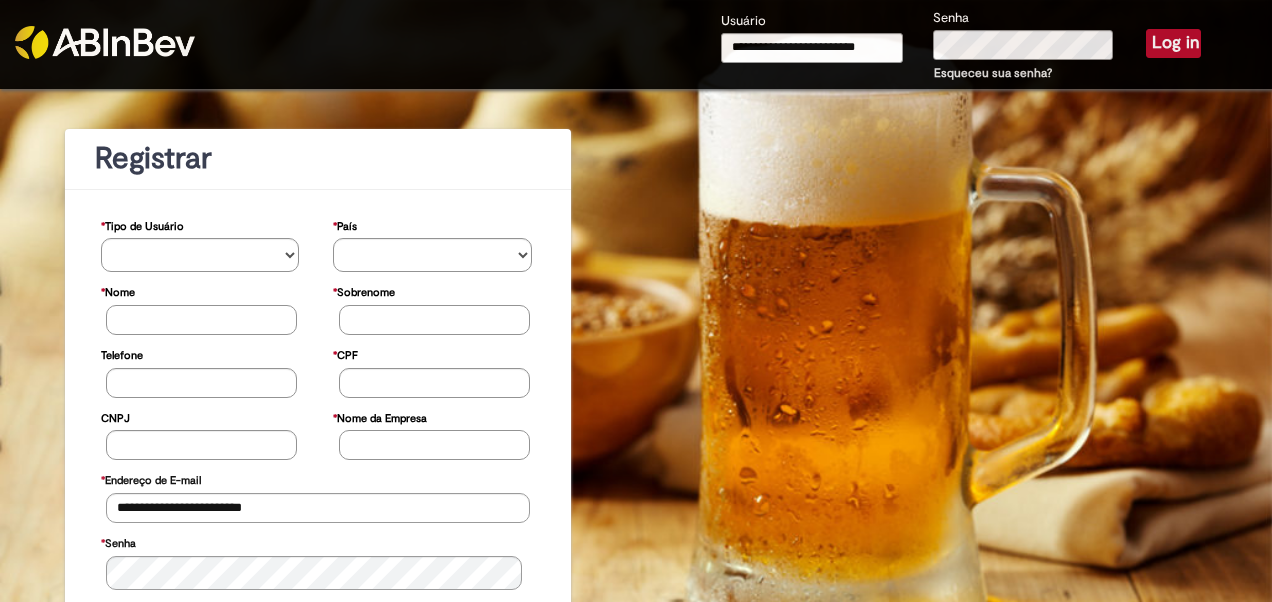 click on "Log in" at bounding box center (1173, 43) 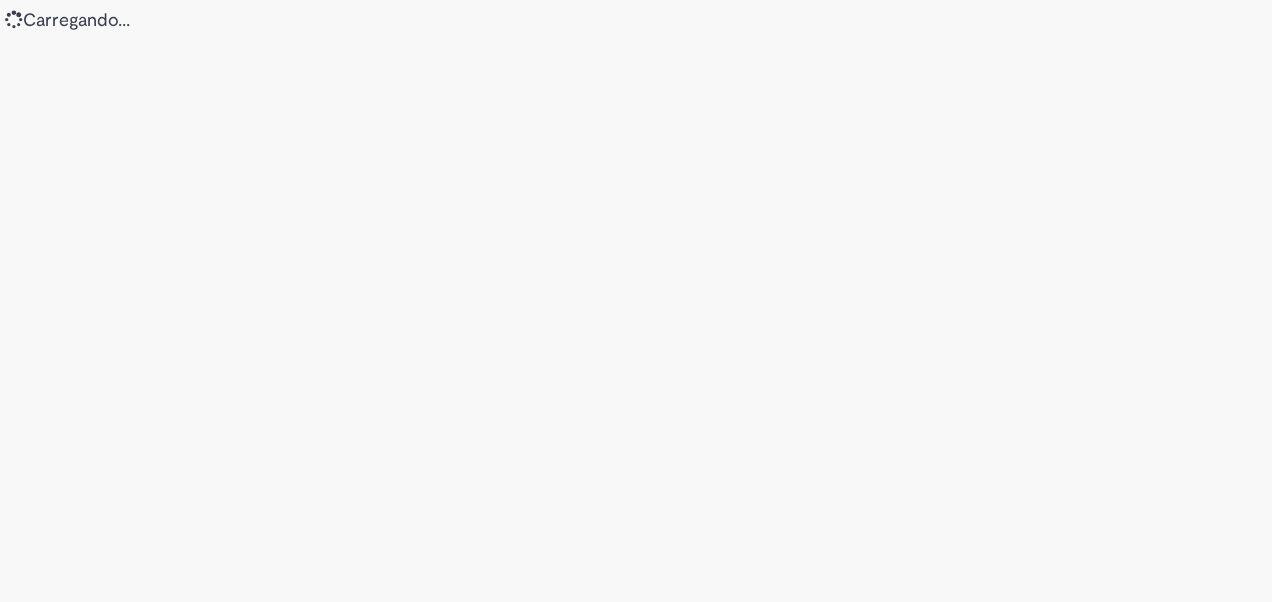 scroll, scrollTop: 0, scrollLeft: 0, axis: both 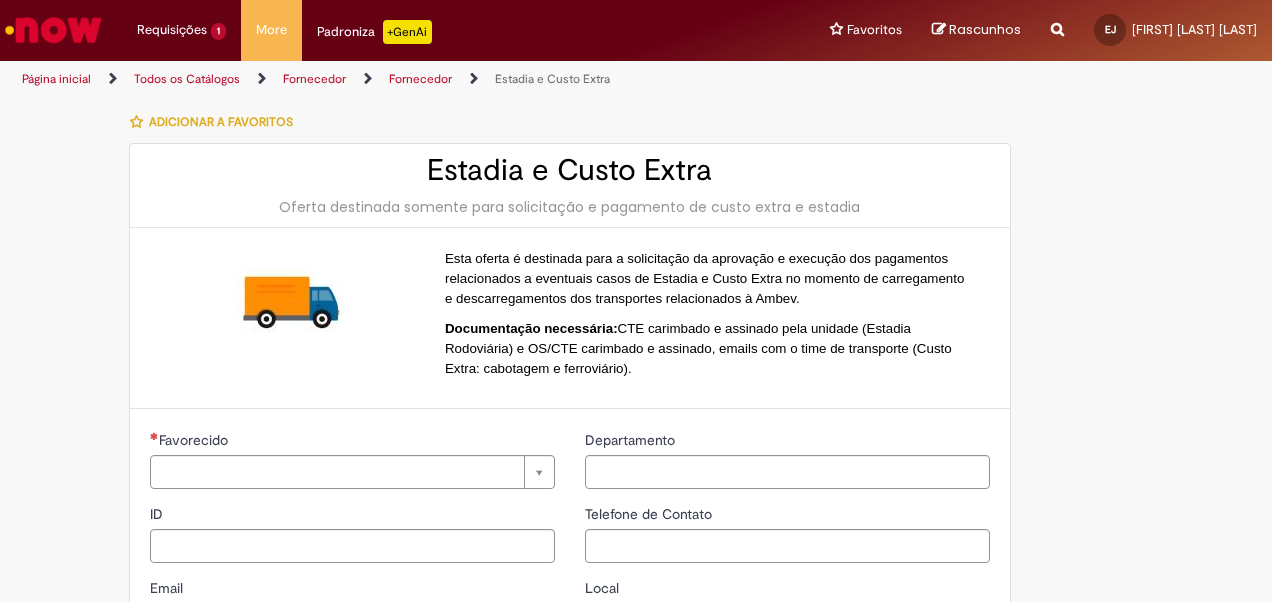type on "**********" 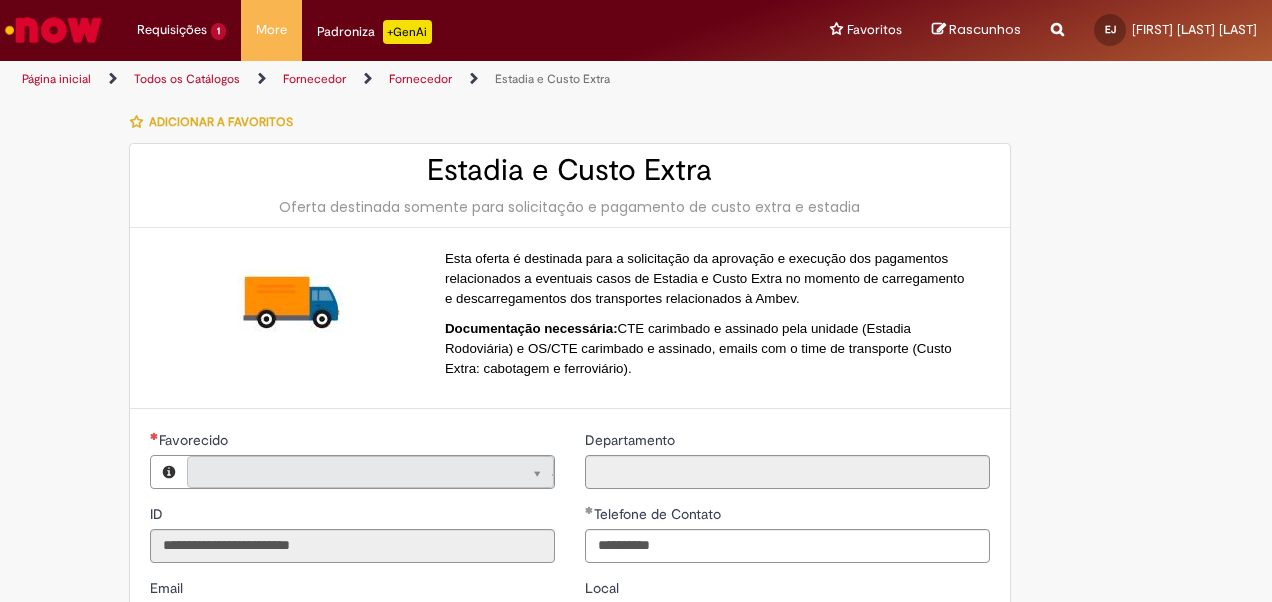 type on "**********" 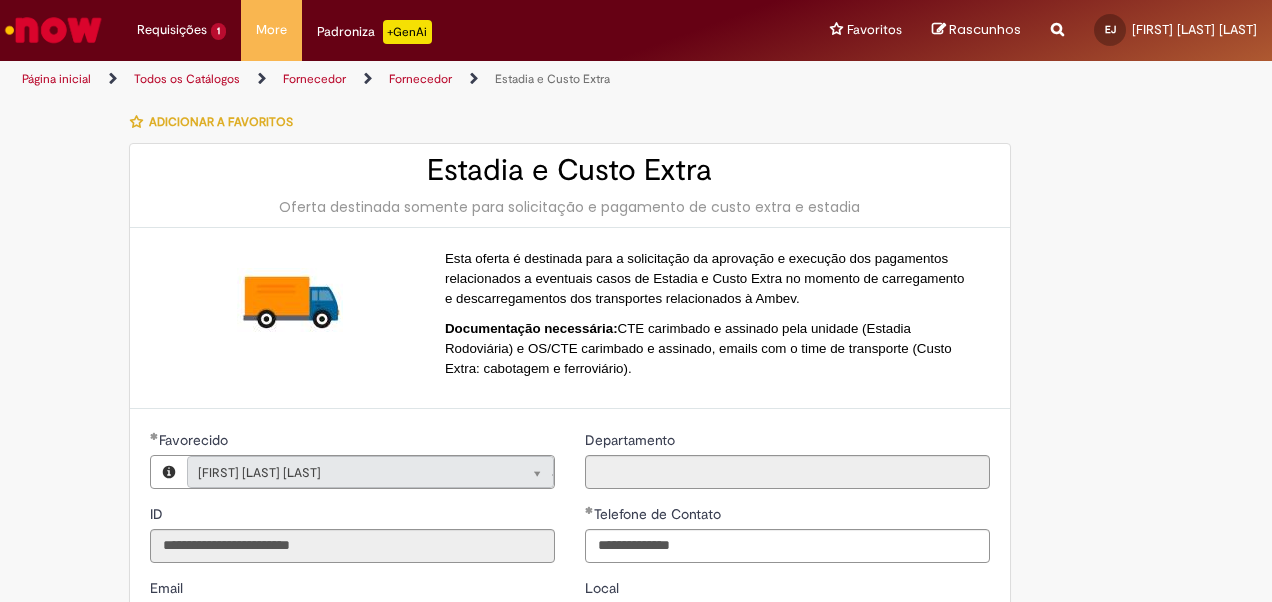 type on "**********" 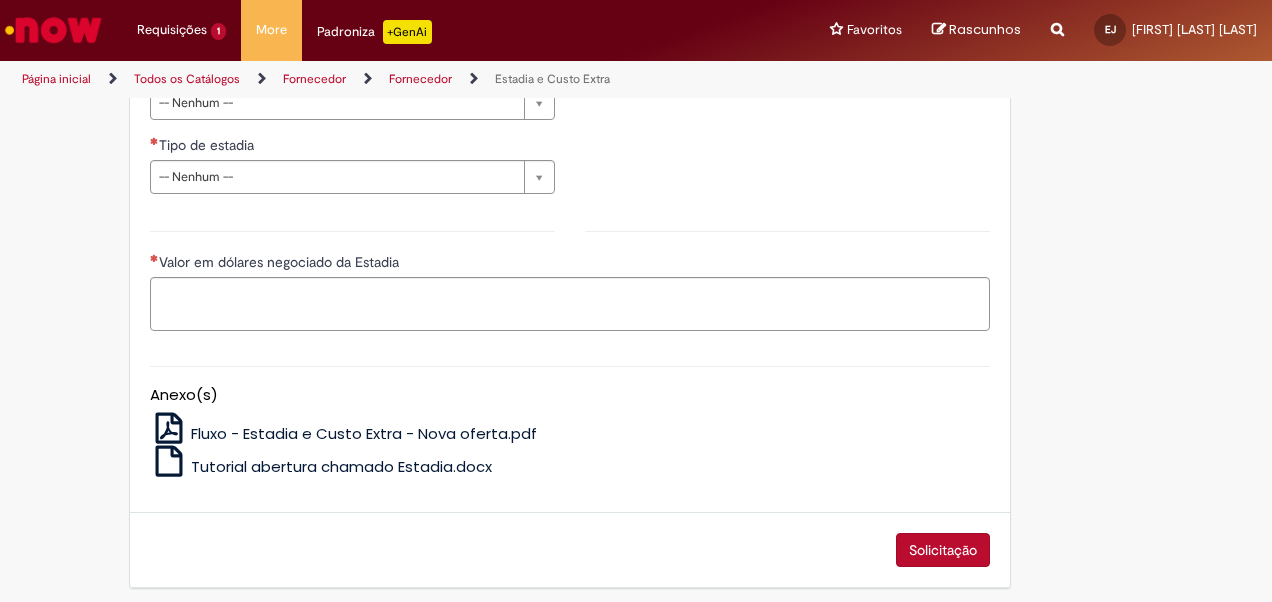 scroll, scrollTop: 809, scrollLeft: 0, axis: vertical 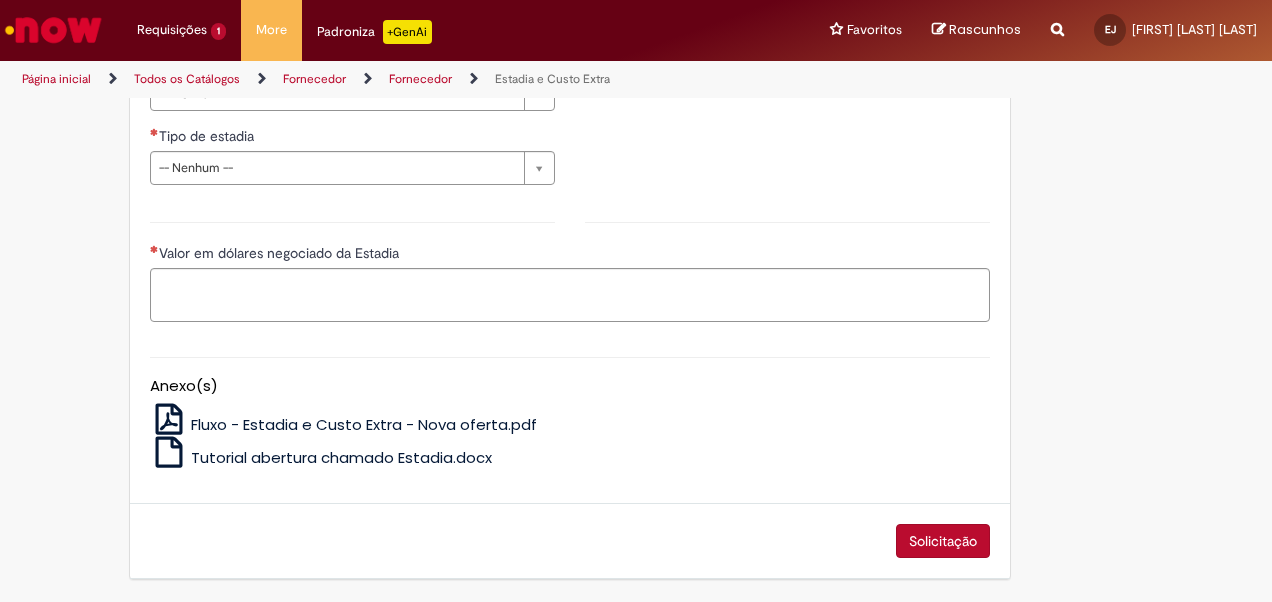 click on "Tutorial abertura chamado Estadia.docx" at bounding box center (341, 457) 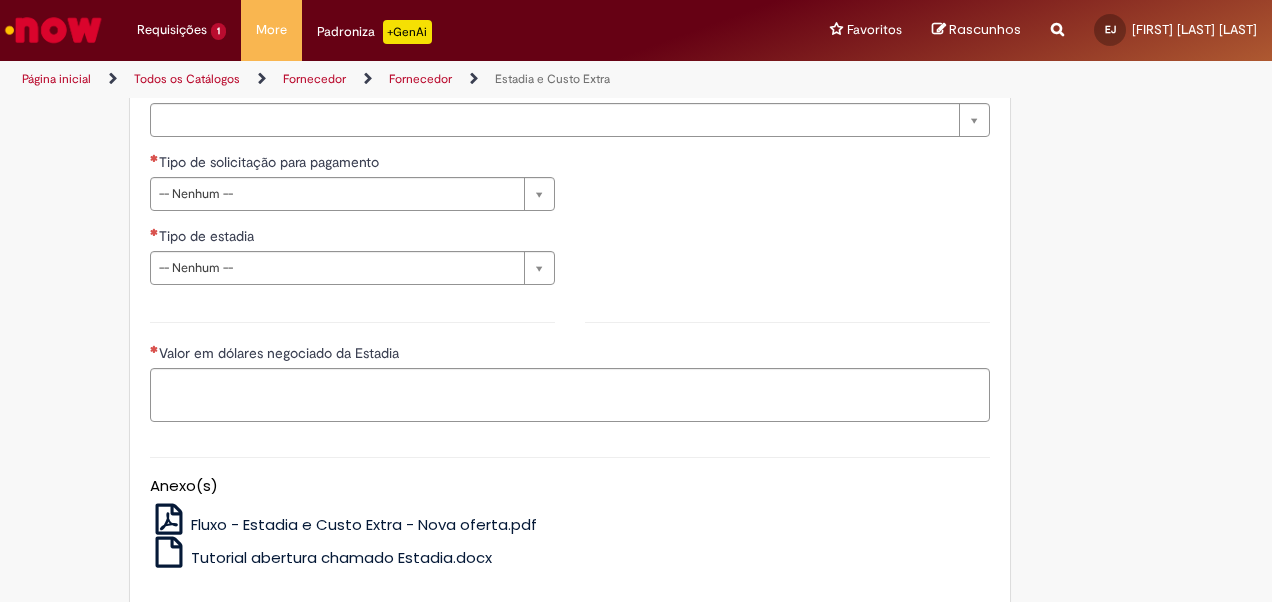scroll, scrollTop: 609, scrollLeft: 0, axis: vertical 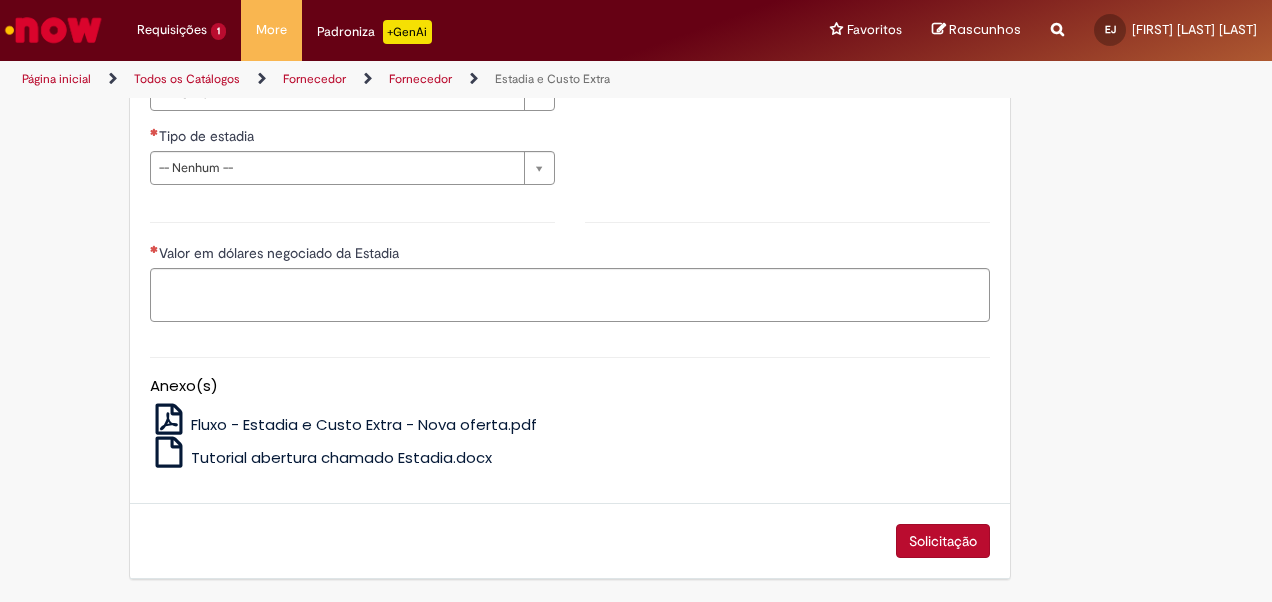 click on "Fluxo - Estadia e Custo Extra - Nova oferta.pdf" at bounding box center [364, 424] 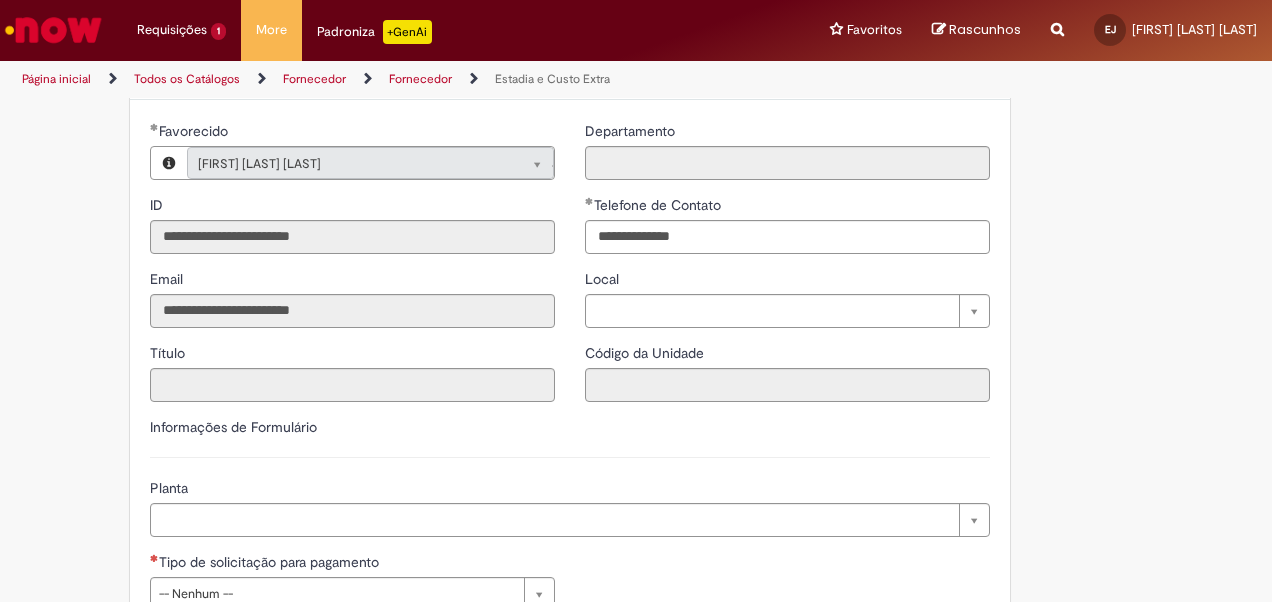 scroll, scrollTop: 409, scrollLeft: 0, axis: vertical 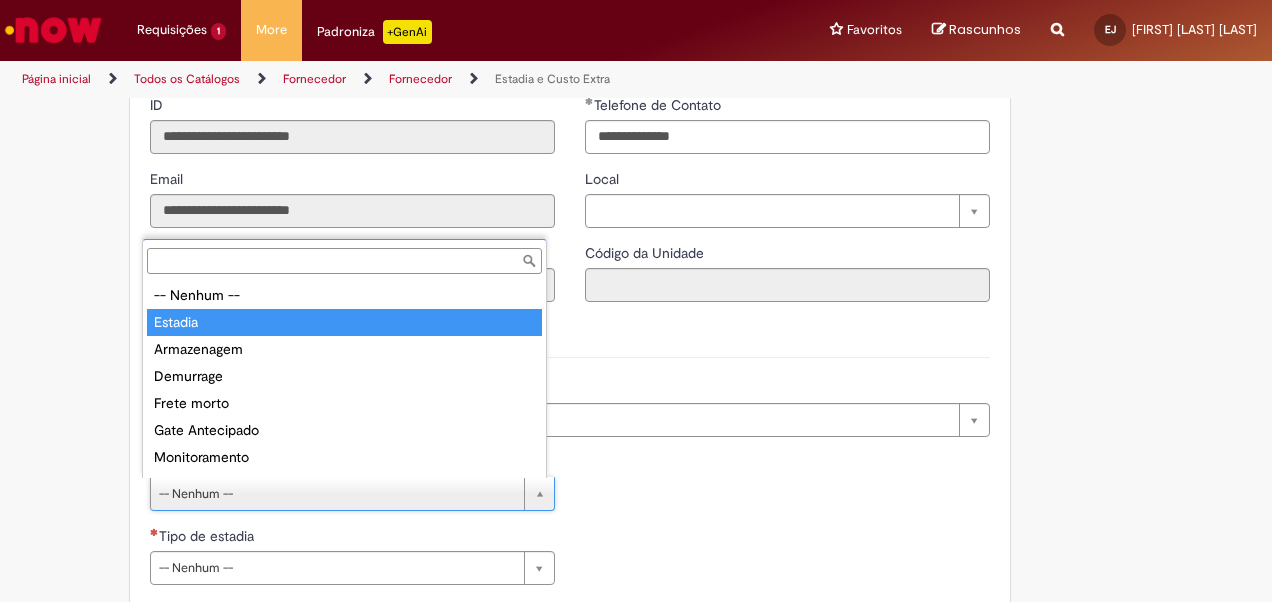 type on "*******" 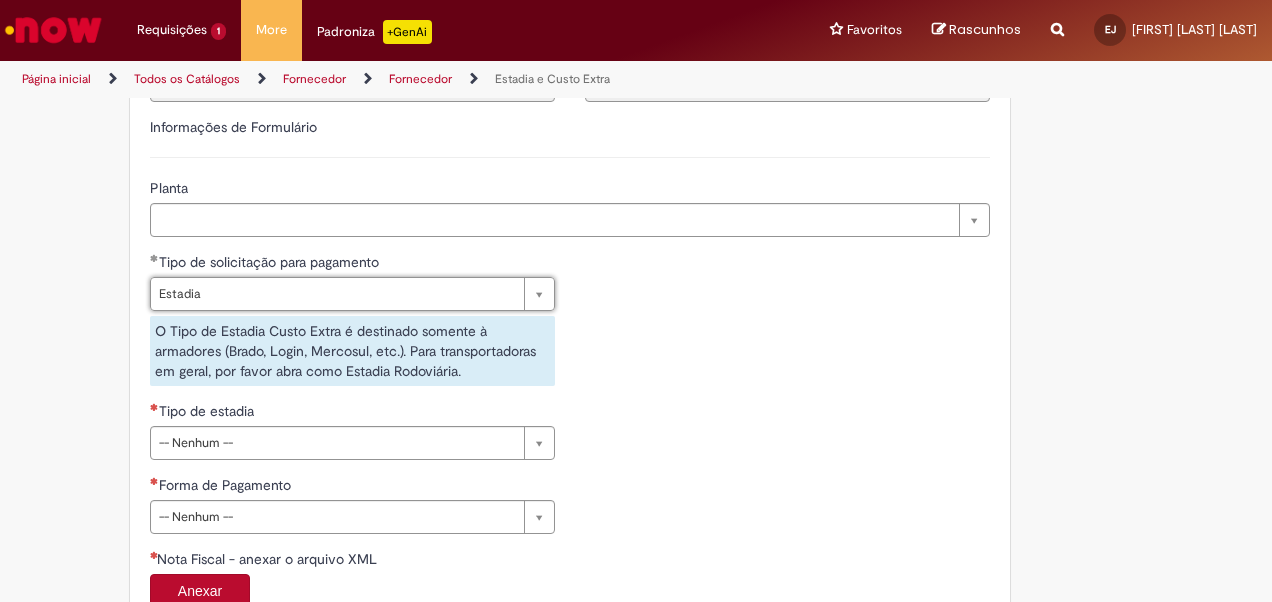 scroll, scrollTop: 709, scrollLeft: 0, axis: vertical 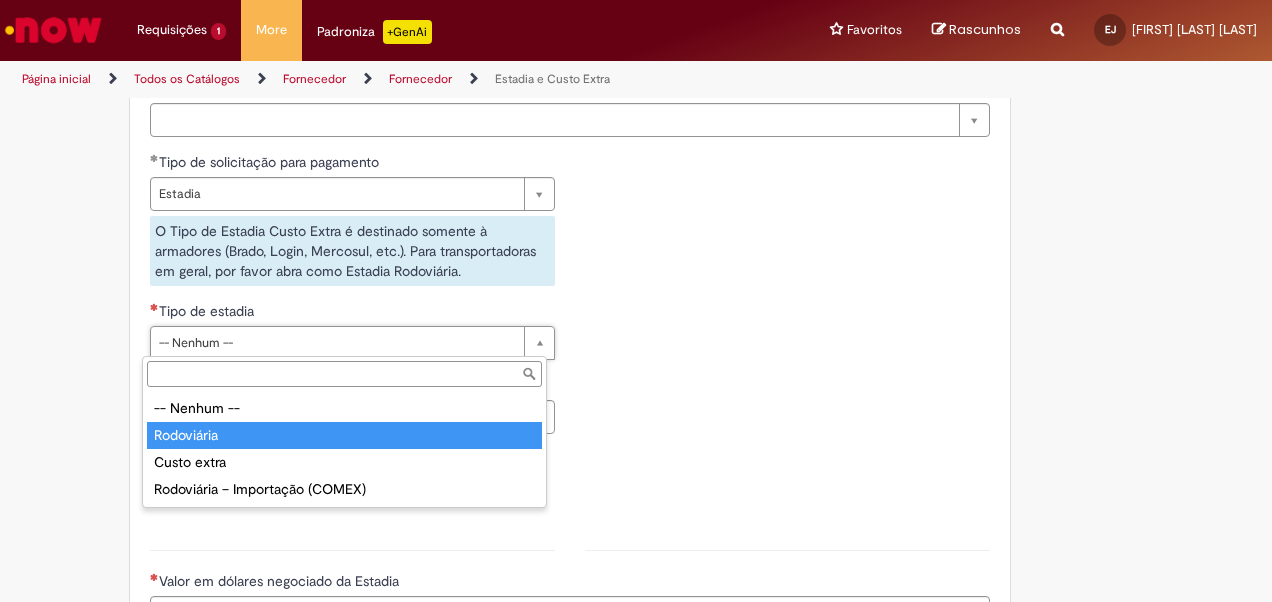 type on "**********" 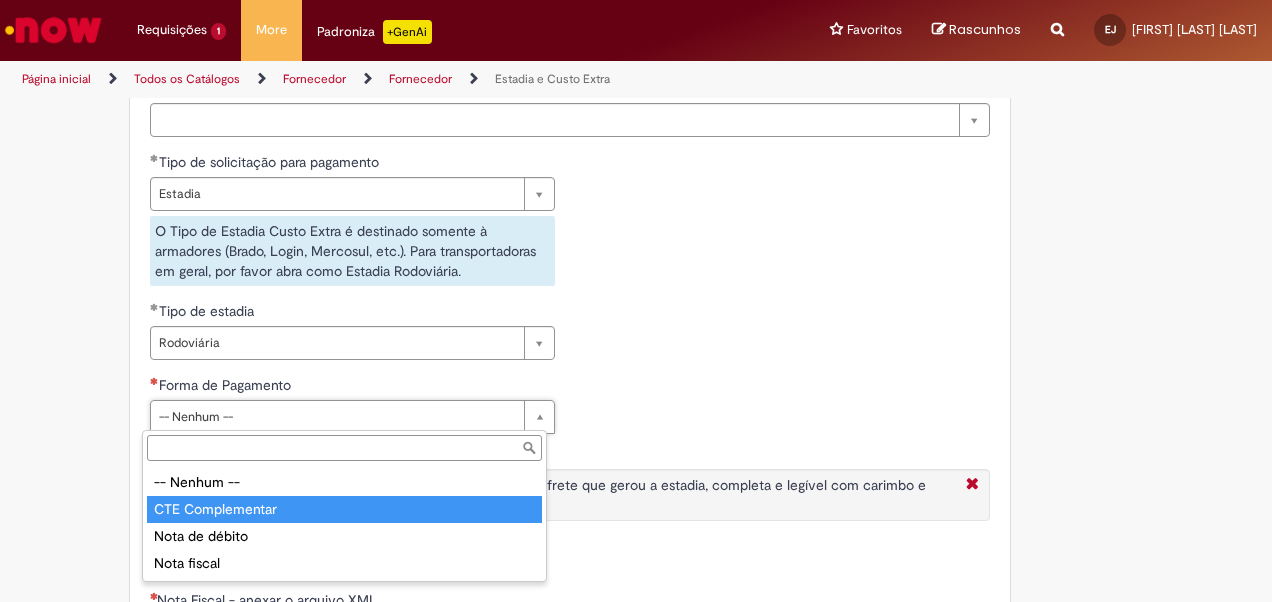type on "**********" 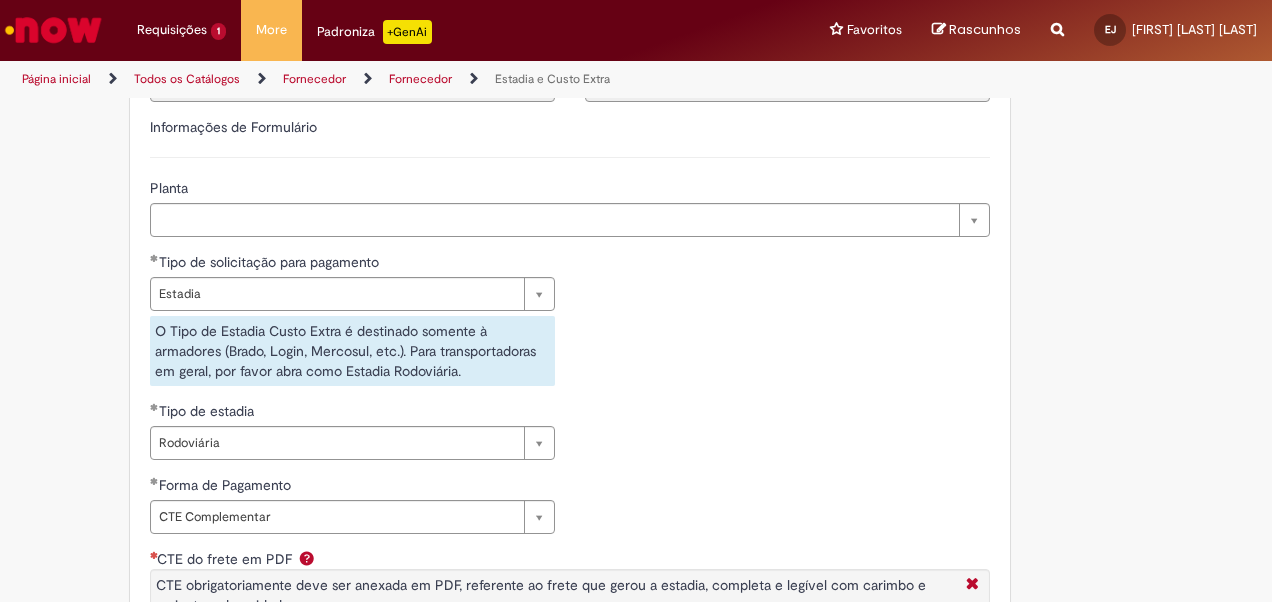 scroll, scrollTop: 409, scrollLeft: 0, axis: vertical 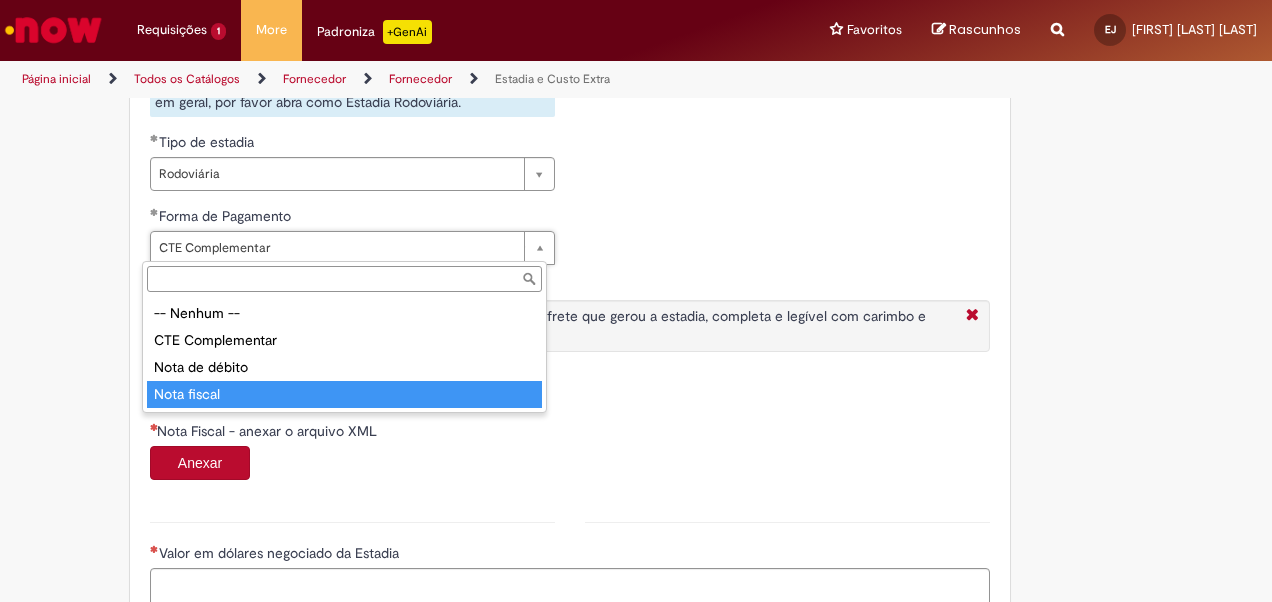 type on "**********" 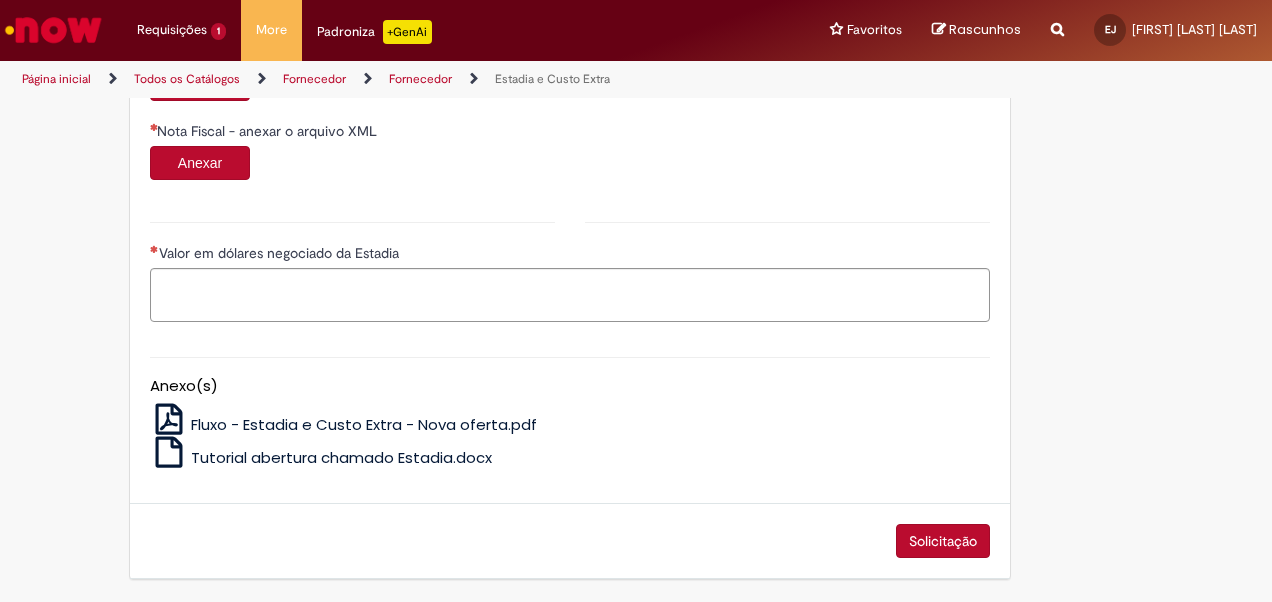 scroll, scrollTop: 978, scrollLeft: 0, axis: vertical 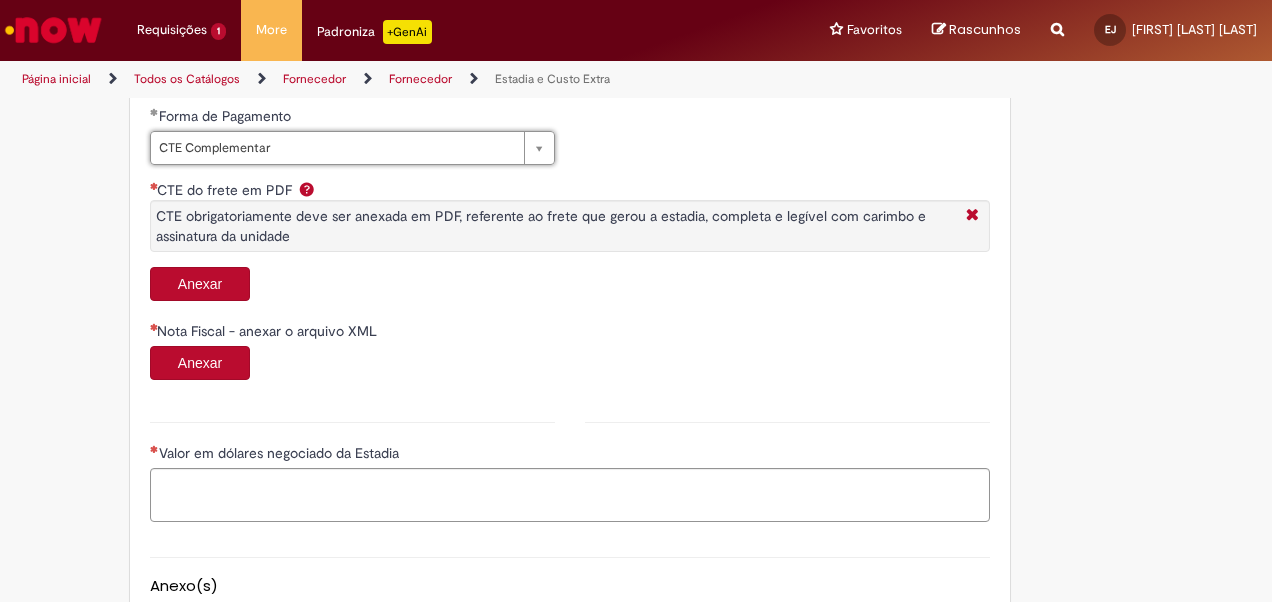 type on "**********" 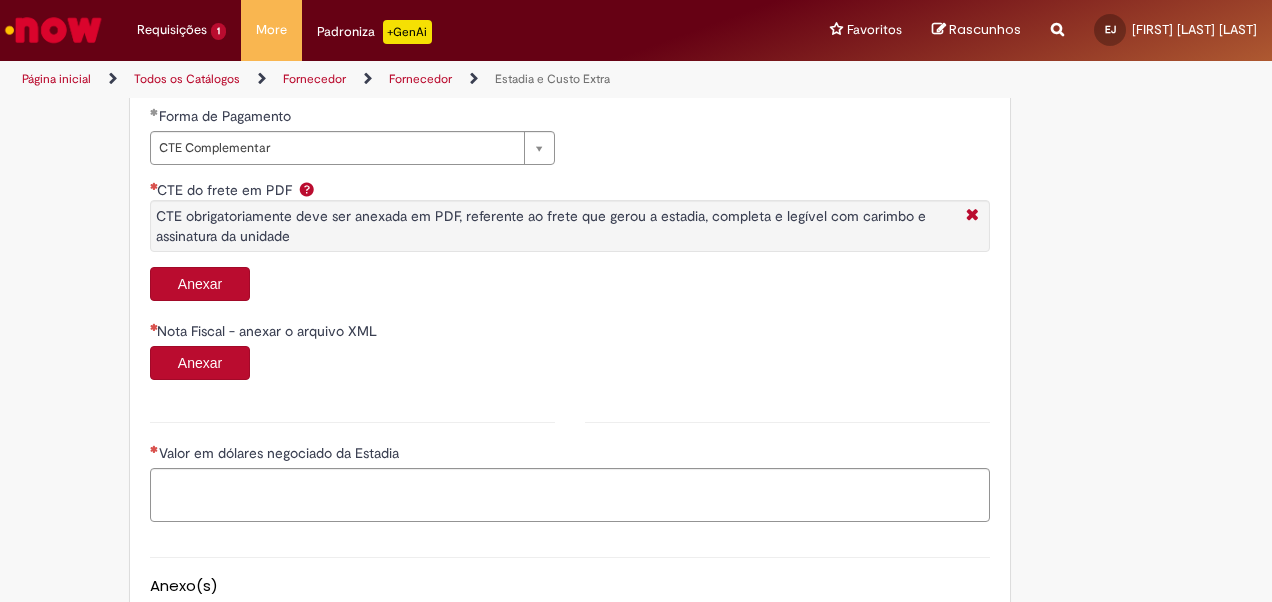 click on "Anexar" at bounding box center [200, 284] 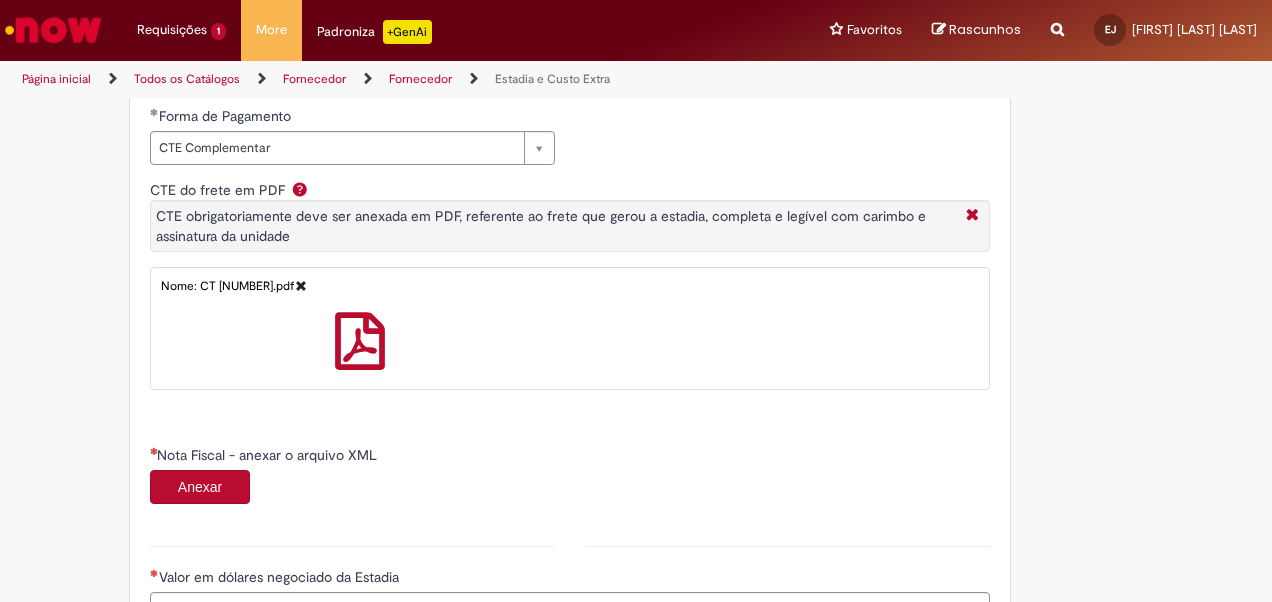 scroll, scrollTop: 1078, scrollLeft: 0, axis: vertical 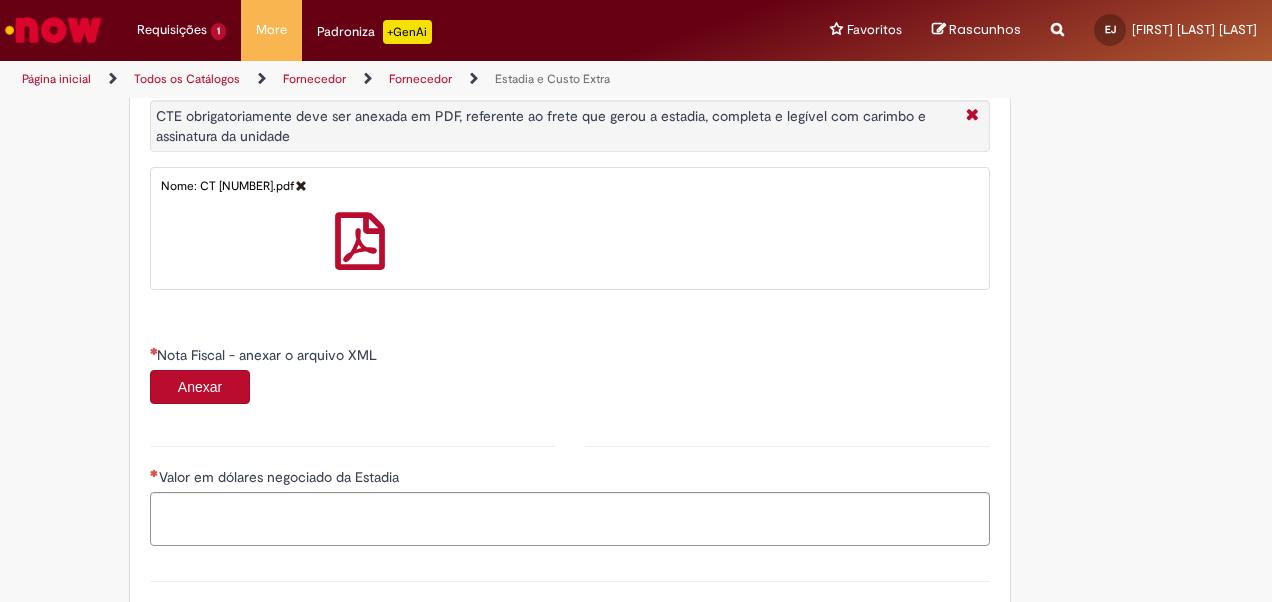click on "Anexar" at bounding box center (200, 387) 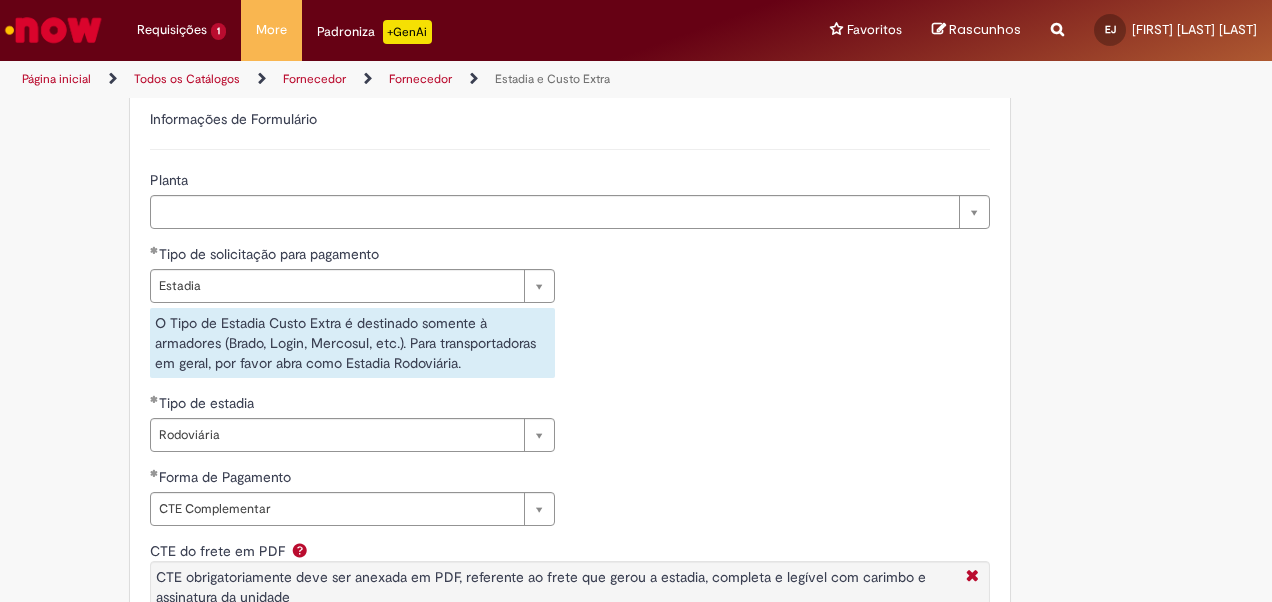 scroll, scrollTop: 717, scrollLeft: 0, axis: vertical 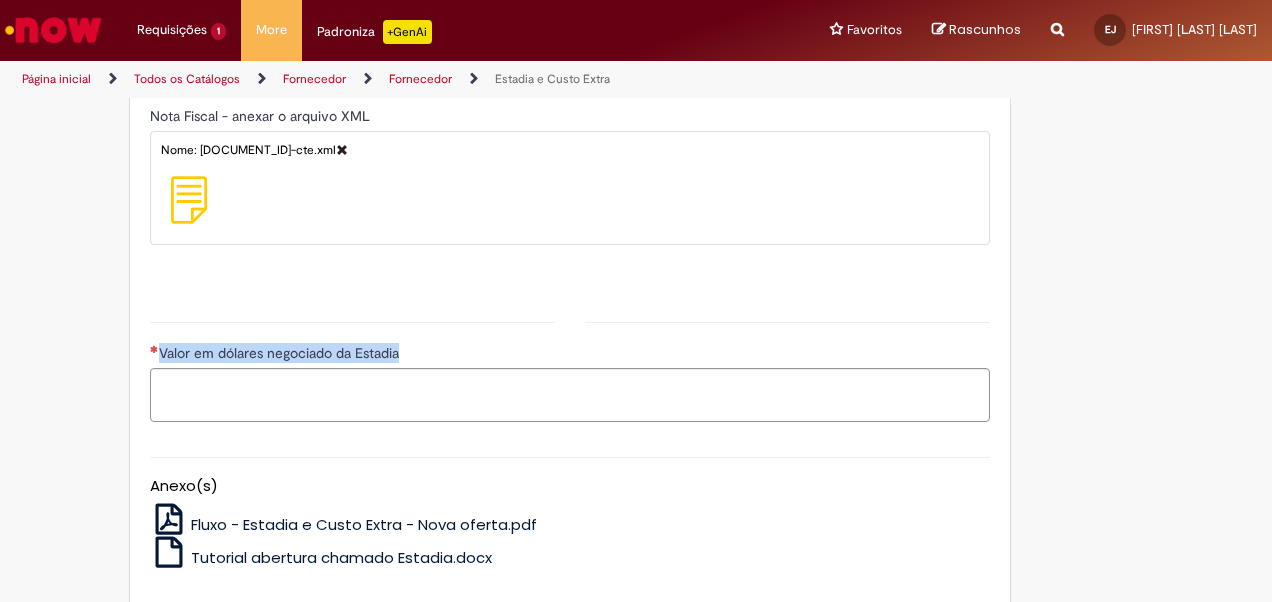 drag, startPoint x: 396, startPoint y: 348, endPoint x: 129, endPoint y: 345, distance: 267.01685 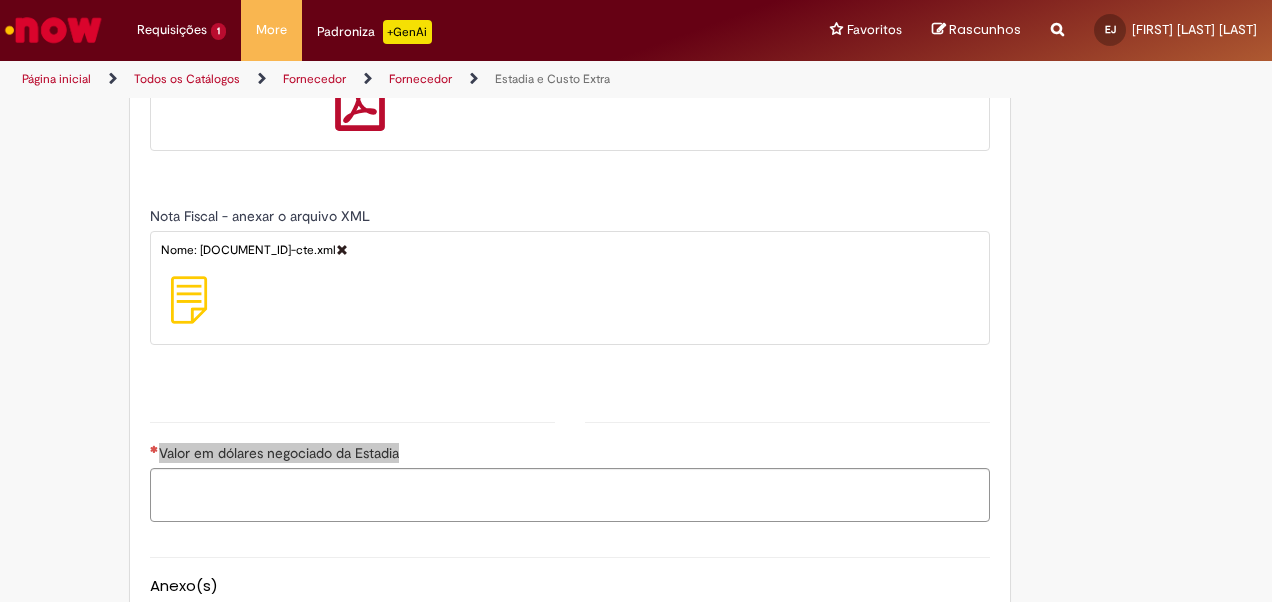 scroll, scrollTop: 1317, scrollLeft: 0, axis: vertical 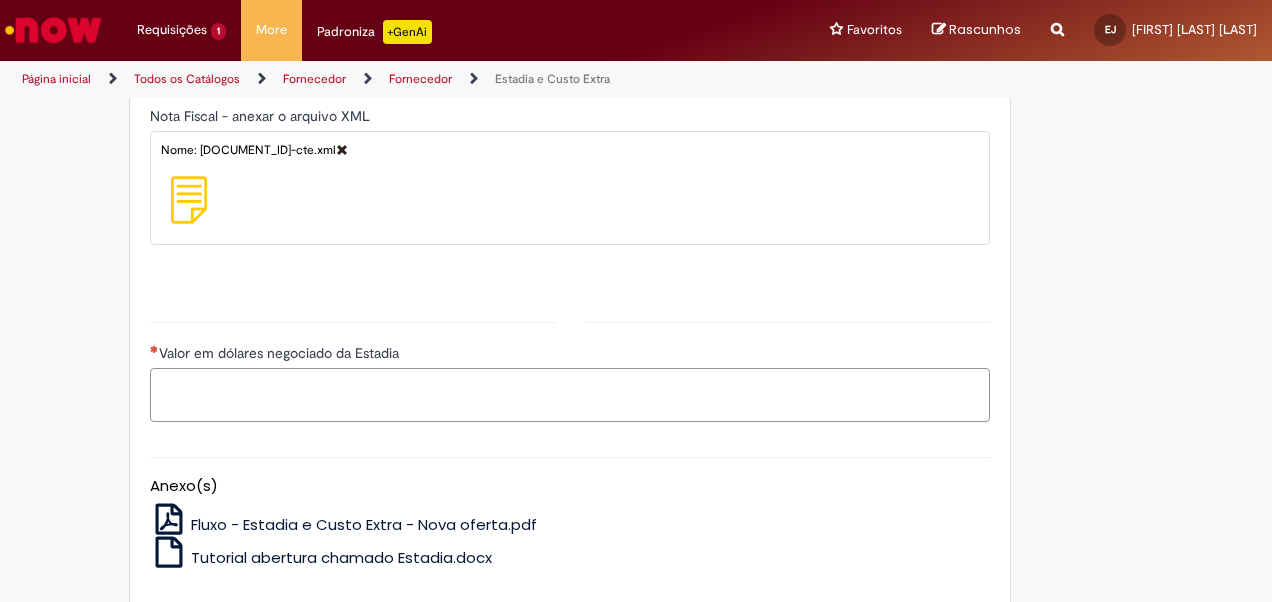 click on "Valor em dólares negociado da Estadia" at bounding box center (570, 395) 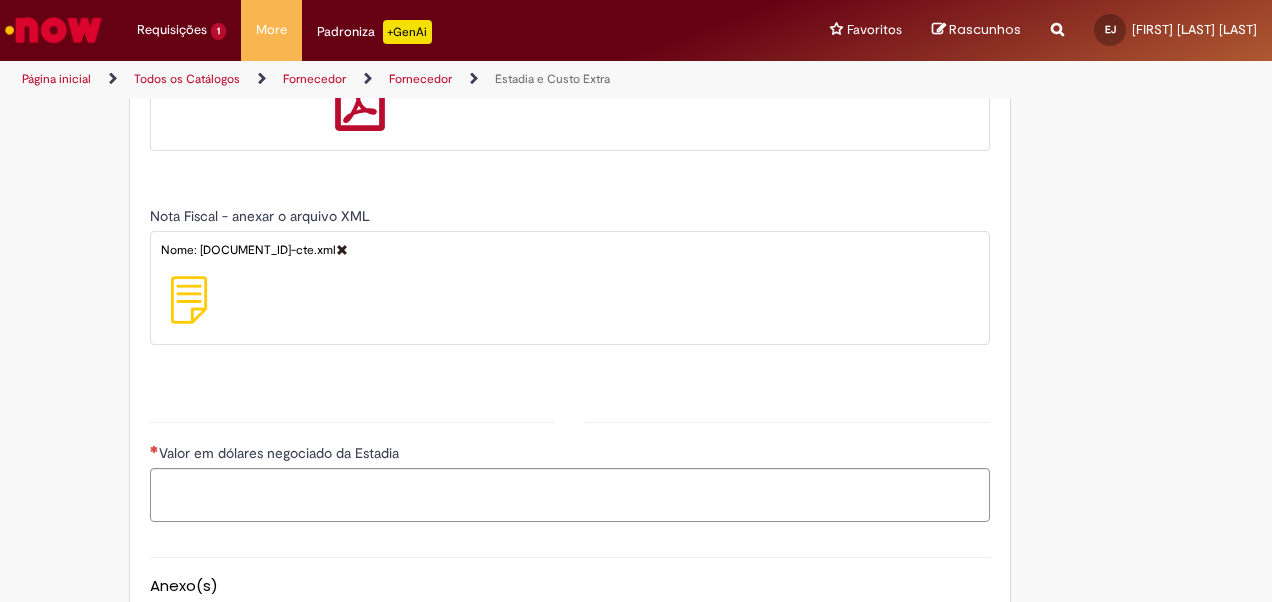 scroll, scrollTop: 1417, scrollLeft: 0, axis: vertical 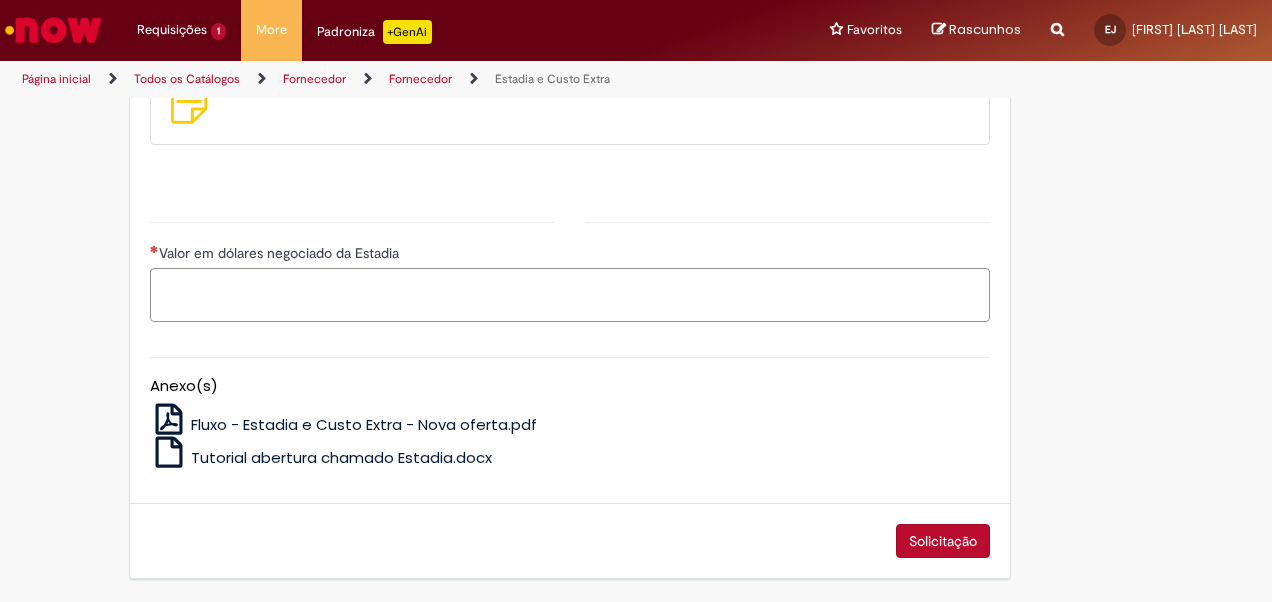 click on "Valor em dólares negociado da Estadia" at bounding box center (570, 295) 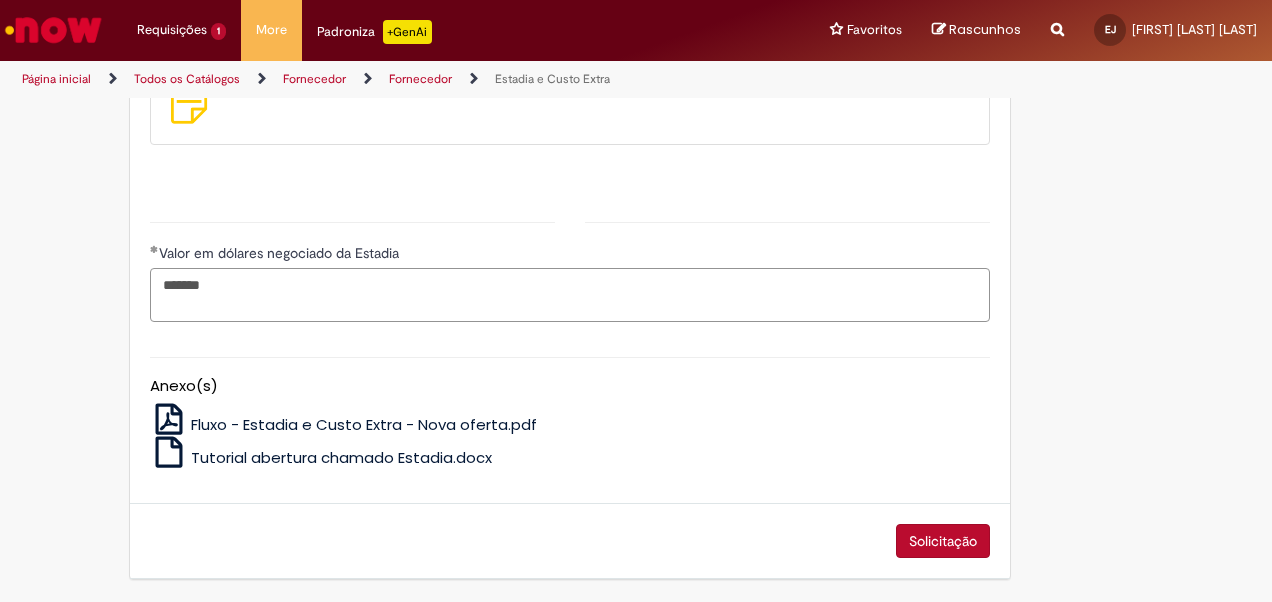 drag, startPoint x: 163, startPoint y: 284, endPoint x: 194, endPoint y: 285, distance: 31.016125 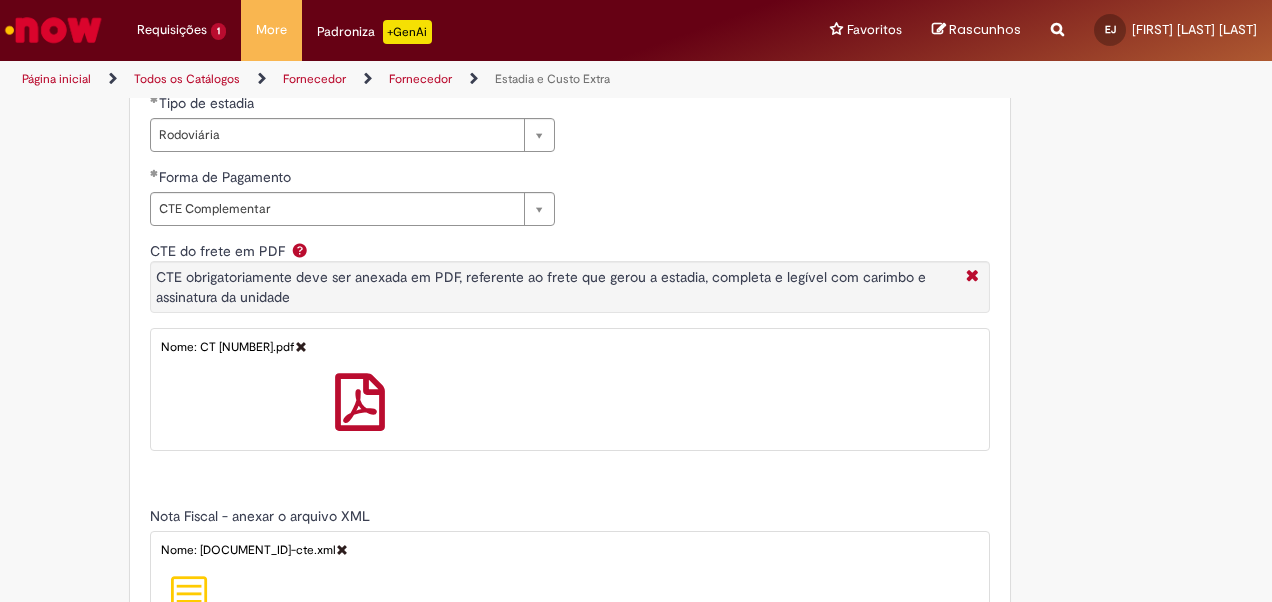 scroll, scrollTop: 1117, scrollLeft: 0, axis: vertical 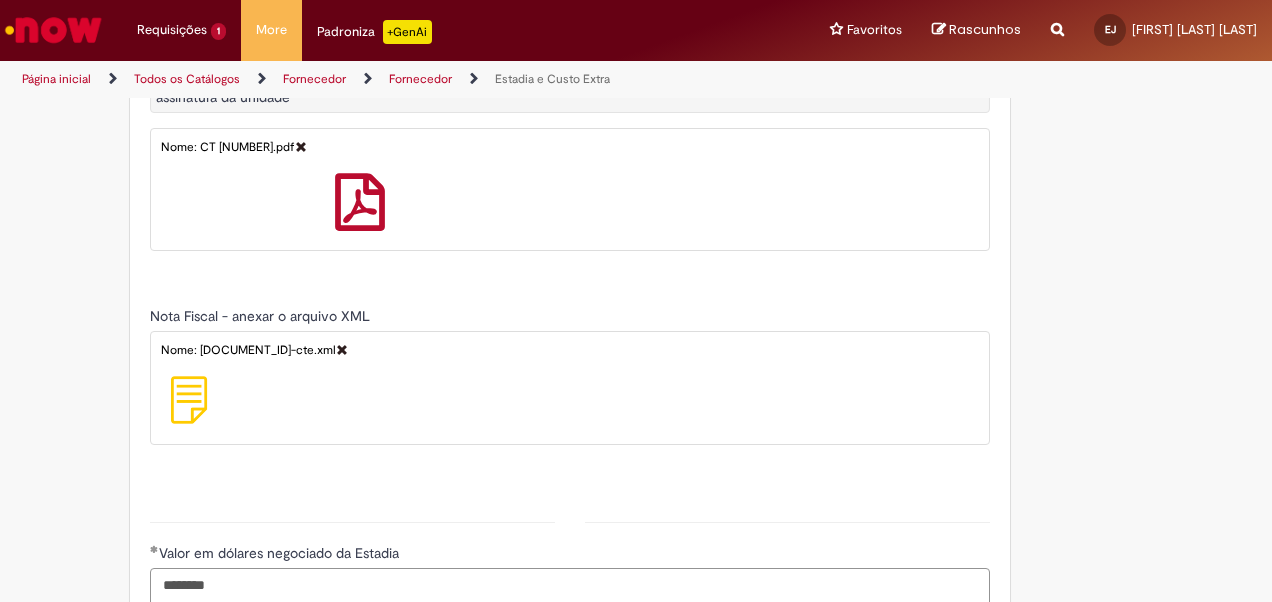 type on "********" 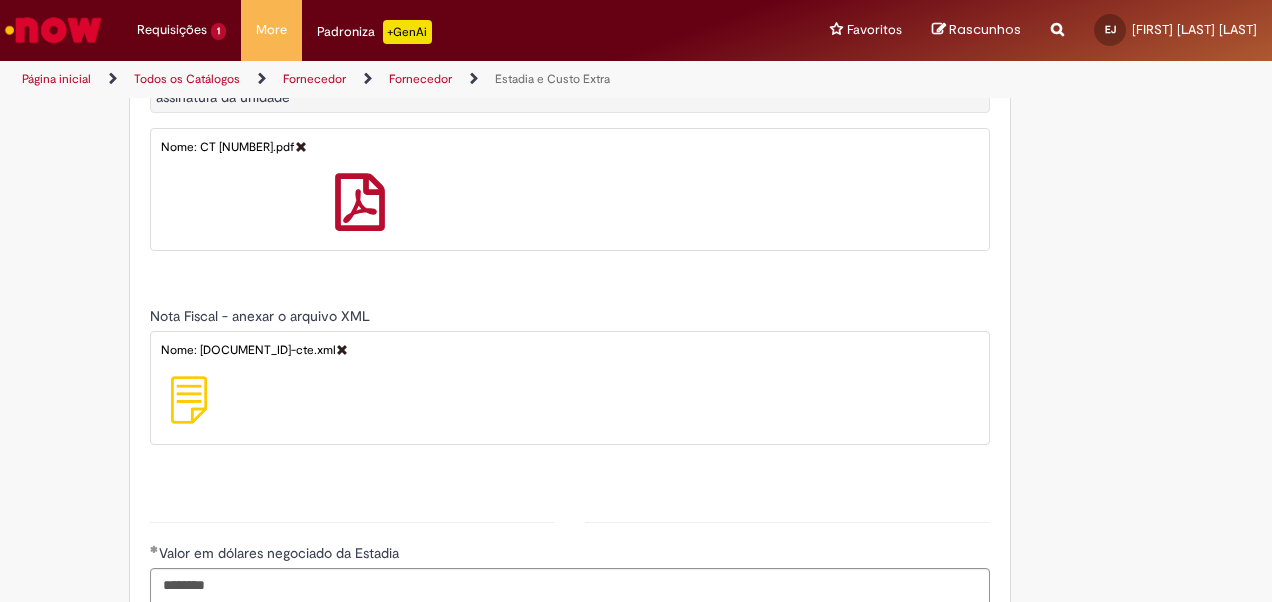 click on "Nome: [DOCUMENT_ID]-cte.xml" at bounding box center [570, 388] 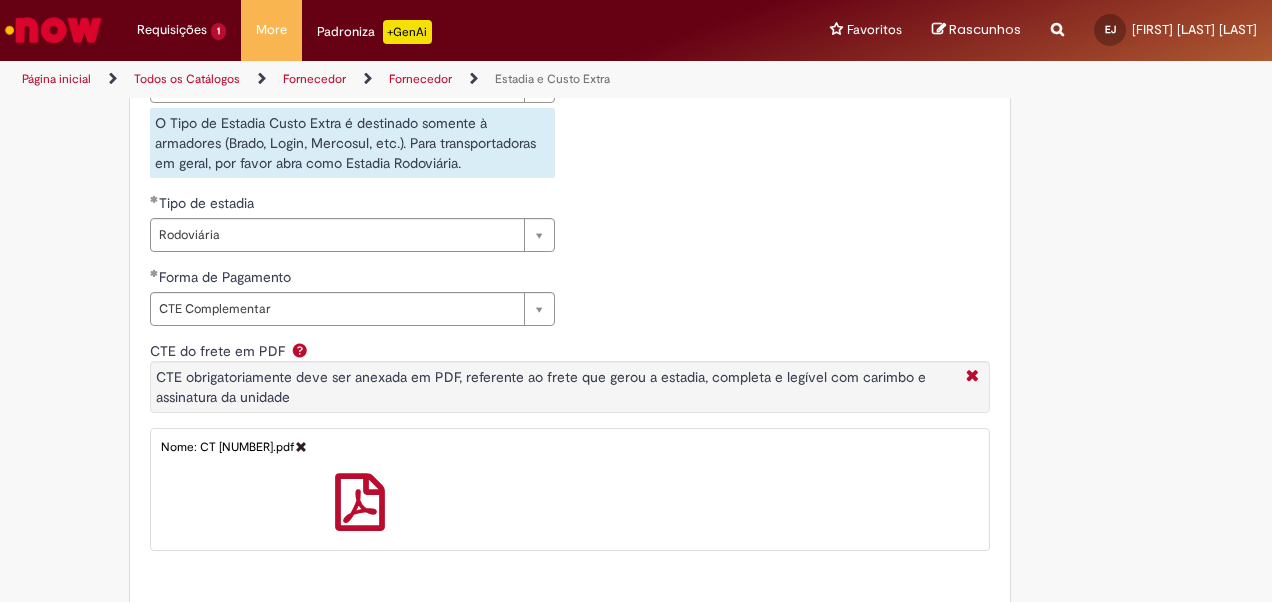 scroll, scrollTop: 1017, scrollLeft: 0, axis: vertical 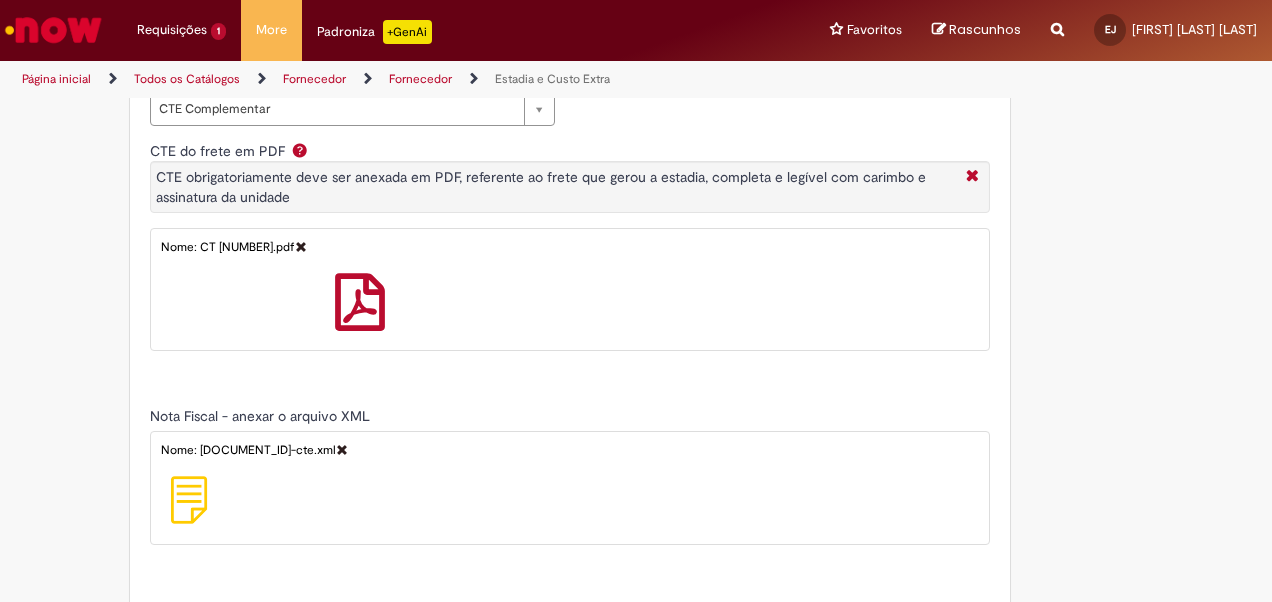 click on "Nome: [DOCUMENT_ID]-cte.xml" at bounding box center [570, 454] 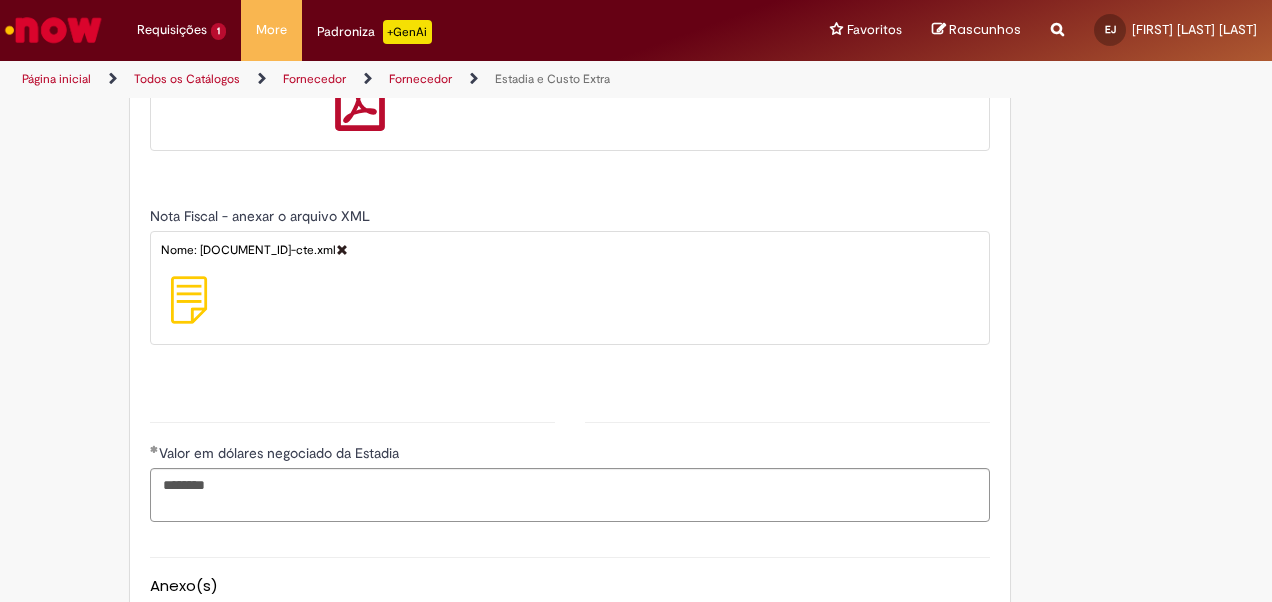 scroll, scrollTop: 1417, scrollLeft: 0, axis: vertical 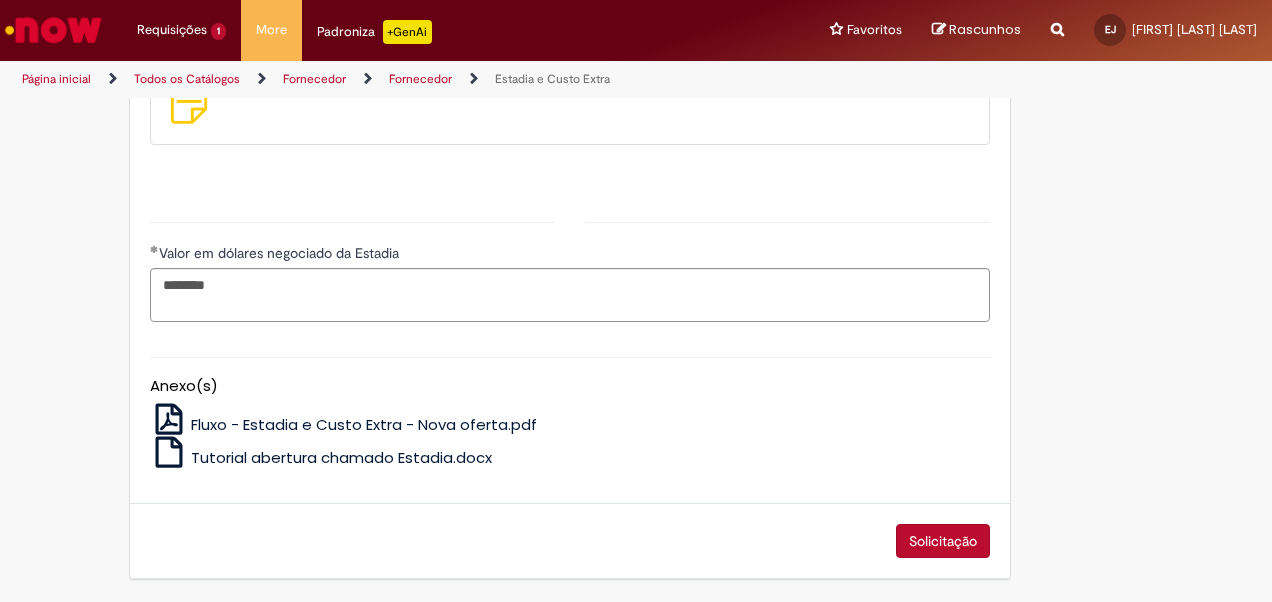 click on "Solicitação" at bounding box center [943, 541] 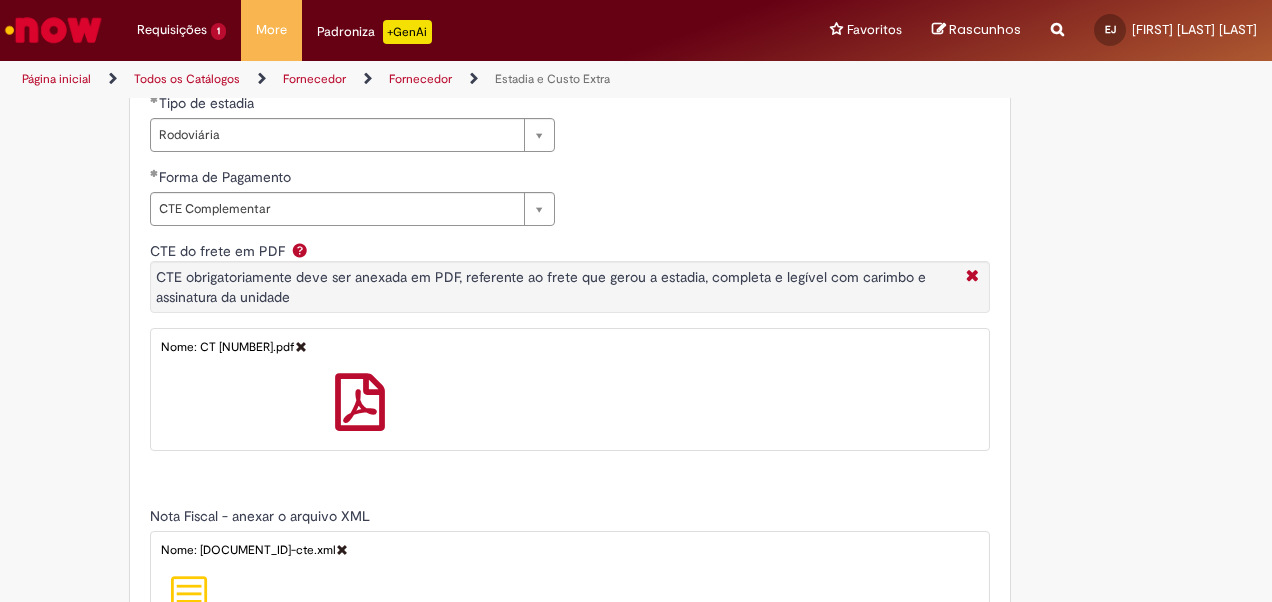 scroll, scrollTop: 1217, scrollLeft: 0, axis: vertical 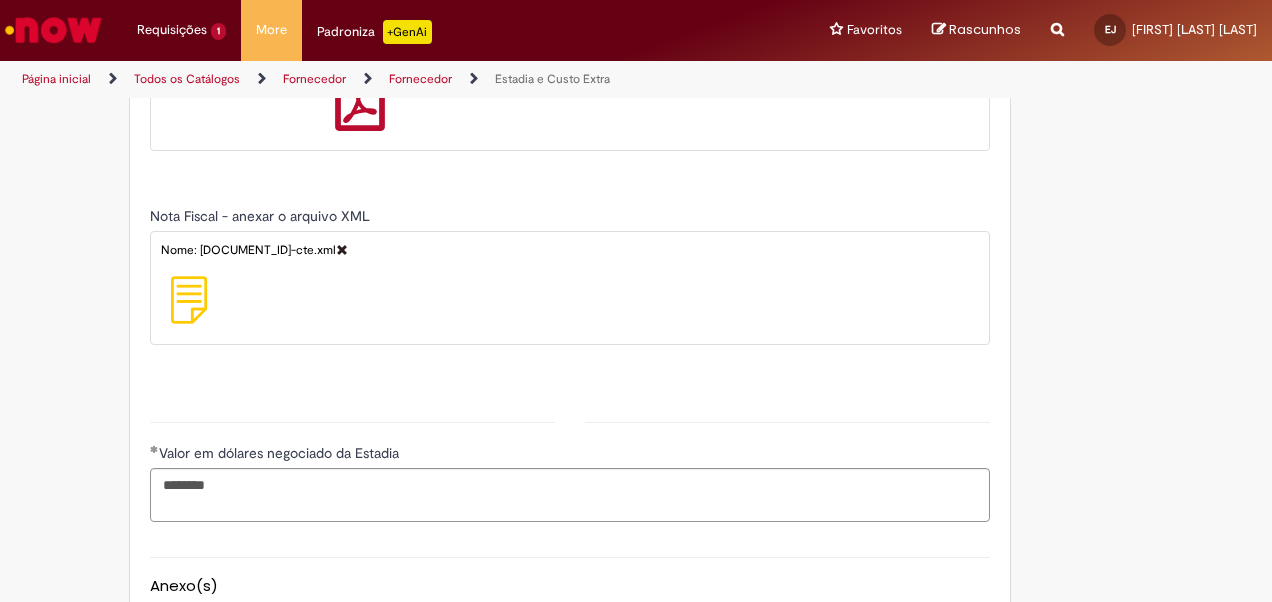 click at bounding box center (342, 249) 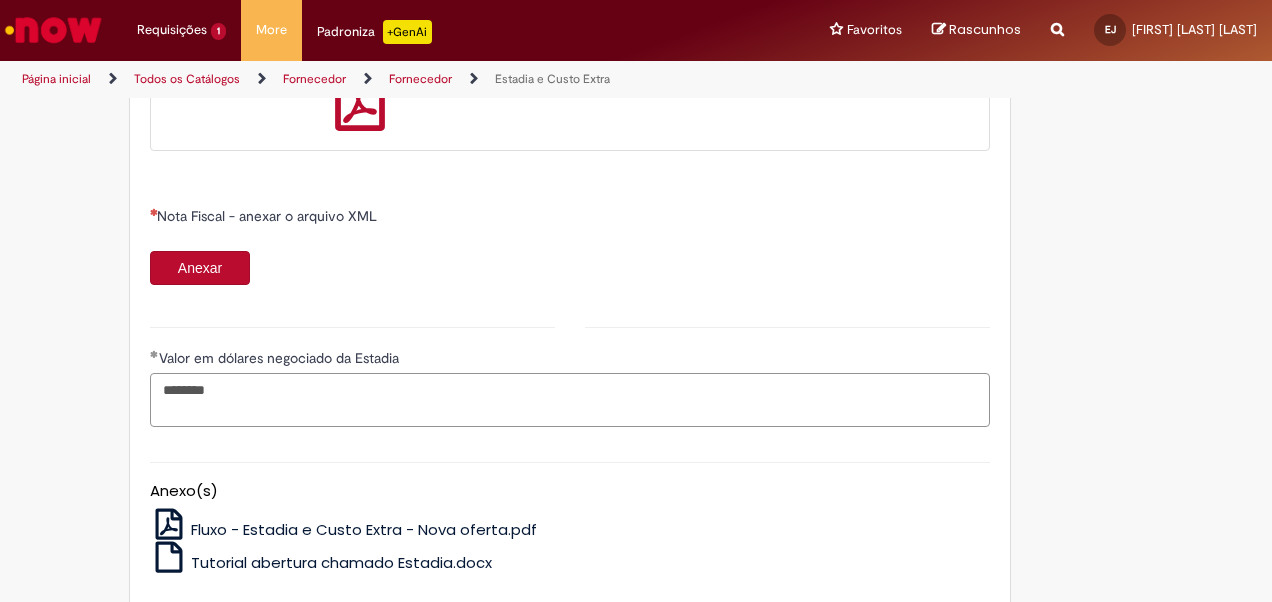 drag, startPoint x: 277, startPoint y: 408, endPoint x: 140, endPoint y: 401, distance: 137.17871 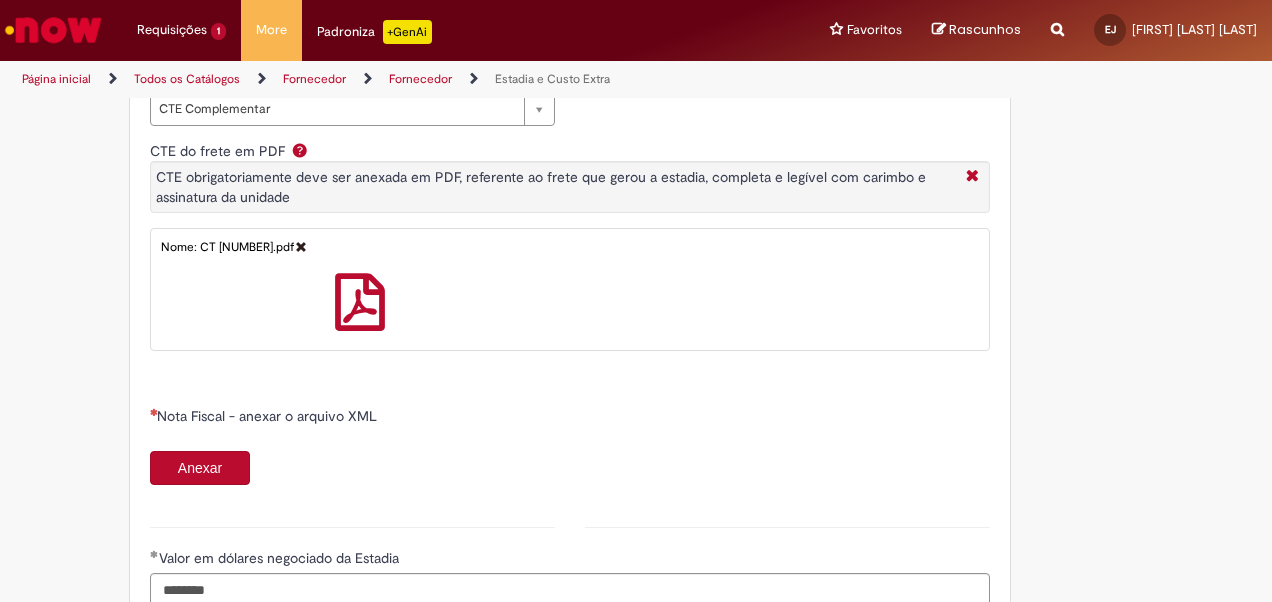 click on "Anexar" at bounding box center (200, 468) 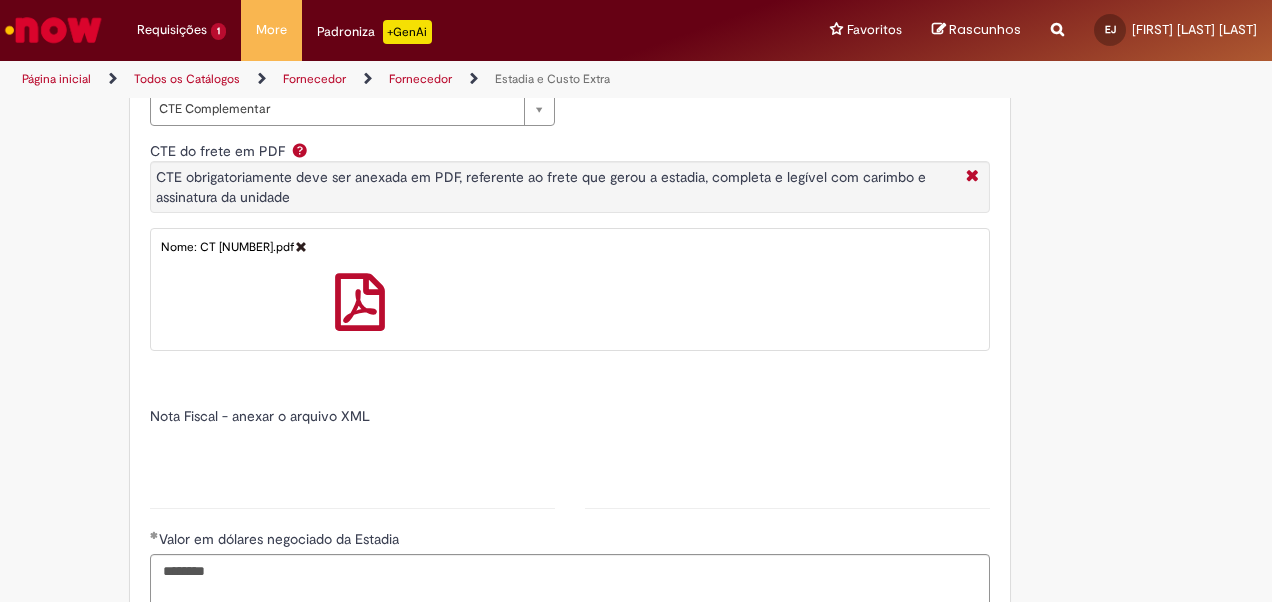 type on "******" 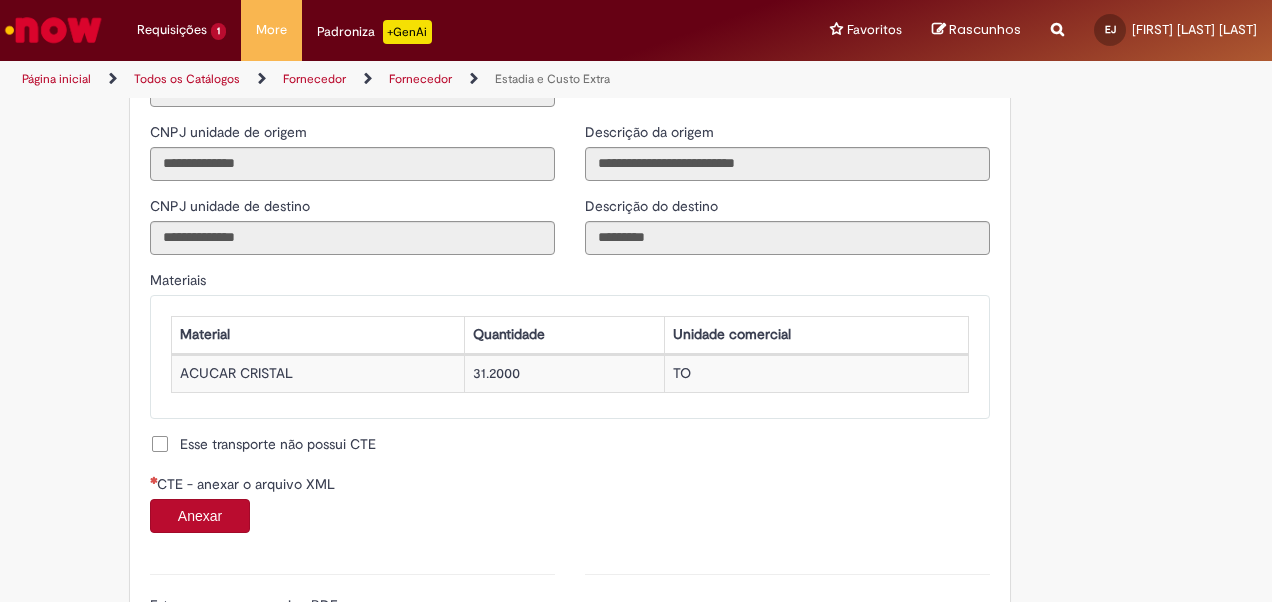 scroll, scrollTop: 1817, scrollLeft: 0, axis: vertical 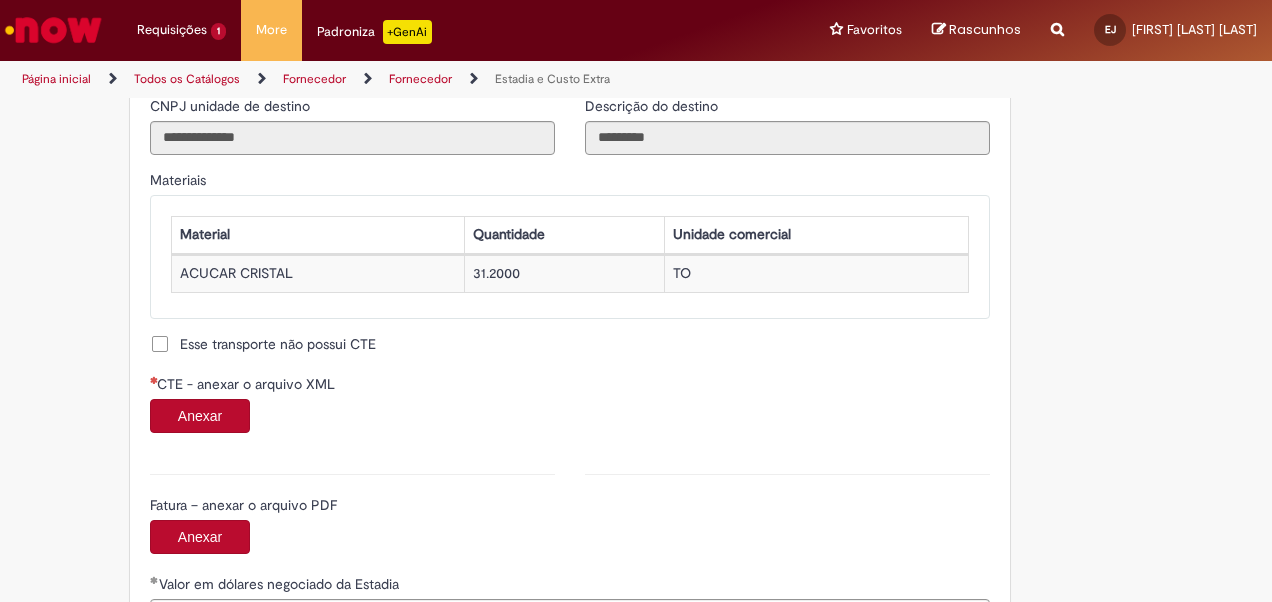 click on "Anexar" at bounding box center (200, 416) 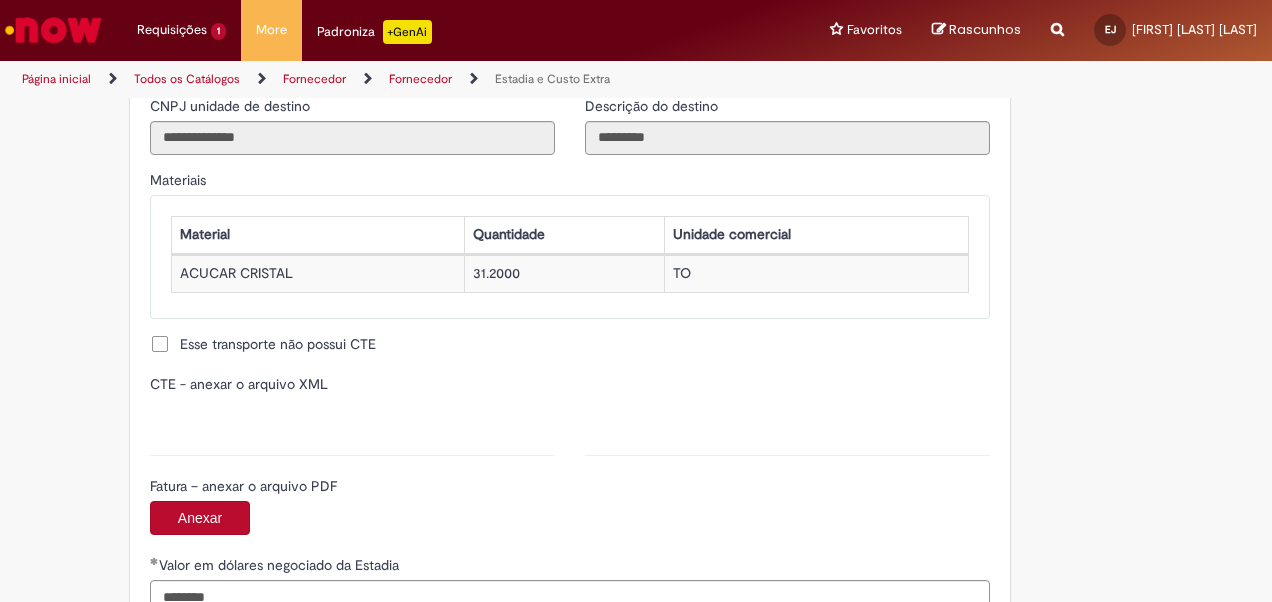 type on "**********" 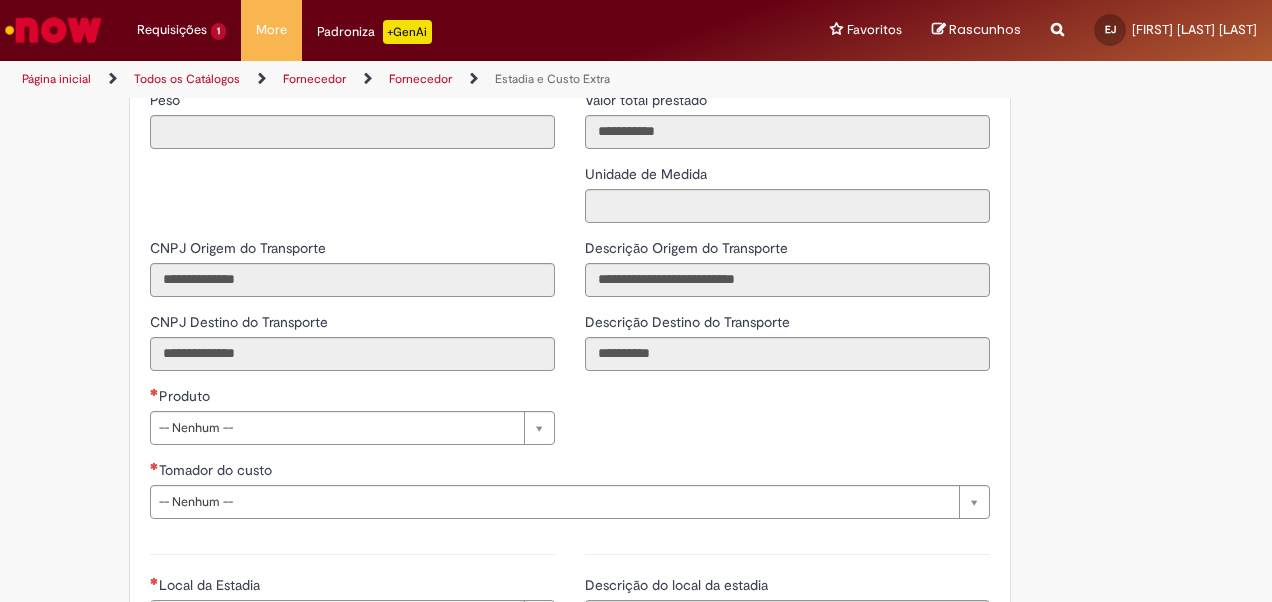 scroll, scrollTop: 2617, scrollLeft: 0, axis: vertical 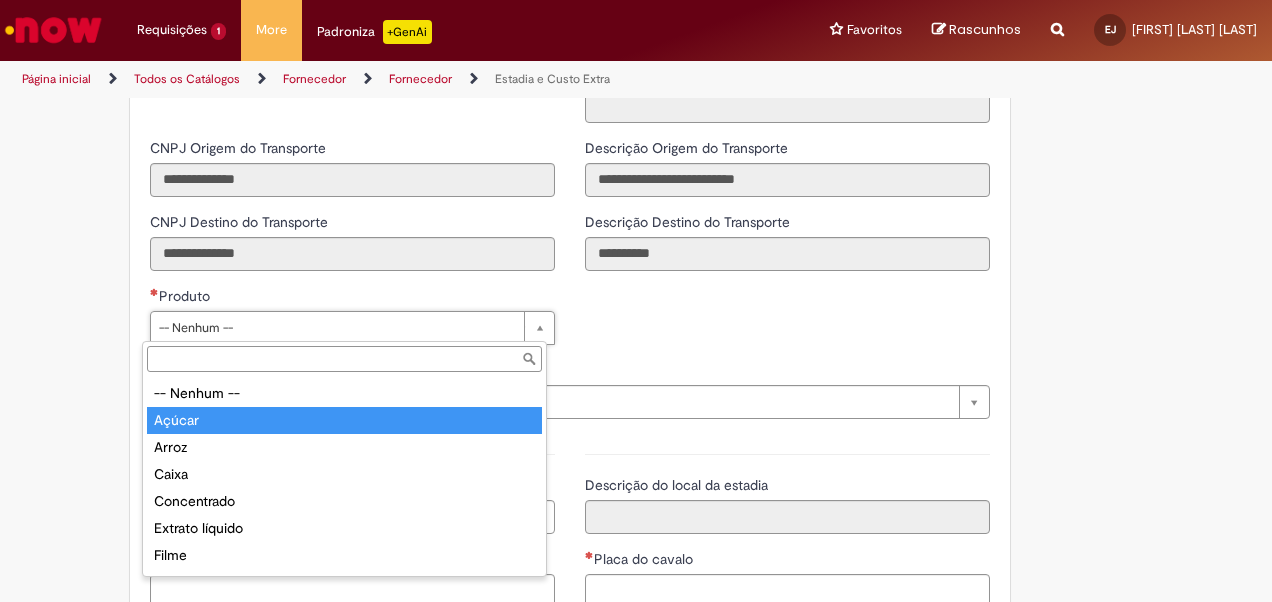 type on "******" 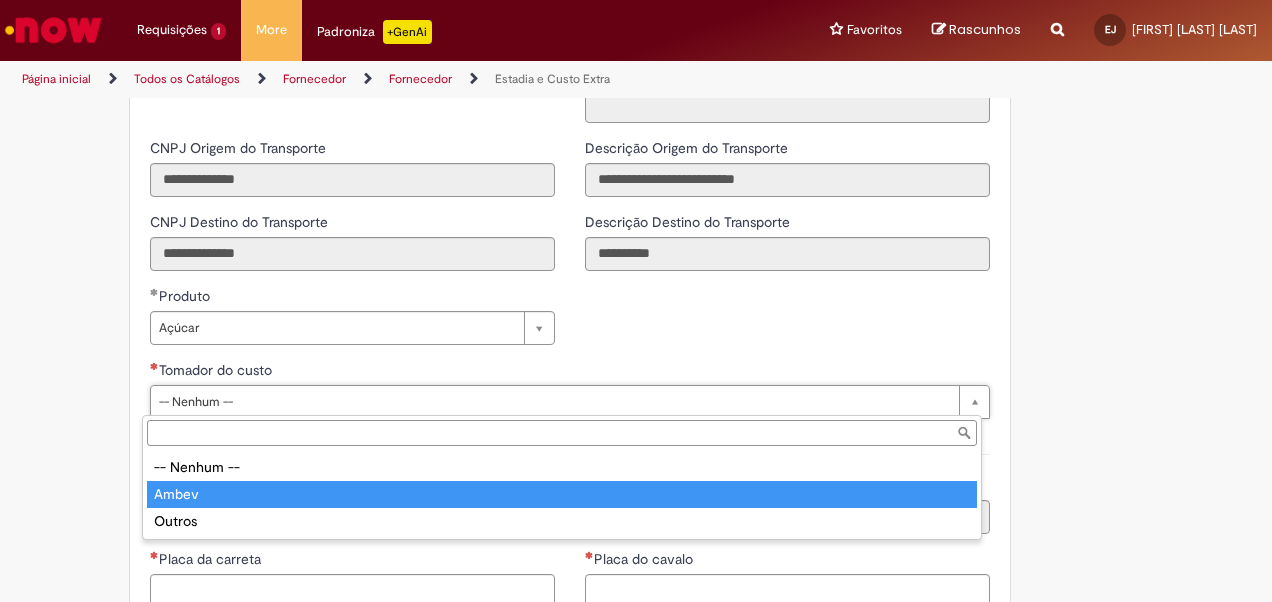 type on "*****" 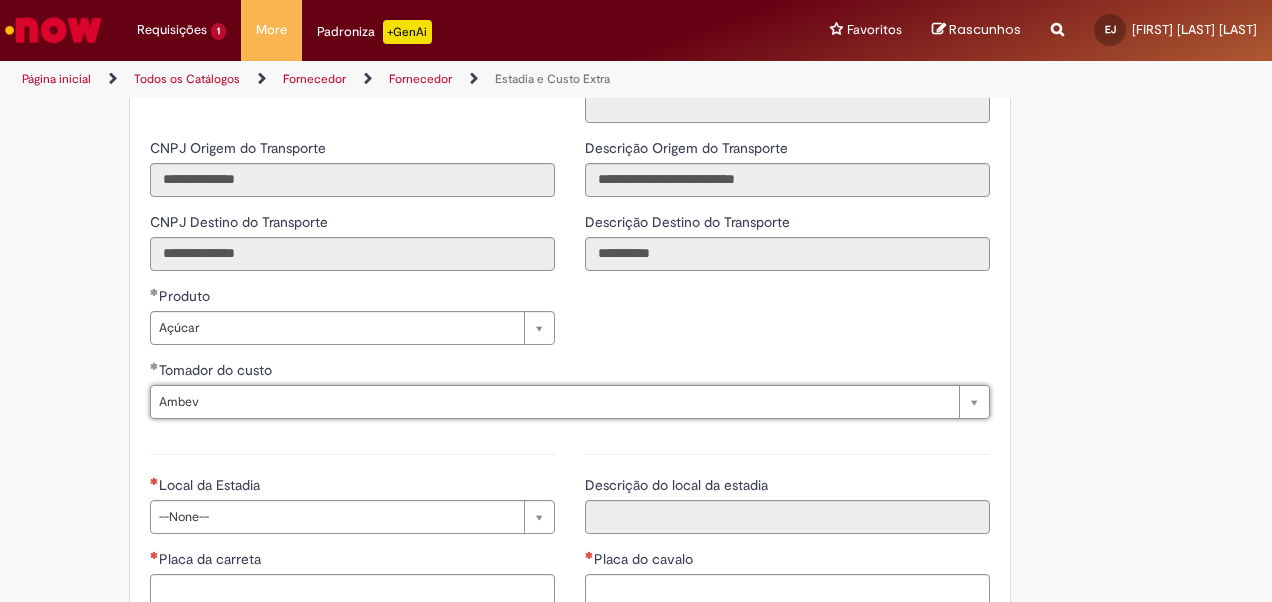 scroll, scrollTop: 2817, scrollLeft: 0, axis: vertical 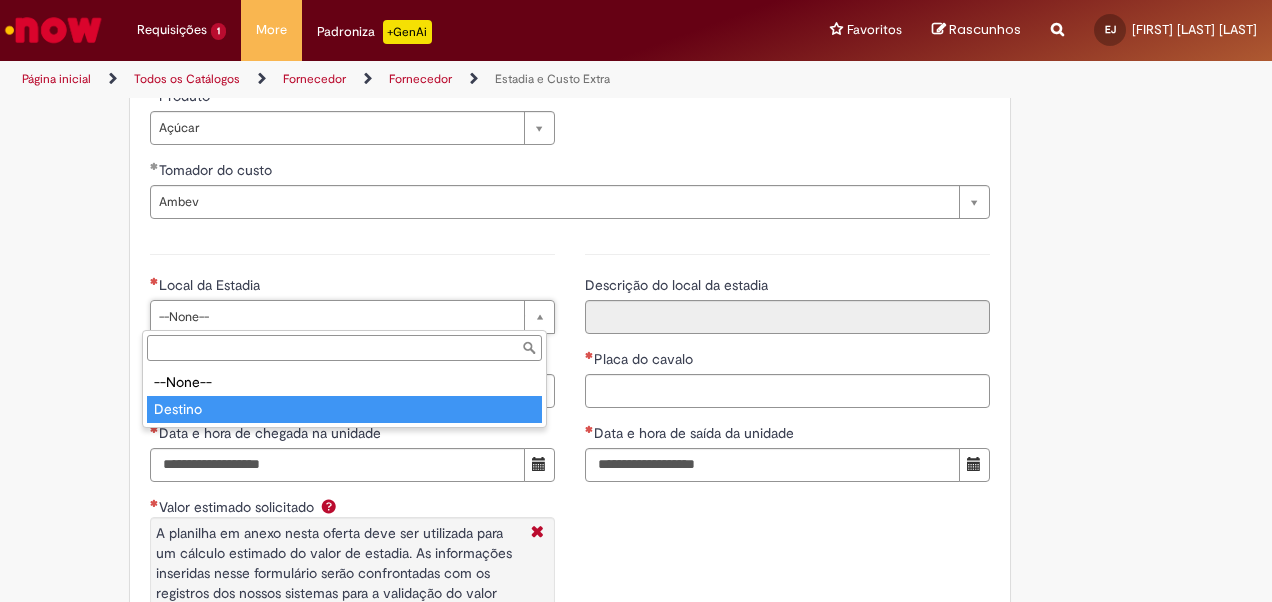 type on "*******" 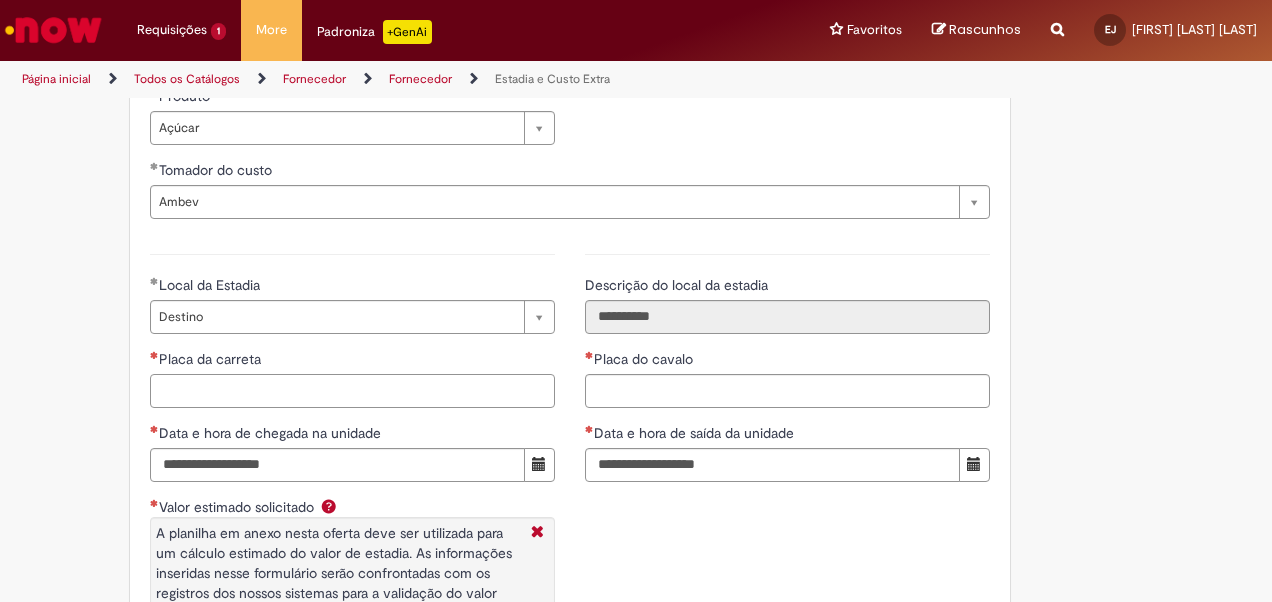 click on "Placa da carreta" at bounding box center [352, 391] 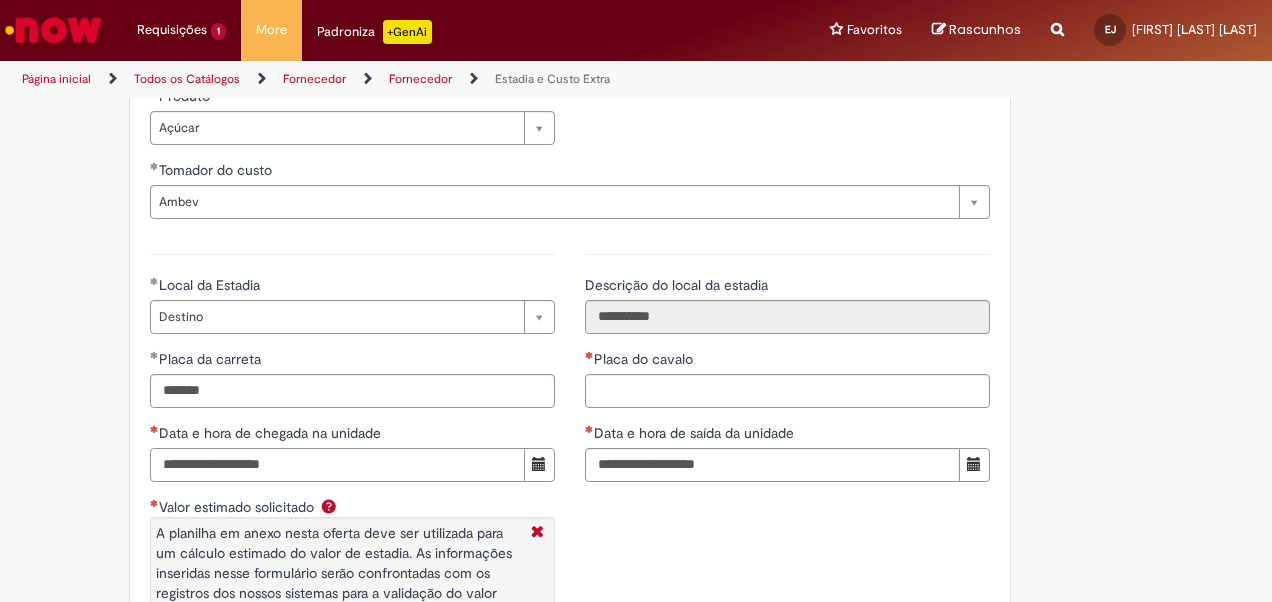 type on "*******" 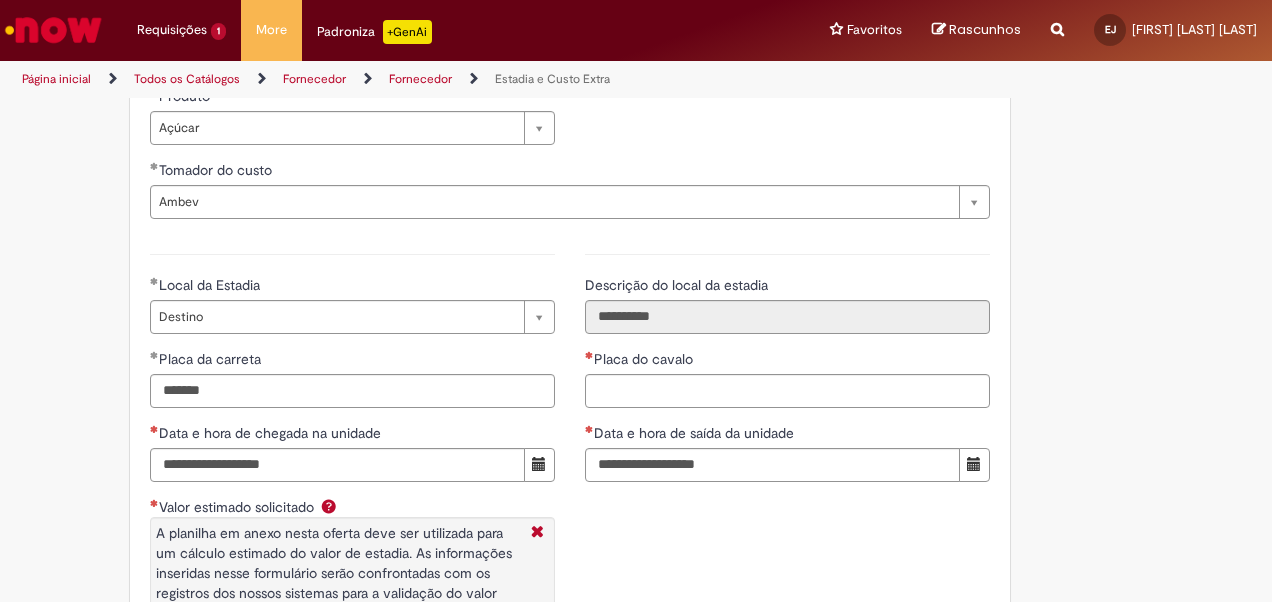 type 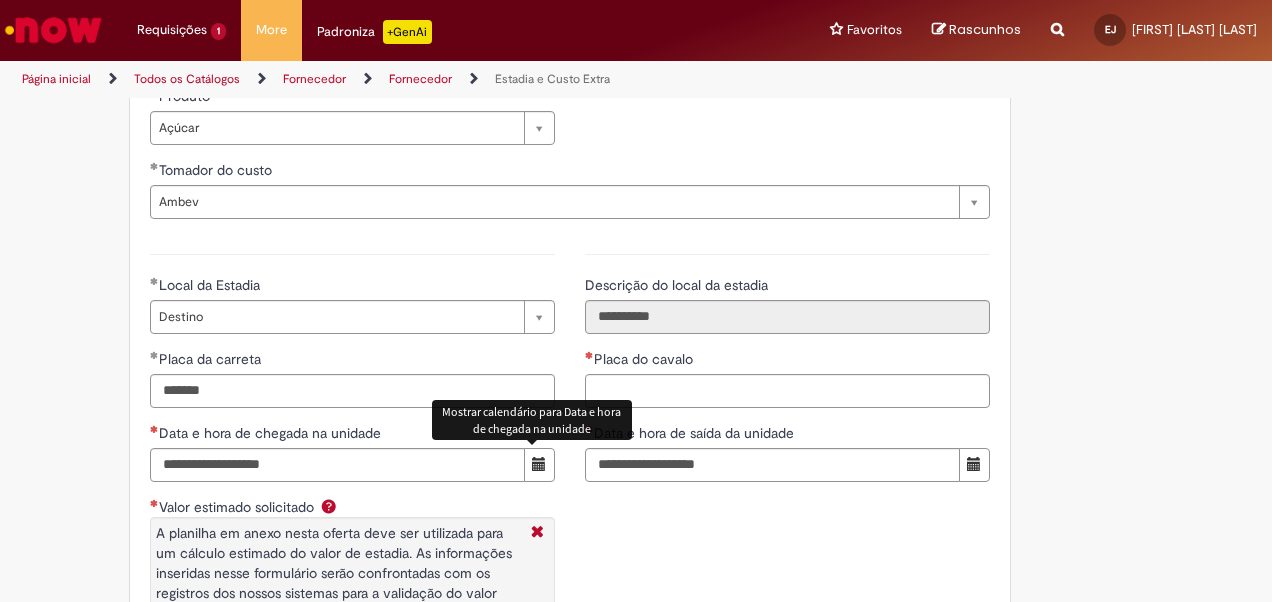 scroll, scrollTop: 2717, scrollLeft: 0, axis: vertical 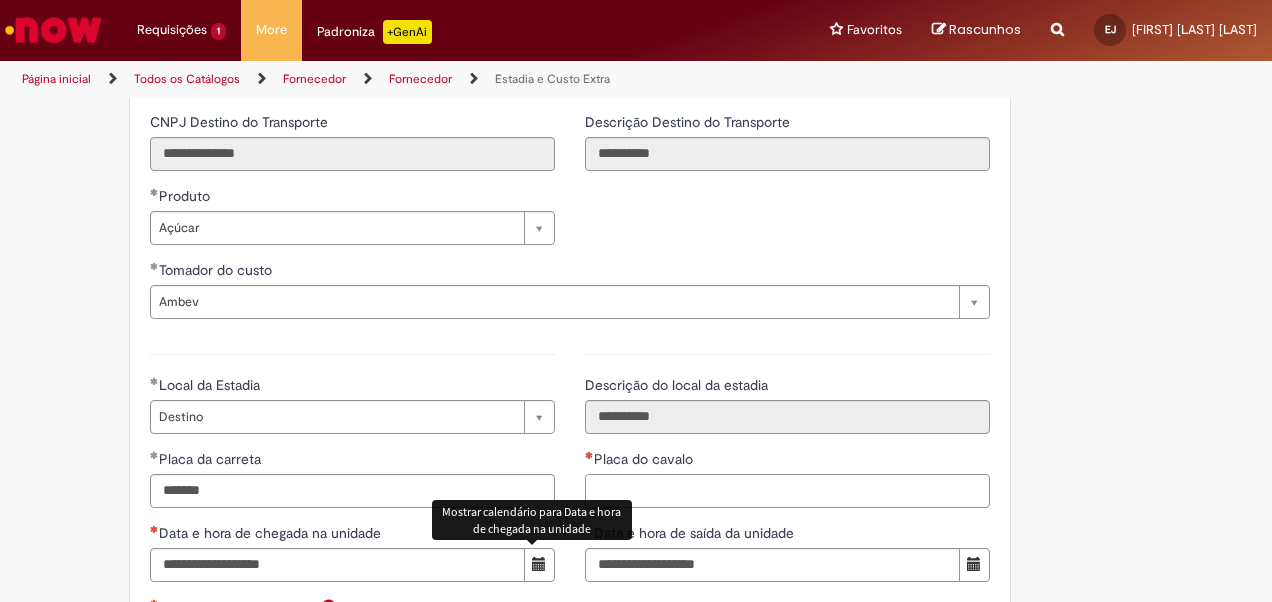 click on "Placa do cavalo" at bounding box center (787, 491) 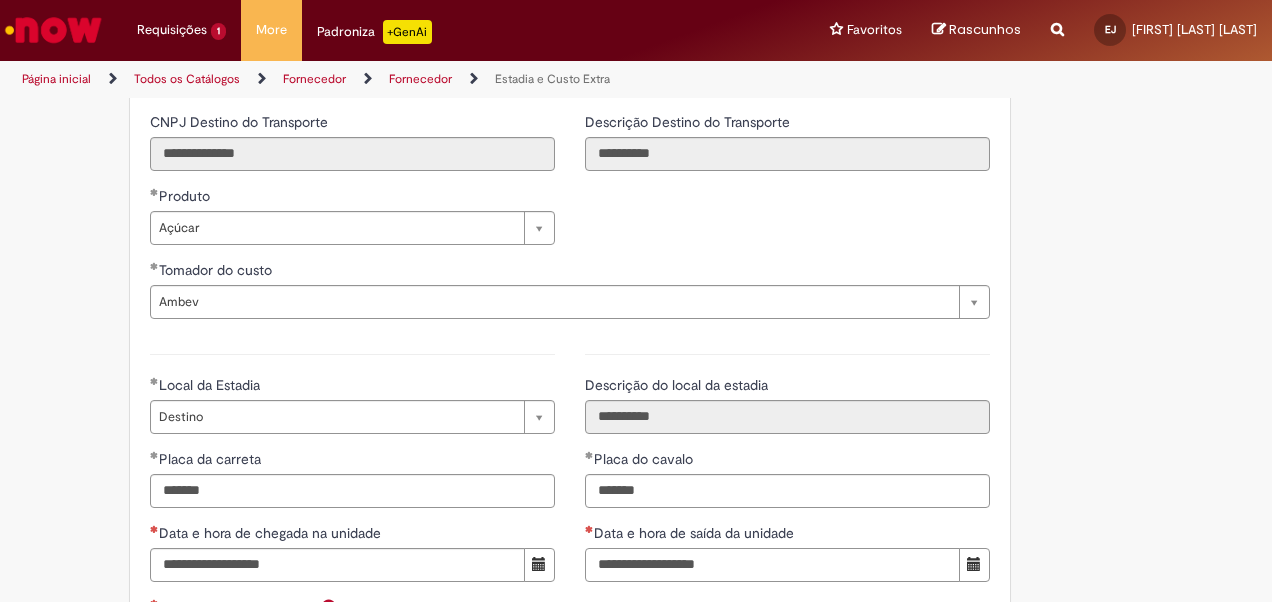type on "*******" 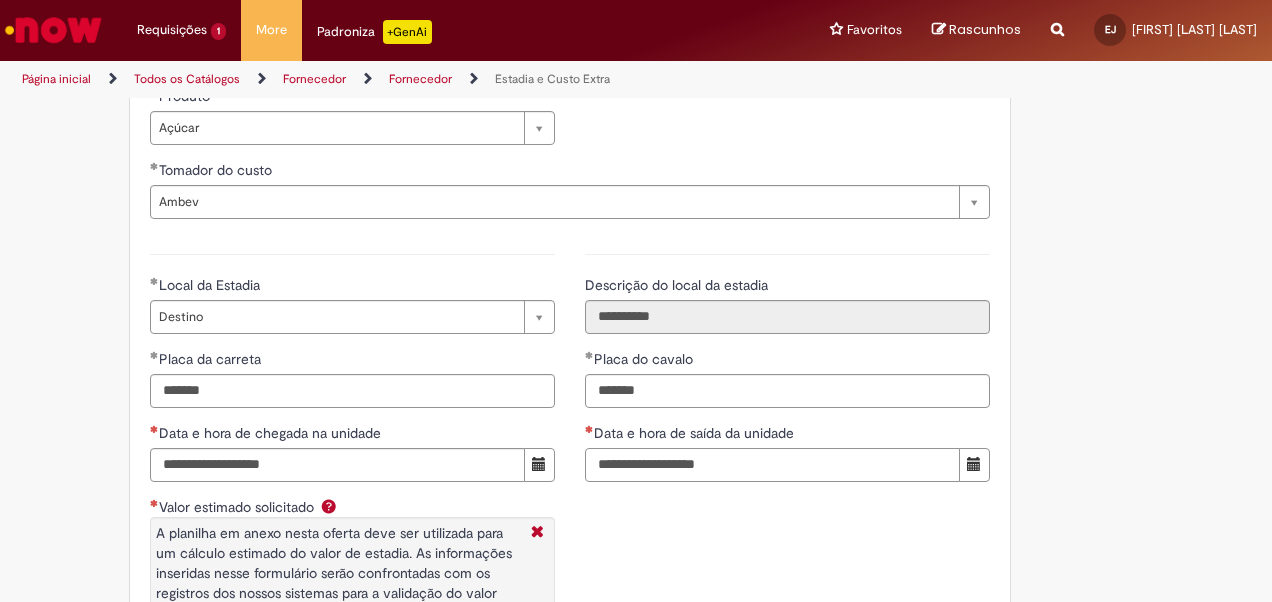 scroll, scrollTop: 2917, scrollLeft: 0, axis: vertical 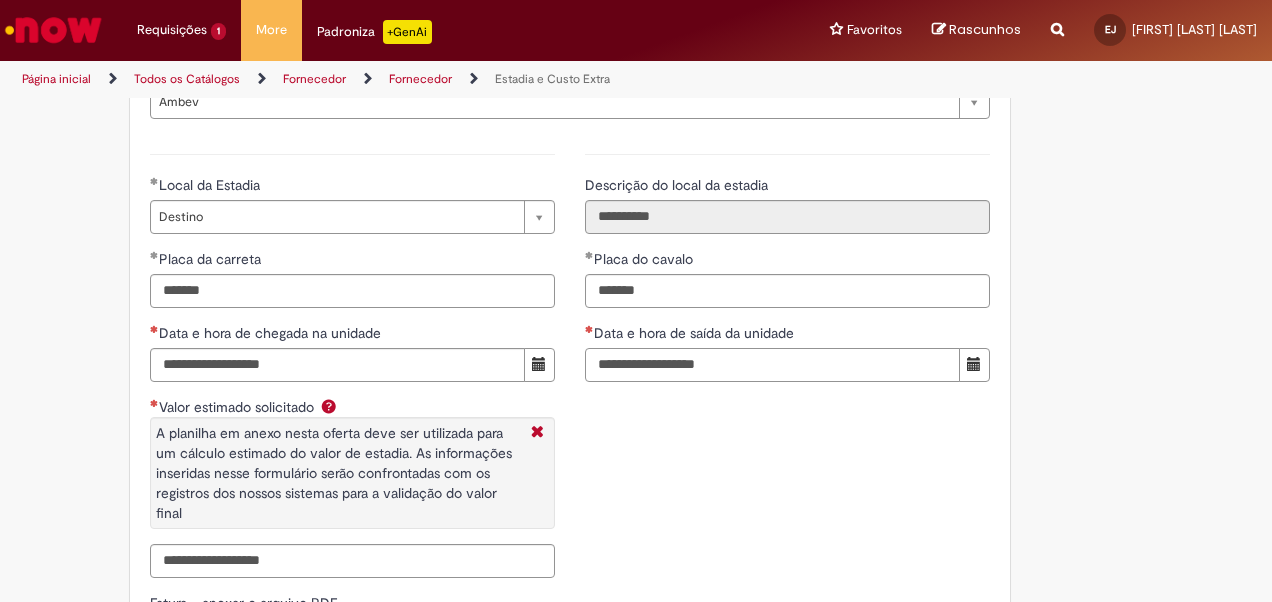 type on "*" 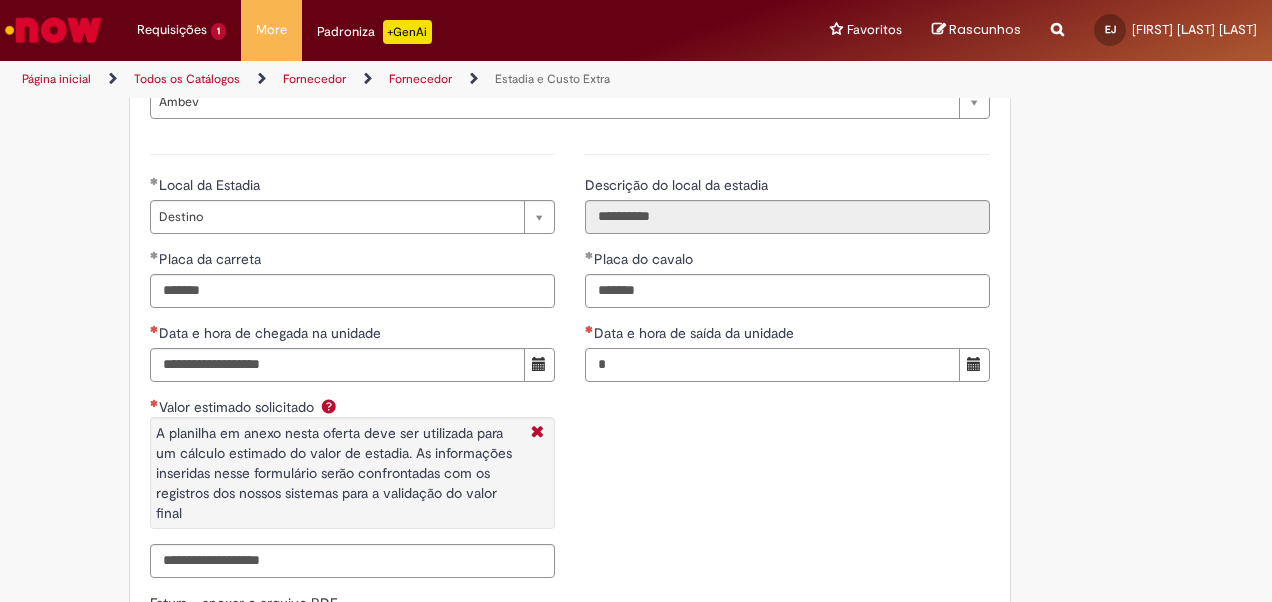 type 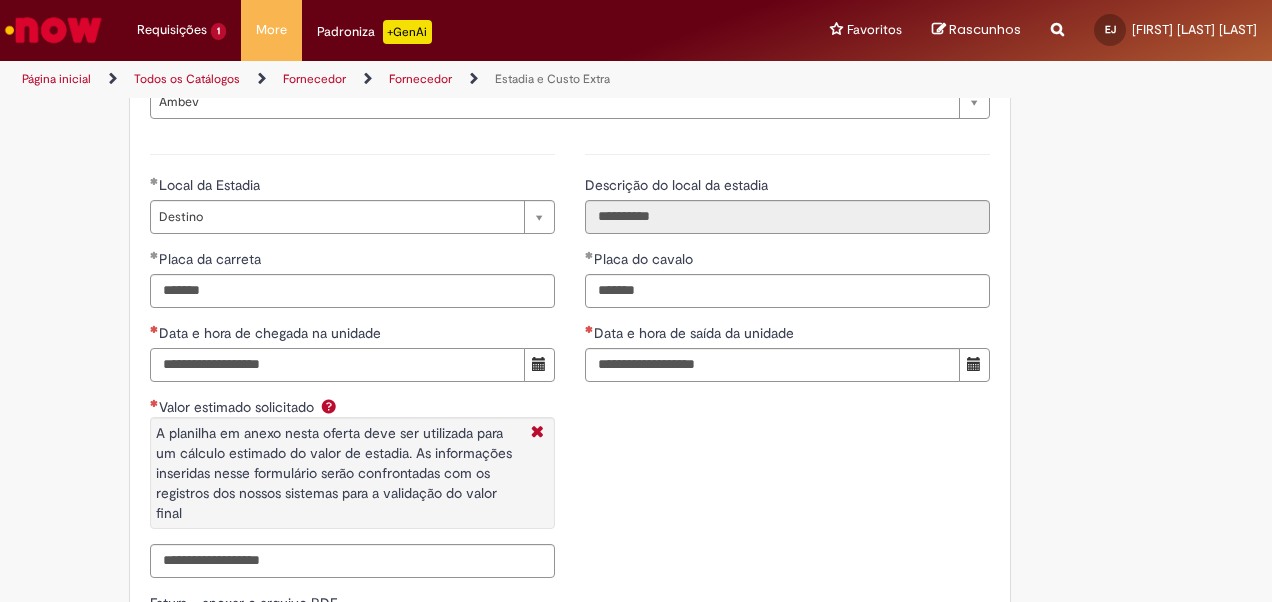 click on "Data e hora de chegada na unidade" at bounding box center [337, 365] 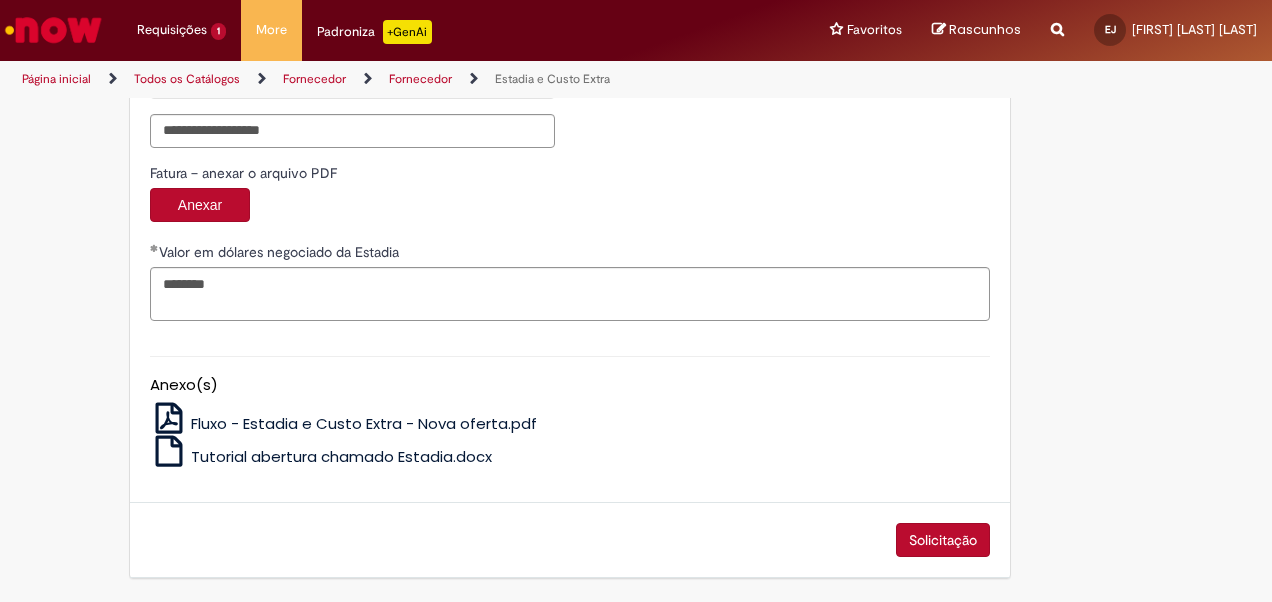 scroll, scrollTop: 3047, scrollLeft: 0, axis: vertical 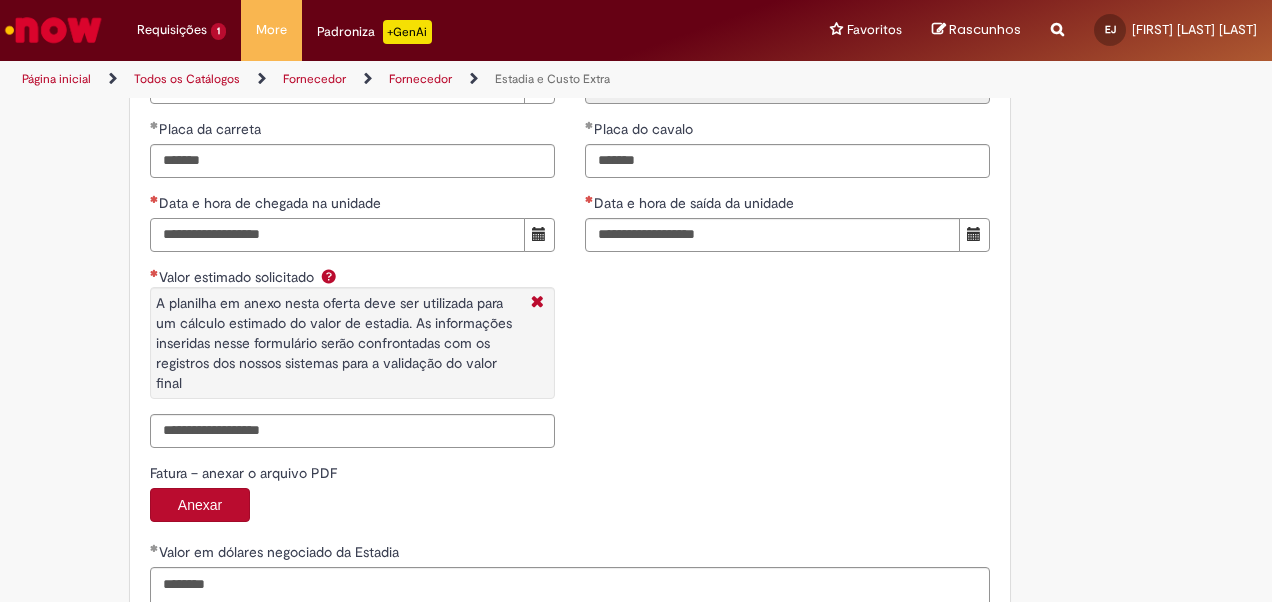 click on "Data e hora de chegada na unidade" at bounding box center (337, 235) 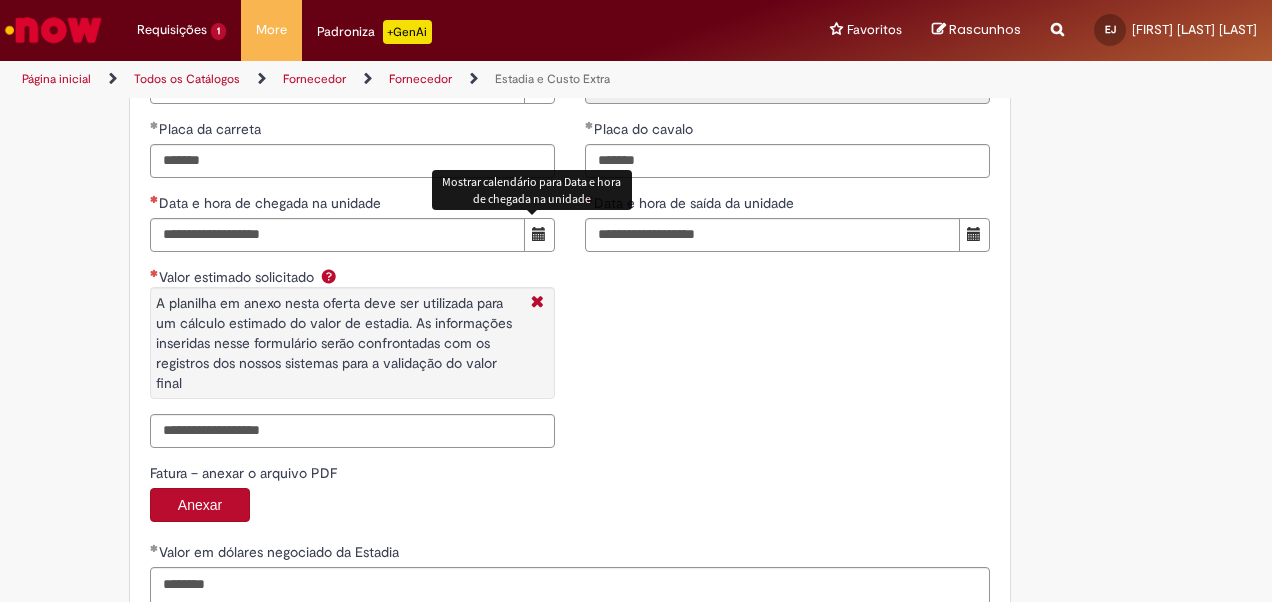 click at bounding box center [539, 234] 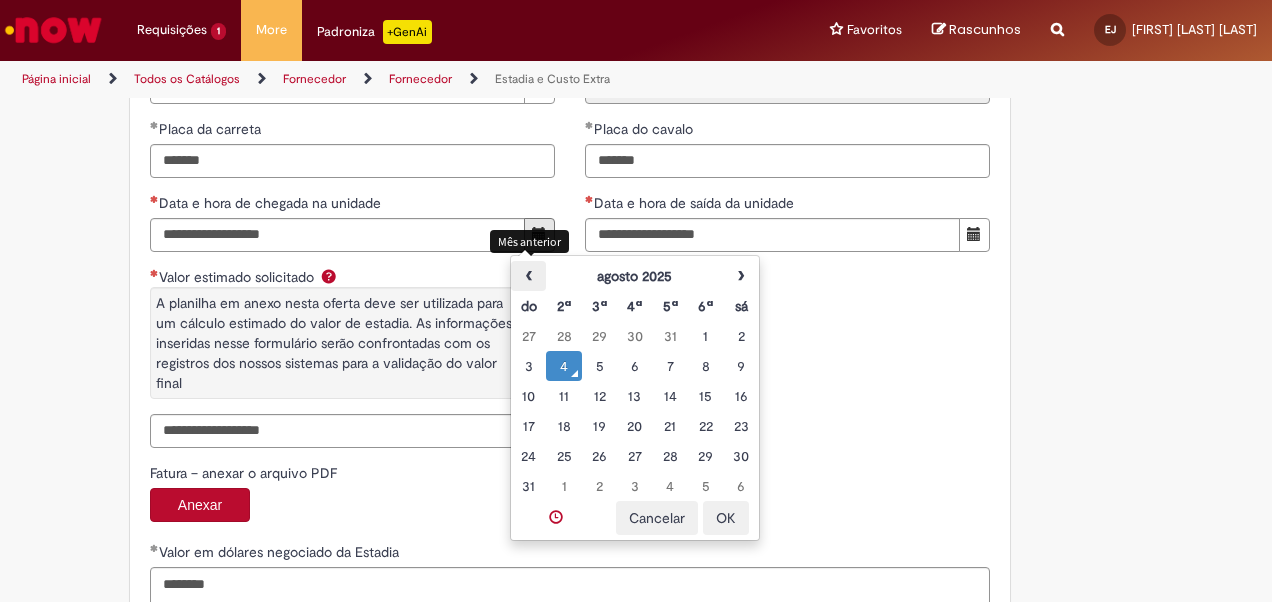 click on "‹" at bounding box center [528, 276] 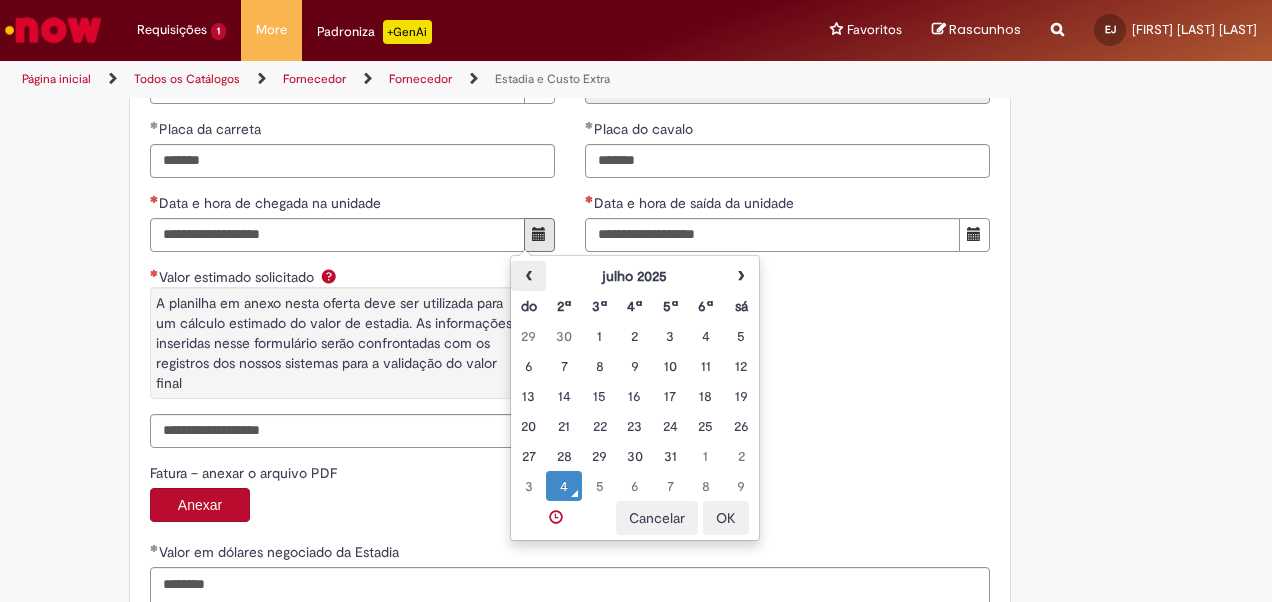 click on "‹" at bounding box center [528, 276] 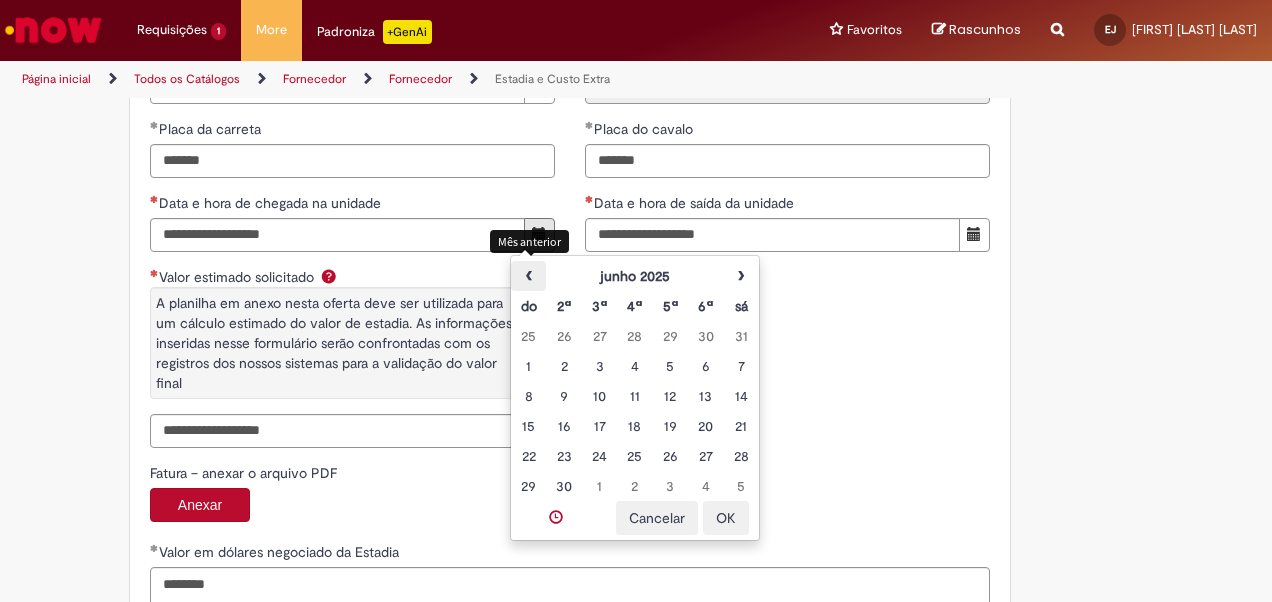 click on "‹" at bounding box center (528, 276) 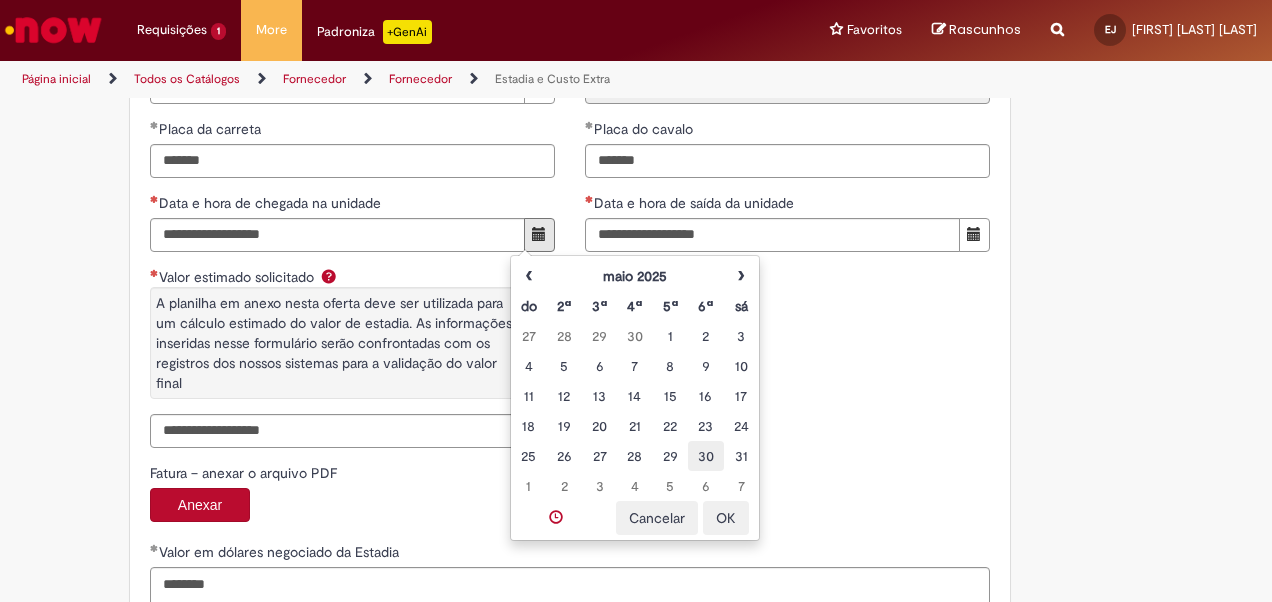 click on "30" at bounding box center [705, 456] 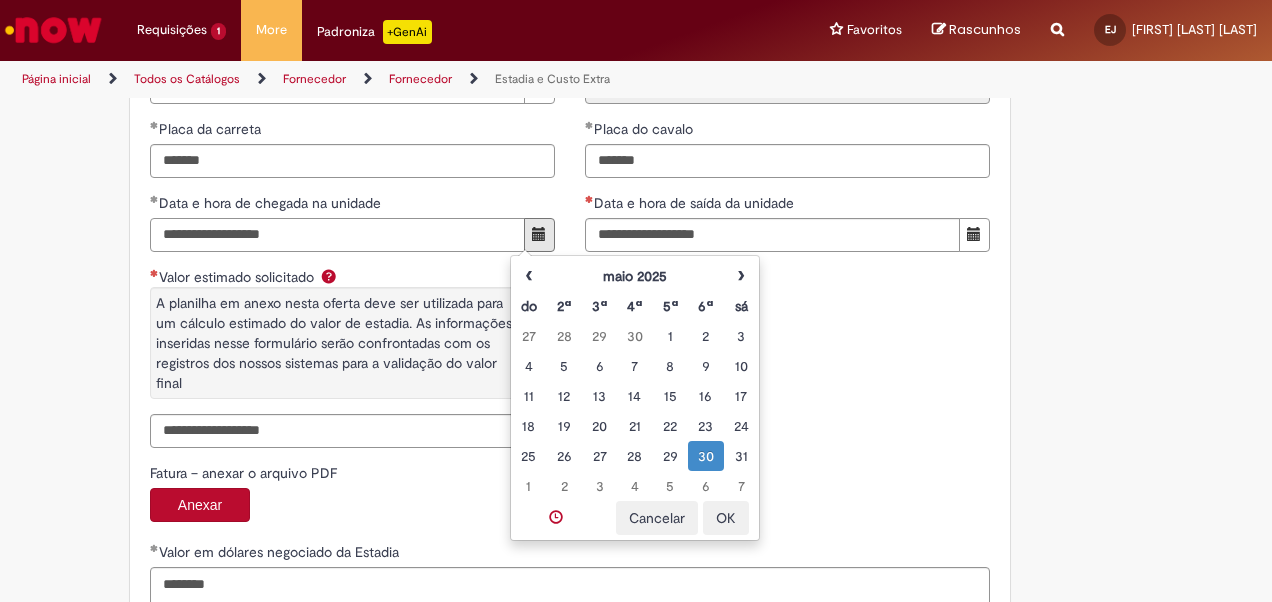 click on "**********" at bounding box center (337, 235) 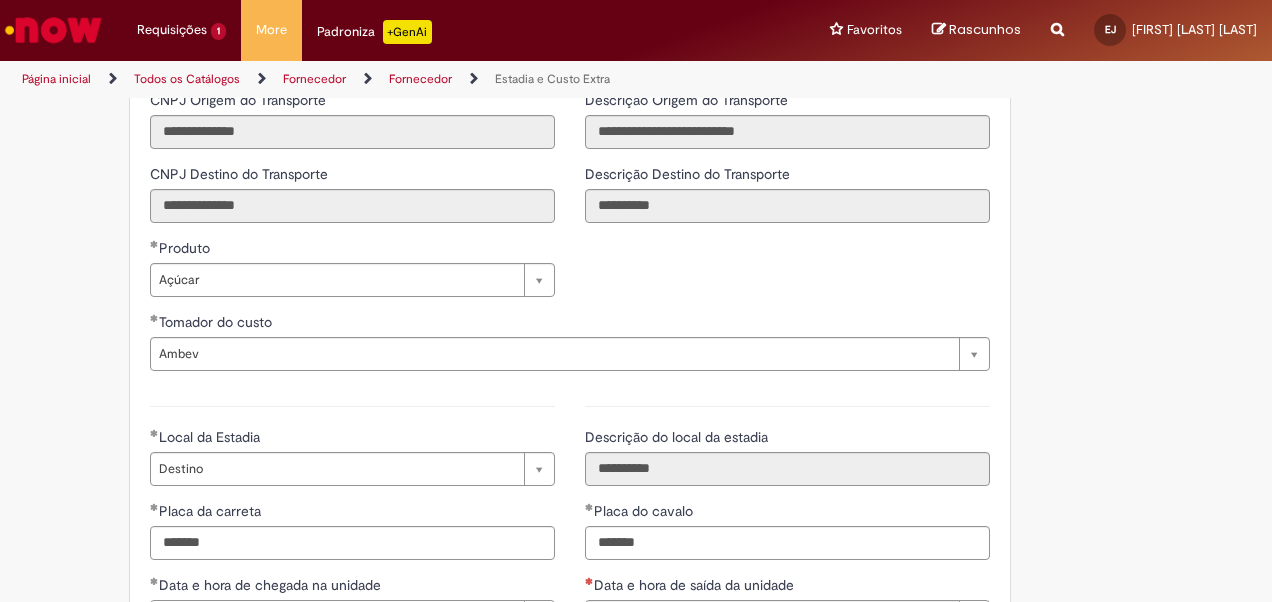 scroll, scrollTop: 2865, scrollLeft: 0, axis: vertical 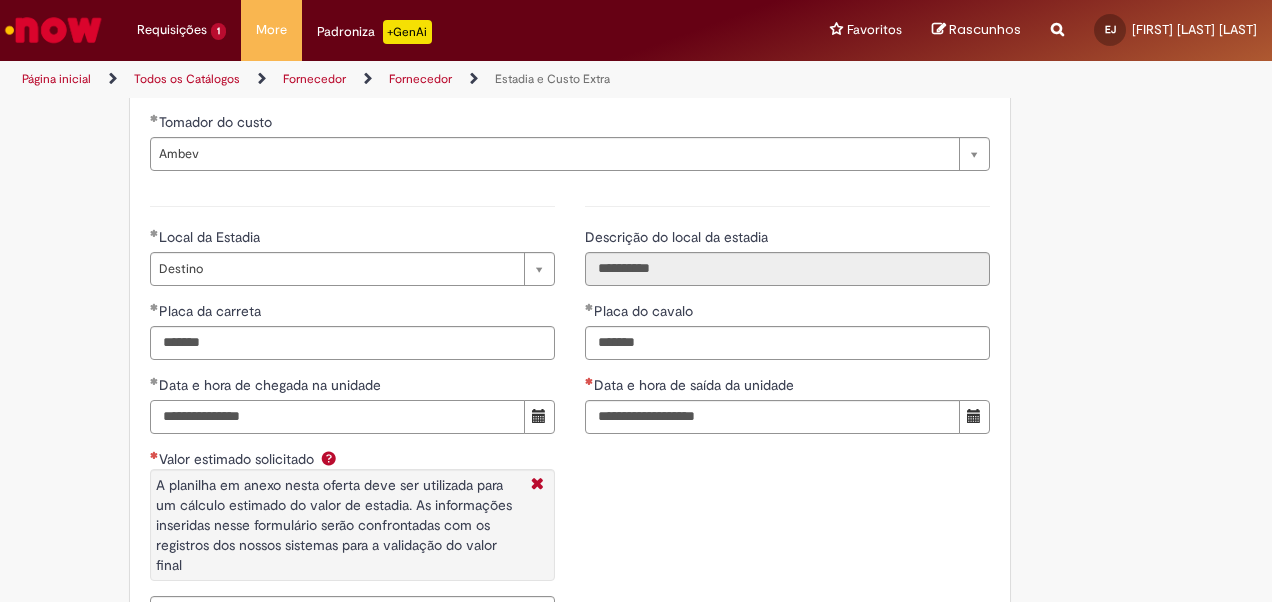 click on "**********" at bounding box center [337, 417] 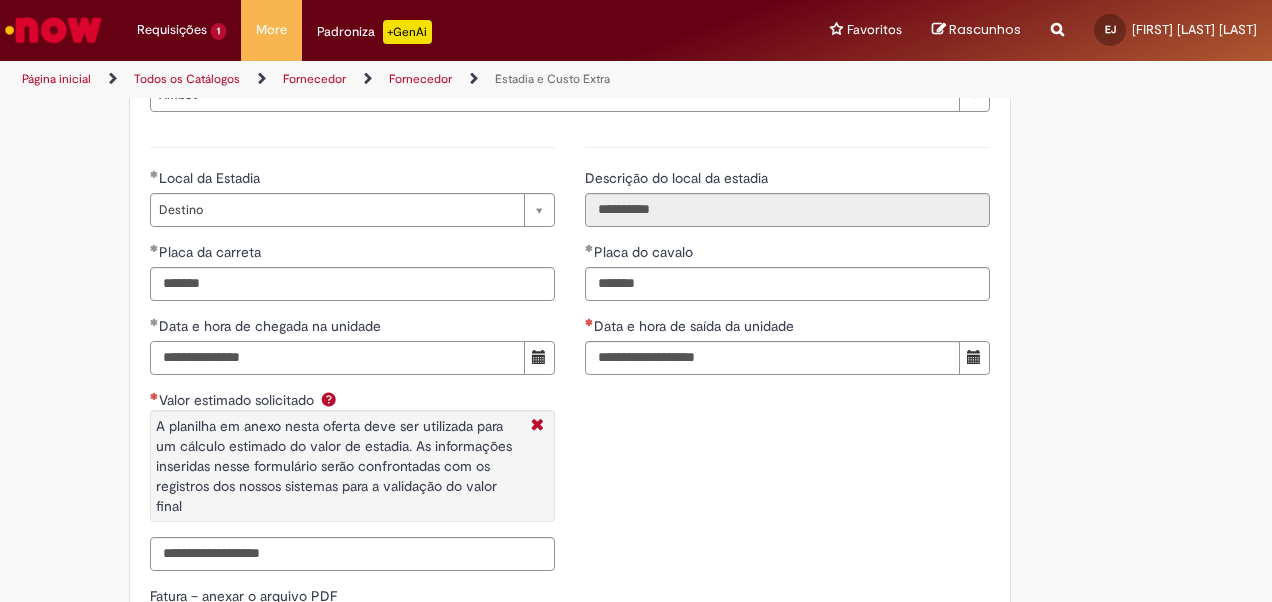 scroll, scrollTop: 3024, scrollLeft: 0, axis: vertical 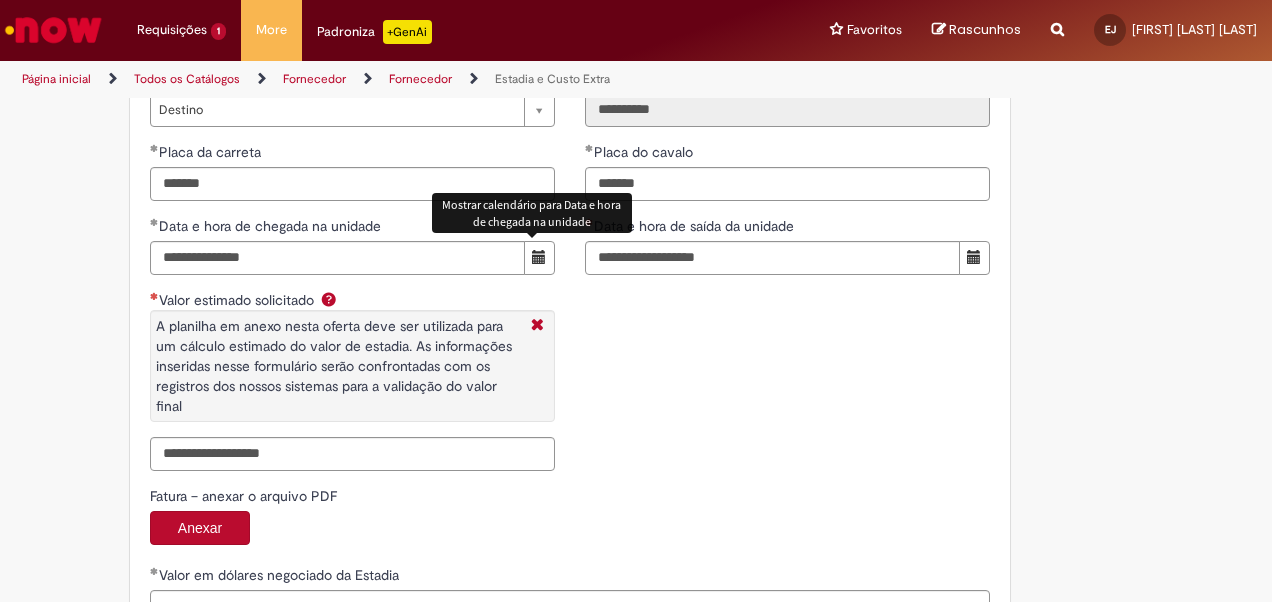 click at bounding box center (539, 257) 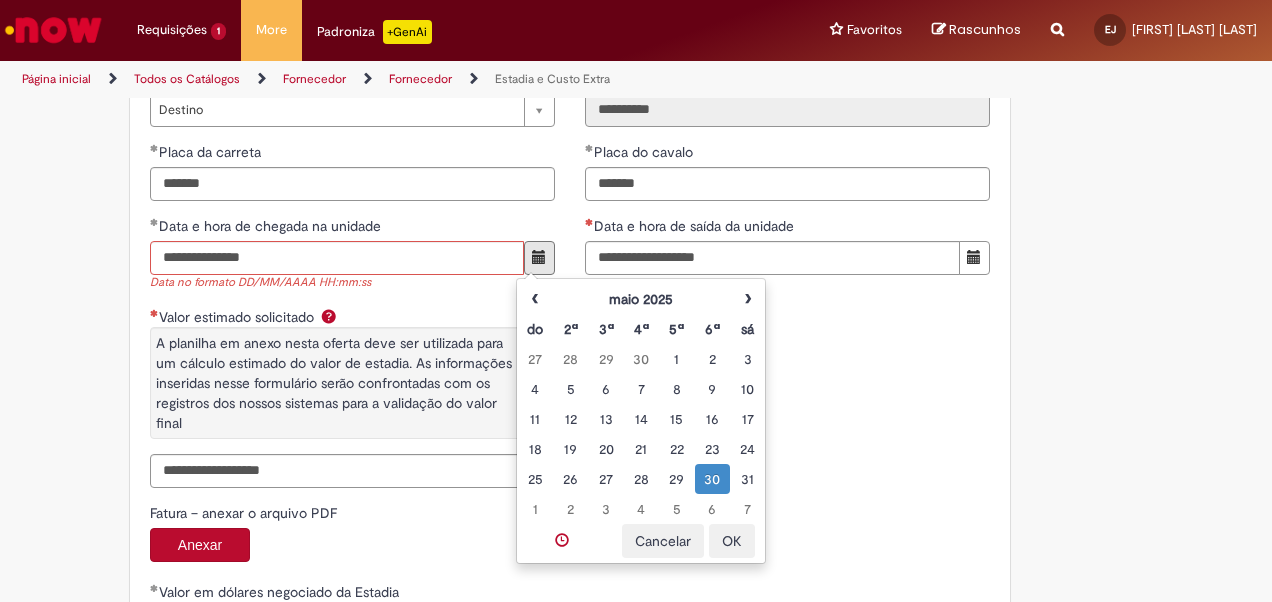 click on "30" at bounding box center [712, 479] 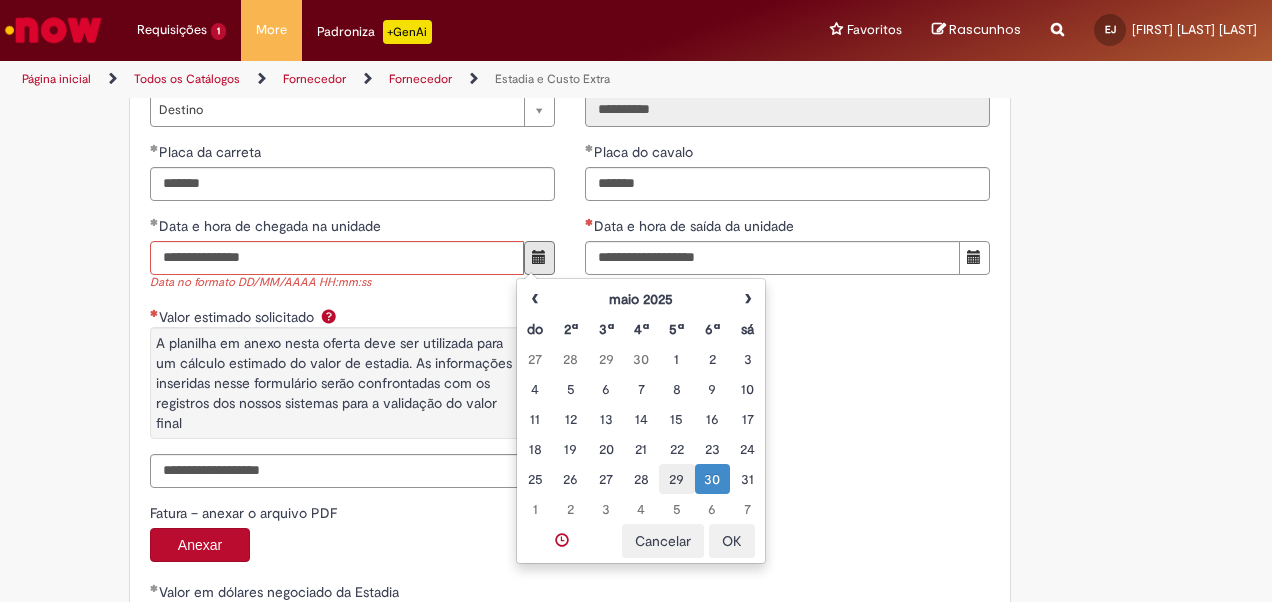 click on "29" at bounding box center [676, 479] 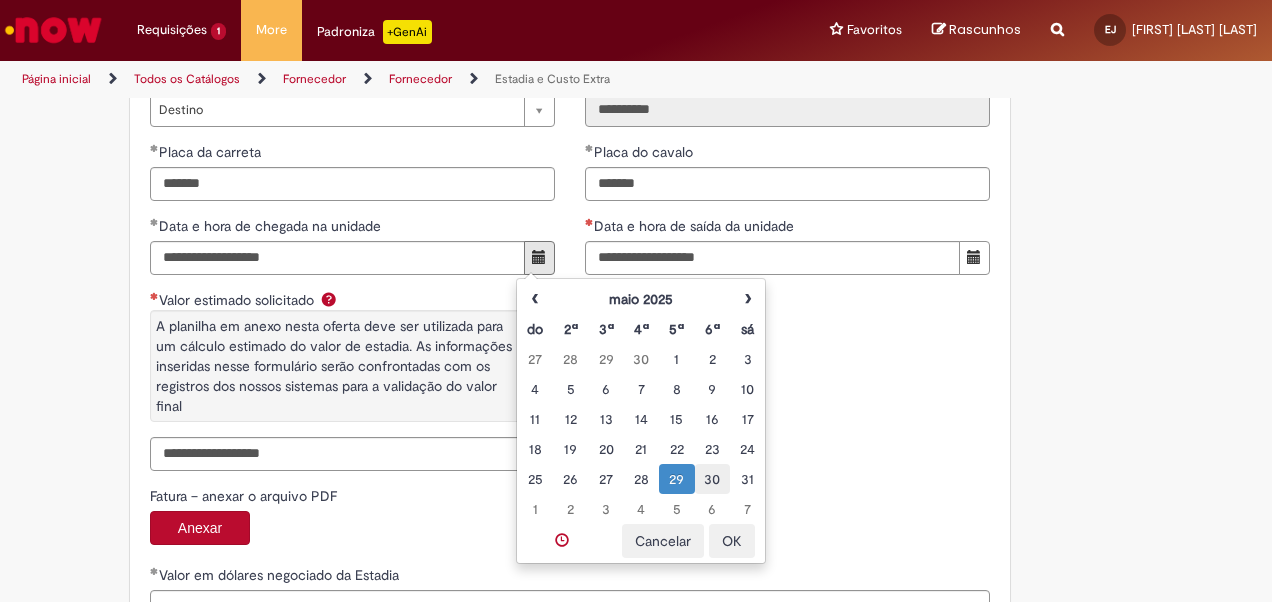click on "30" at bounding box center (712, 479) 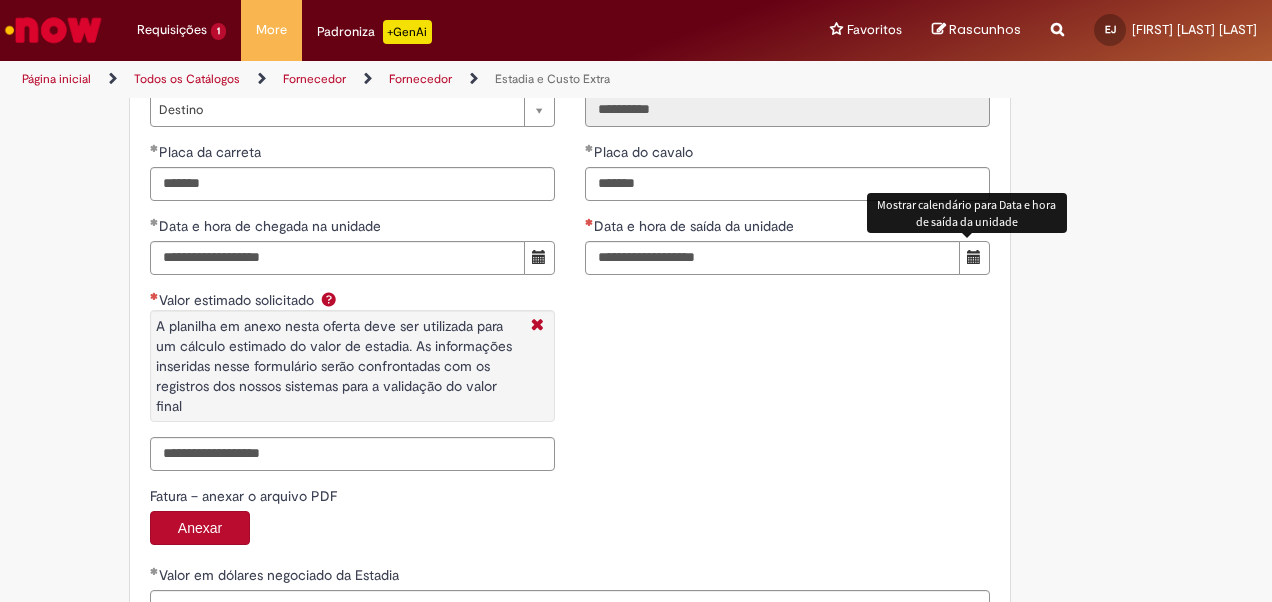 click at bounding box center [974, 257] 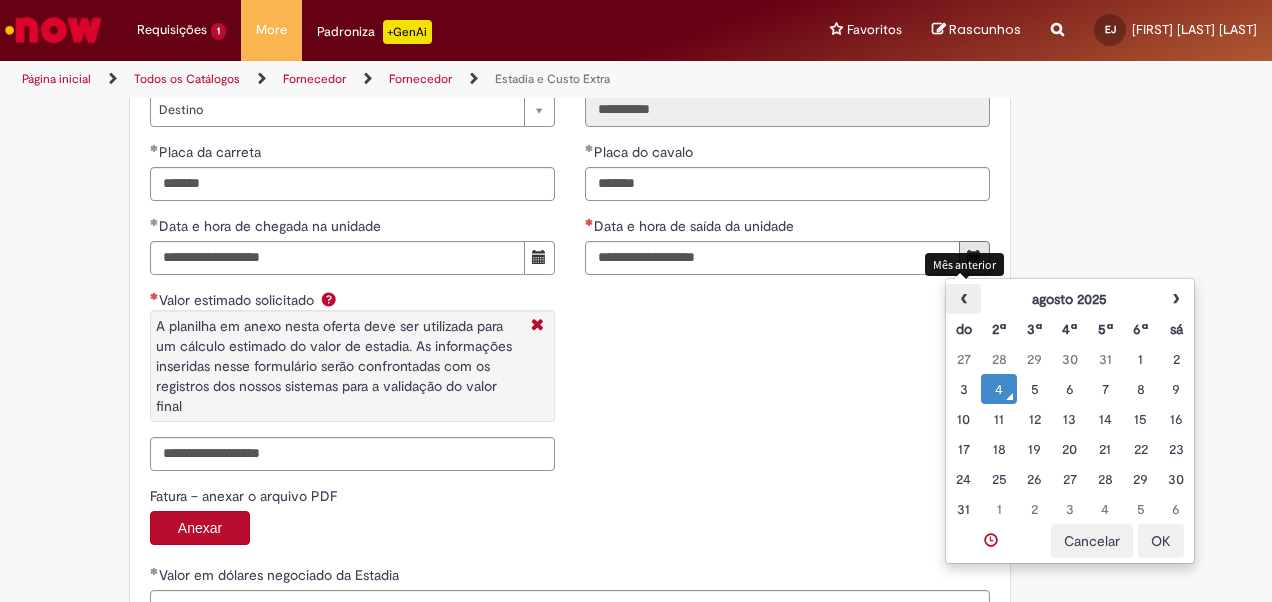 click on "‹" at bounding box center (963, 299) 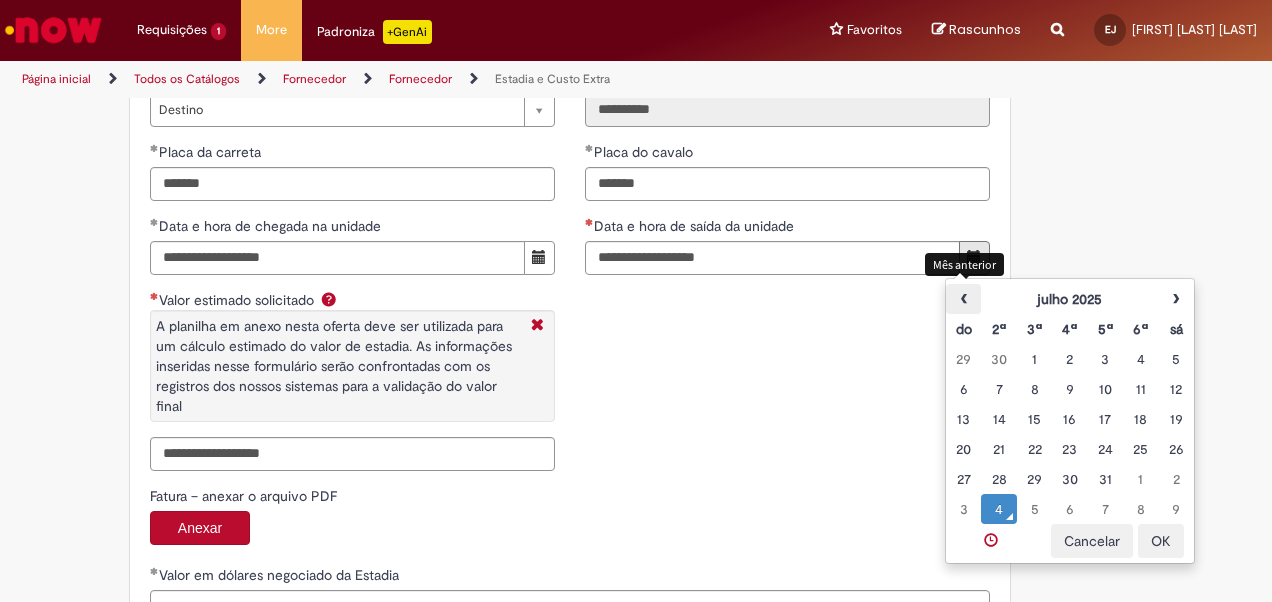 click on "‹" at bounding box center [963, 299] 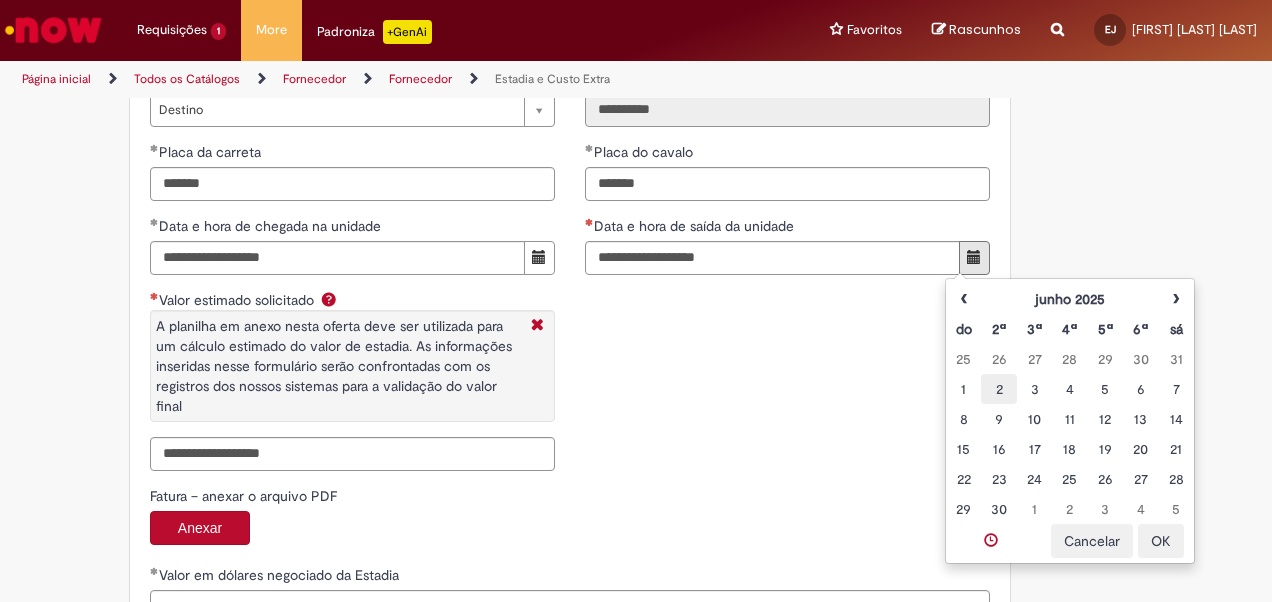 click on "2" at bounding box center [998, 389] 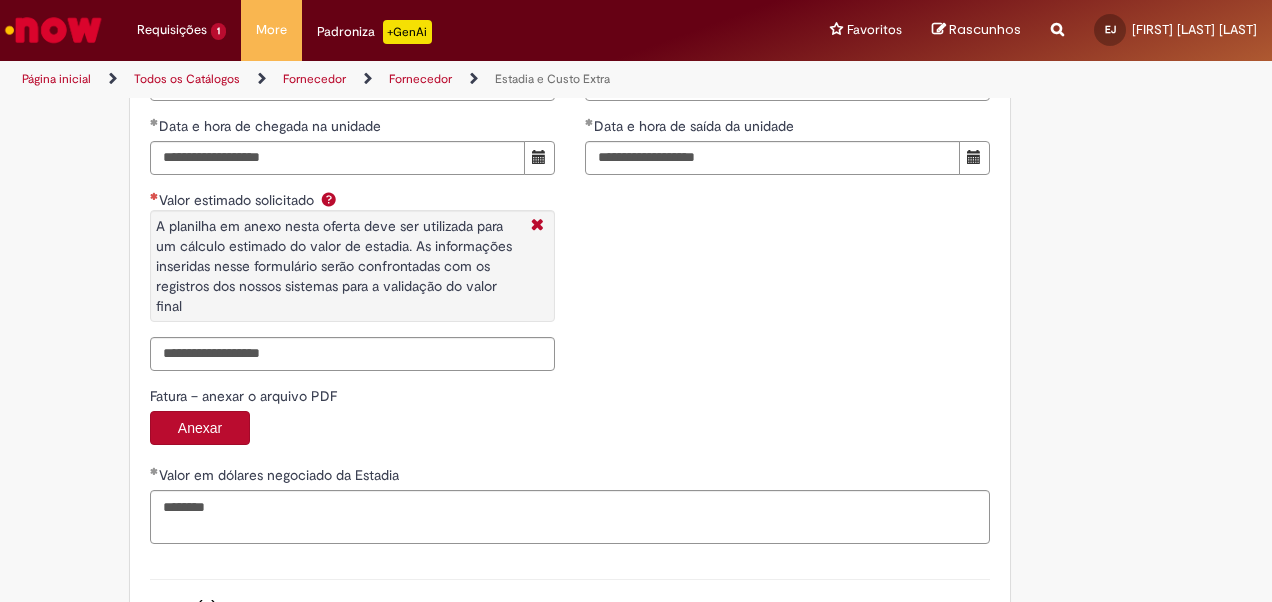 scroll, scrollTop: 3024, scrollLeft: 0, axis: vertical 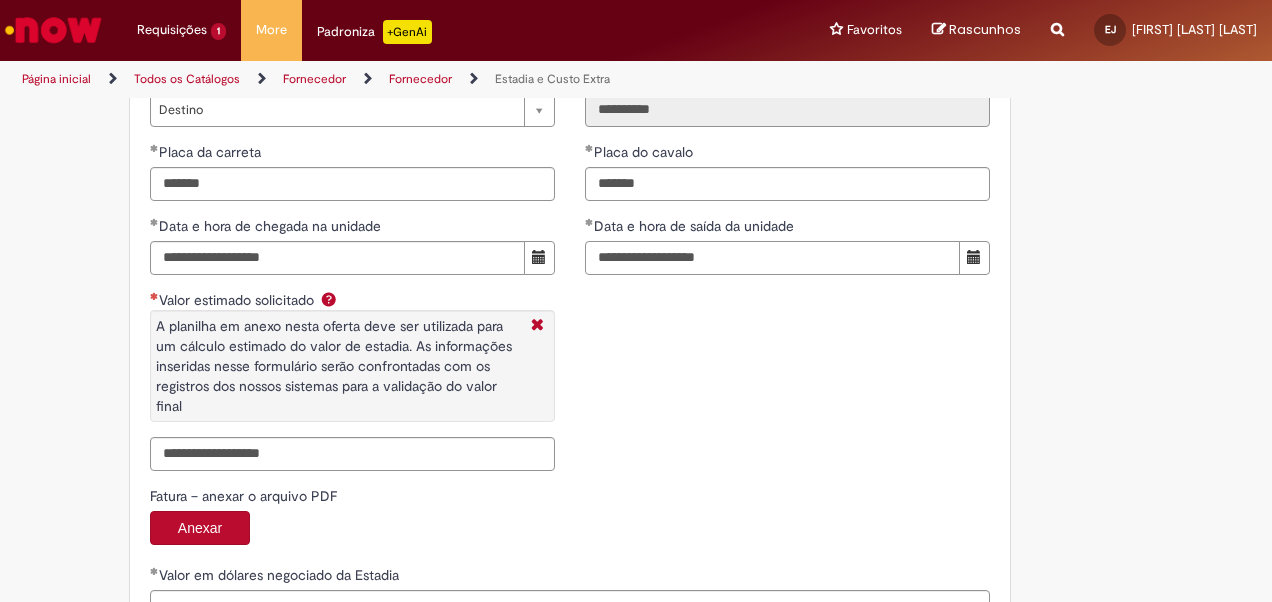 click on "**********" at bounding box center [772, 258] 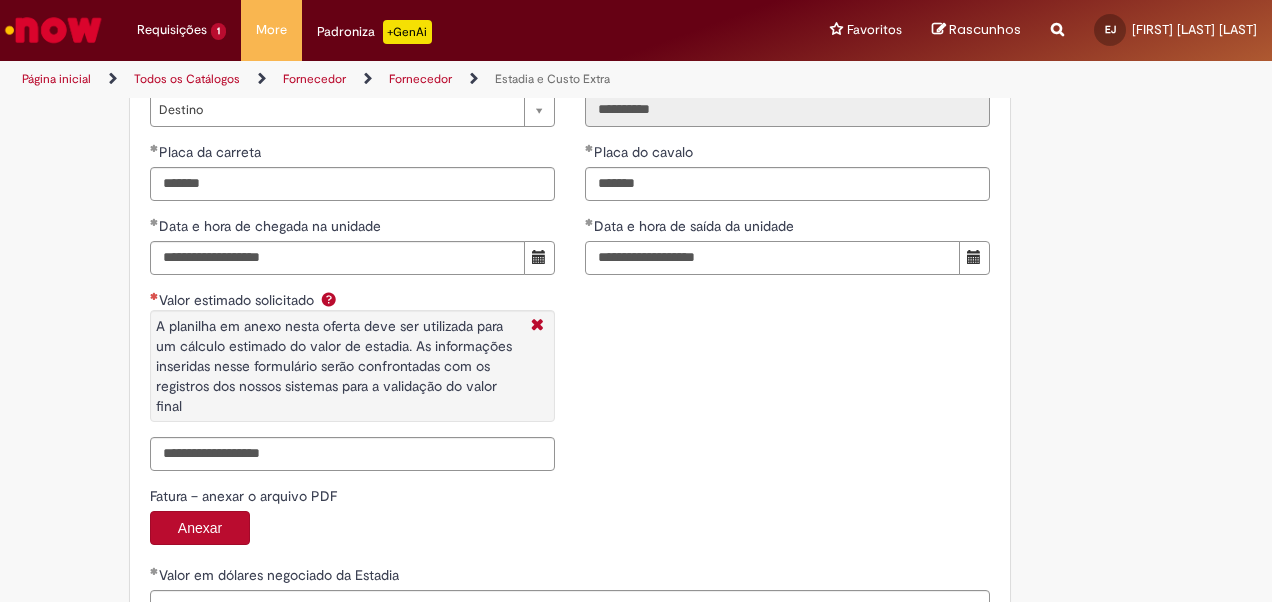 click on "**********" at bounding box center [772, 258] 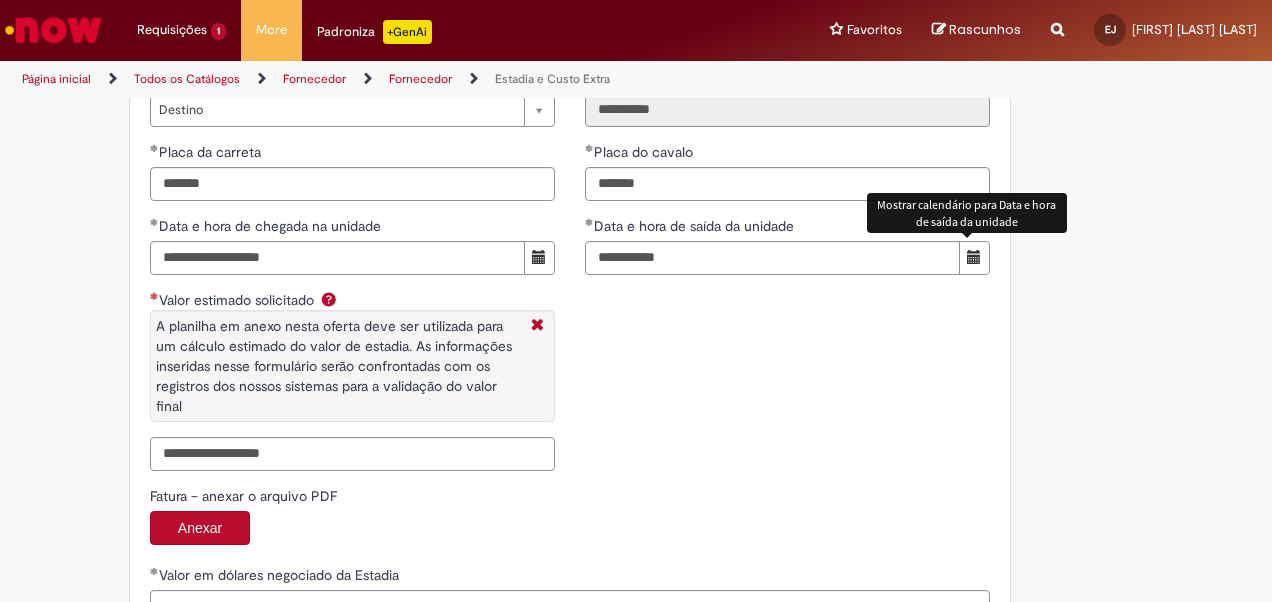 click at bounding box center [974, 257] 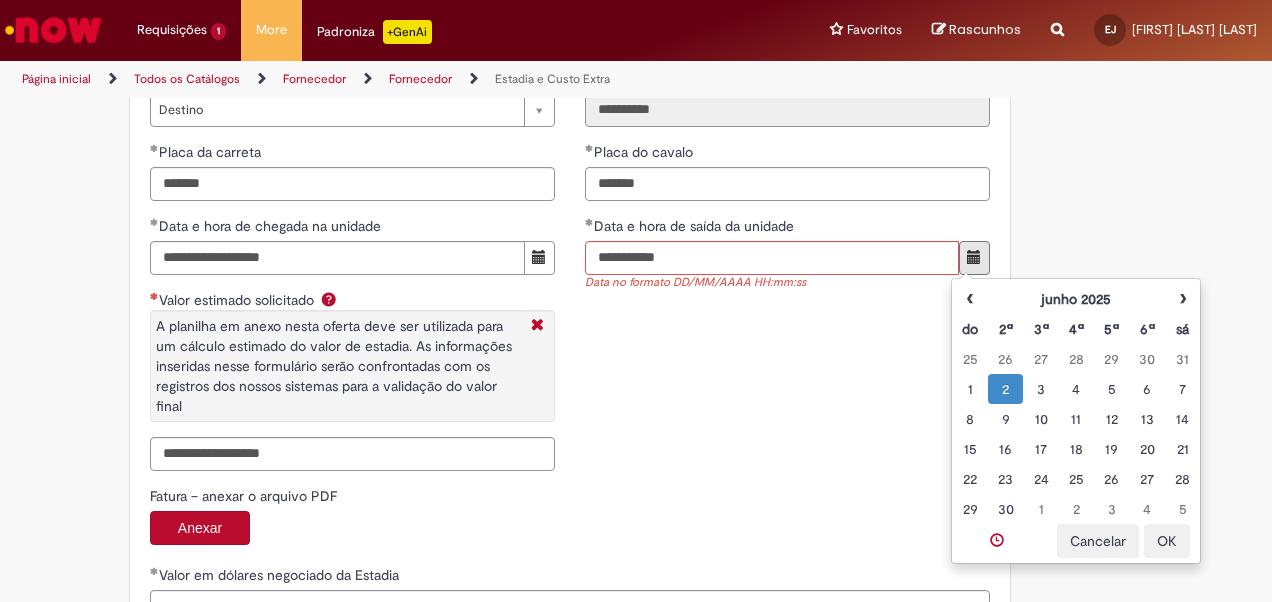 click on "2" at bounding box center [1005, 389] 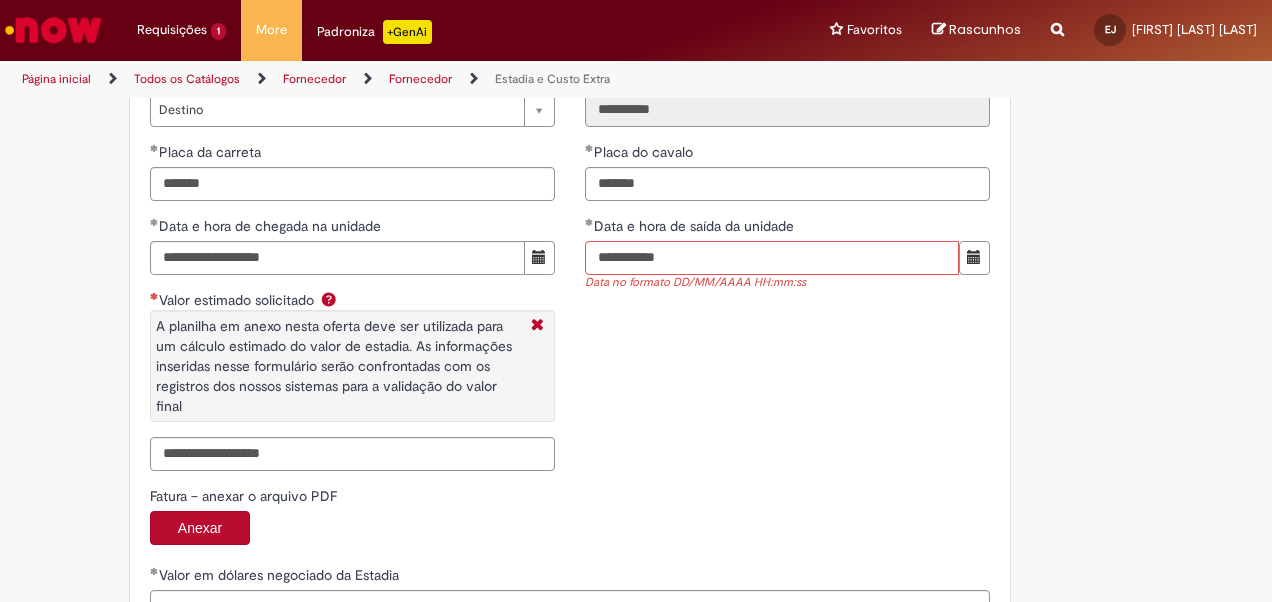 click on "**********" at bounding box center (772, 258) 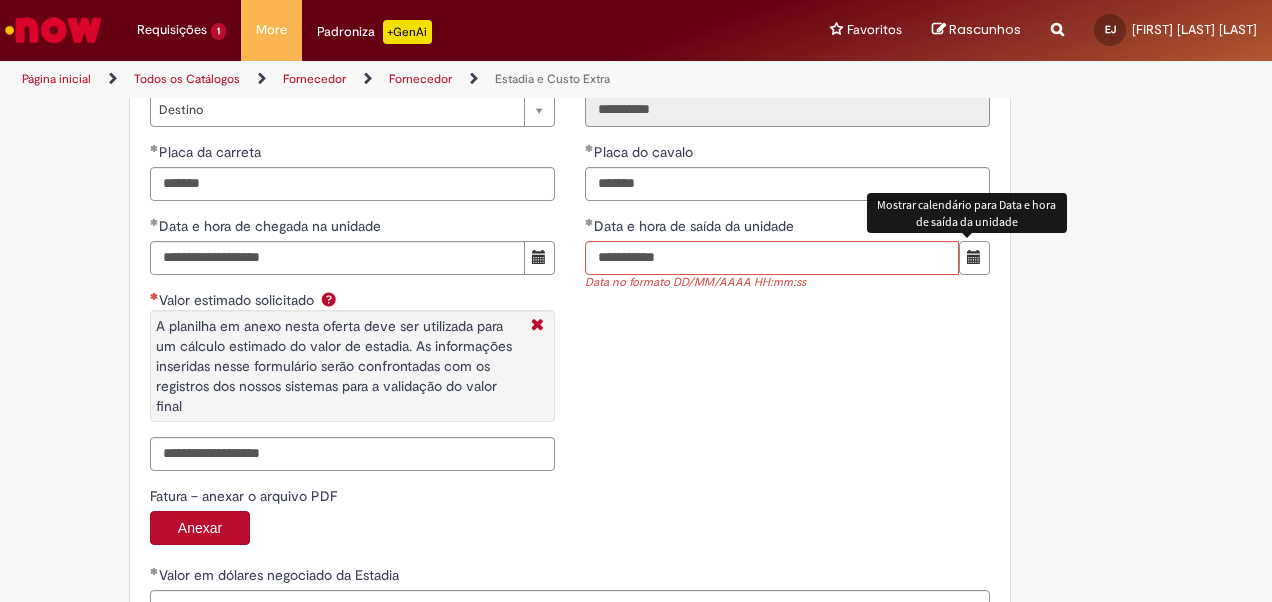 click at bounding box center (974, 257) 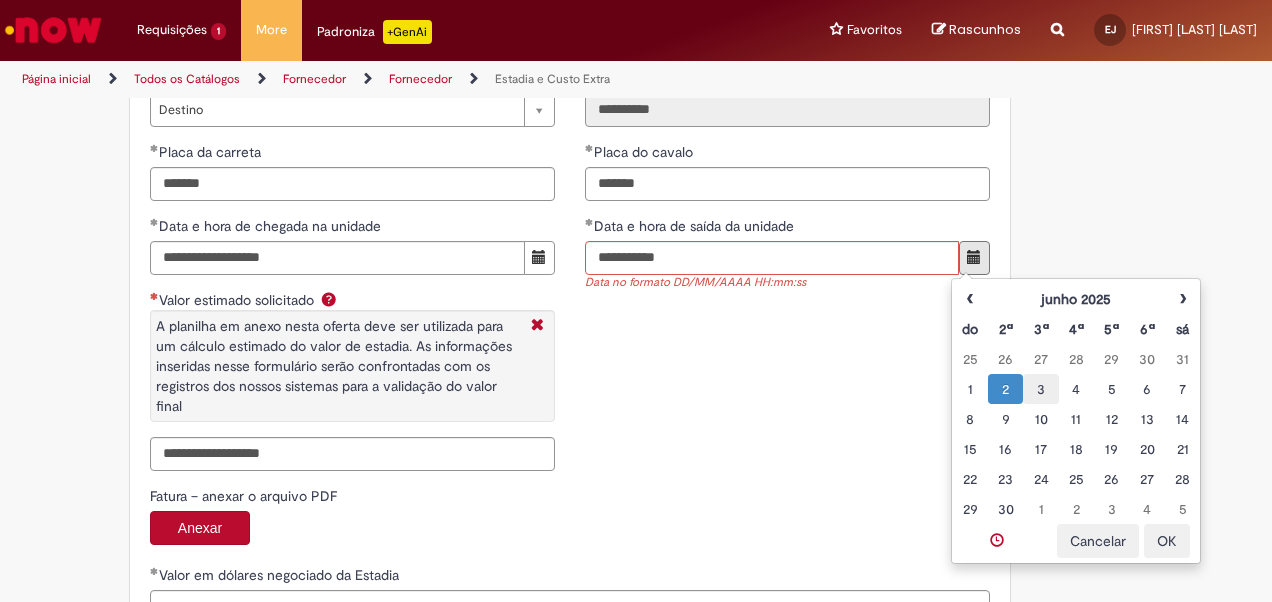 click on "3" at bounding box center [1040, 389] 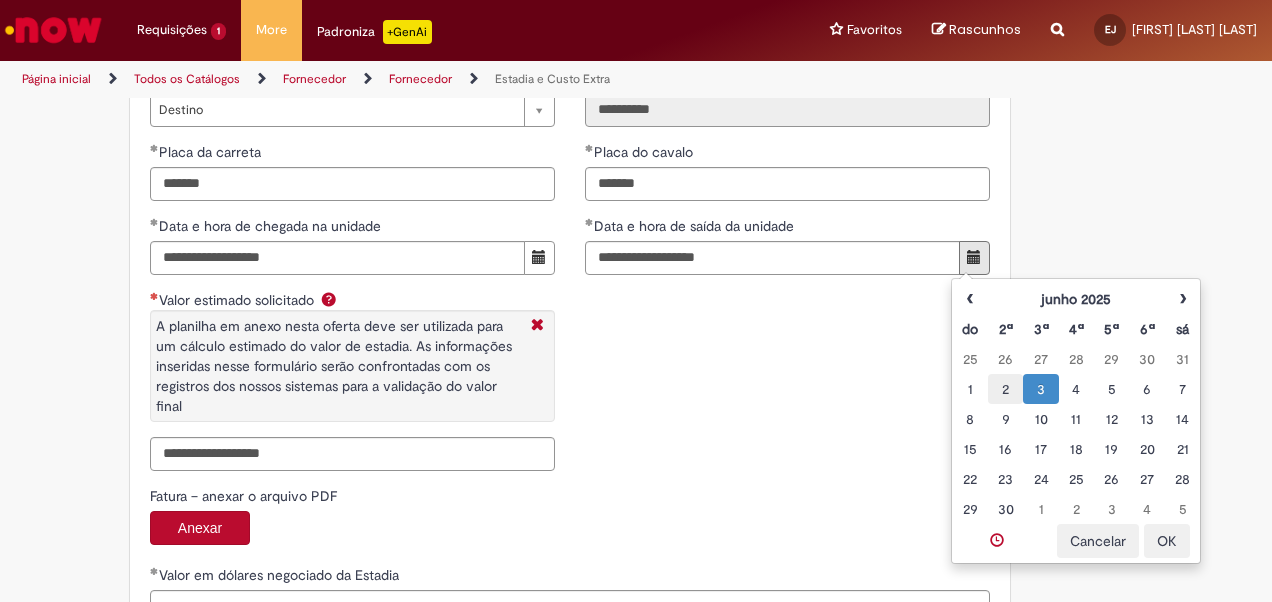 click on "2" at bounding box center (1005, 389) 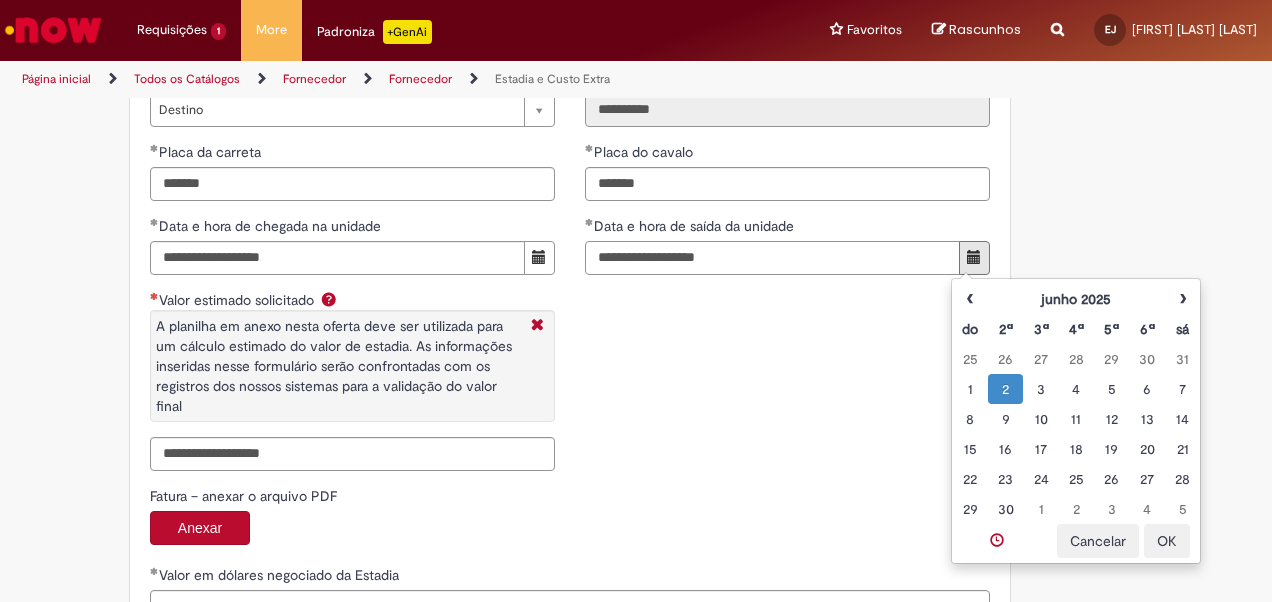 click on "**********" at bounding box center (772, 258) 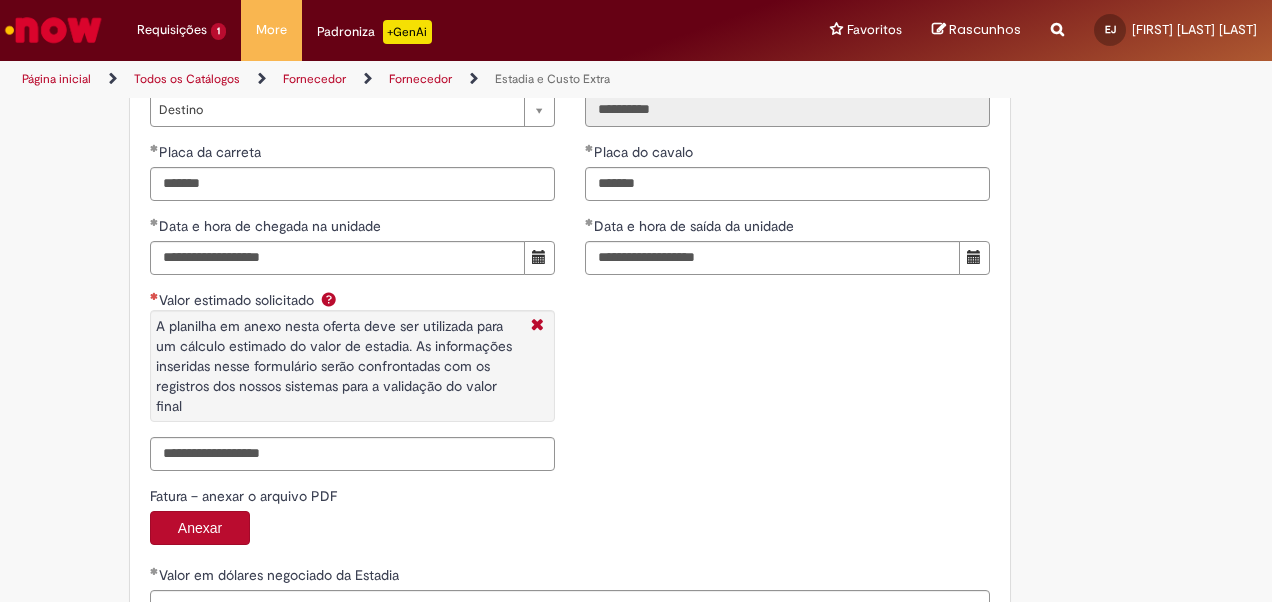 click at bounding box center (329, 299) 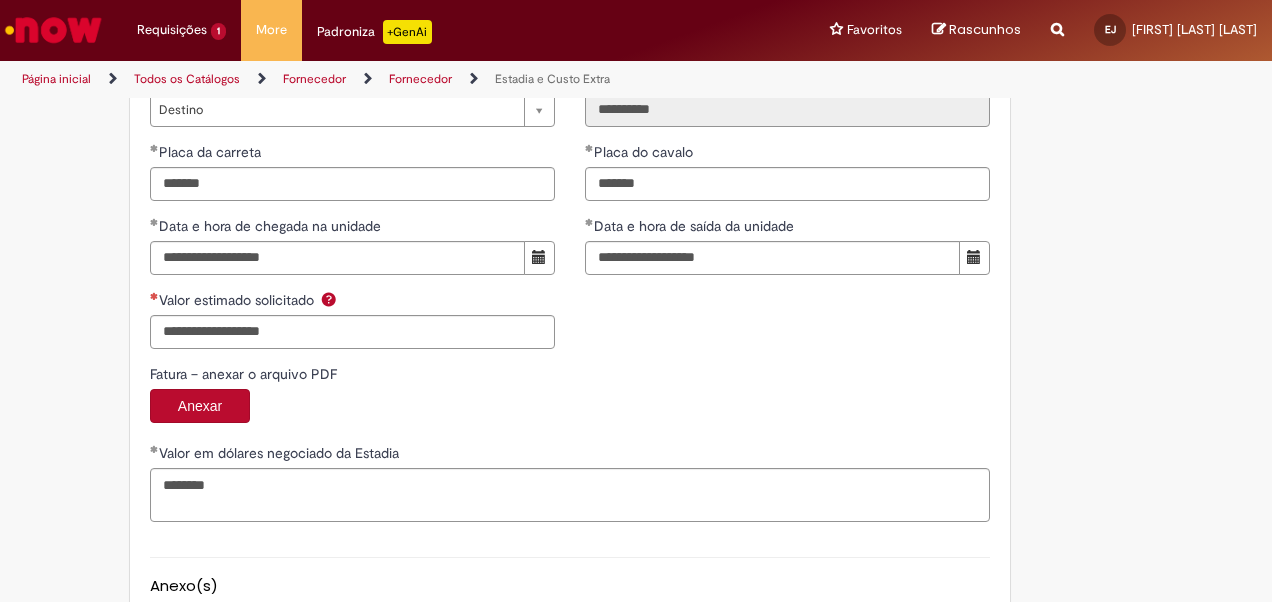 click at bounding box center [329, 299] 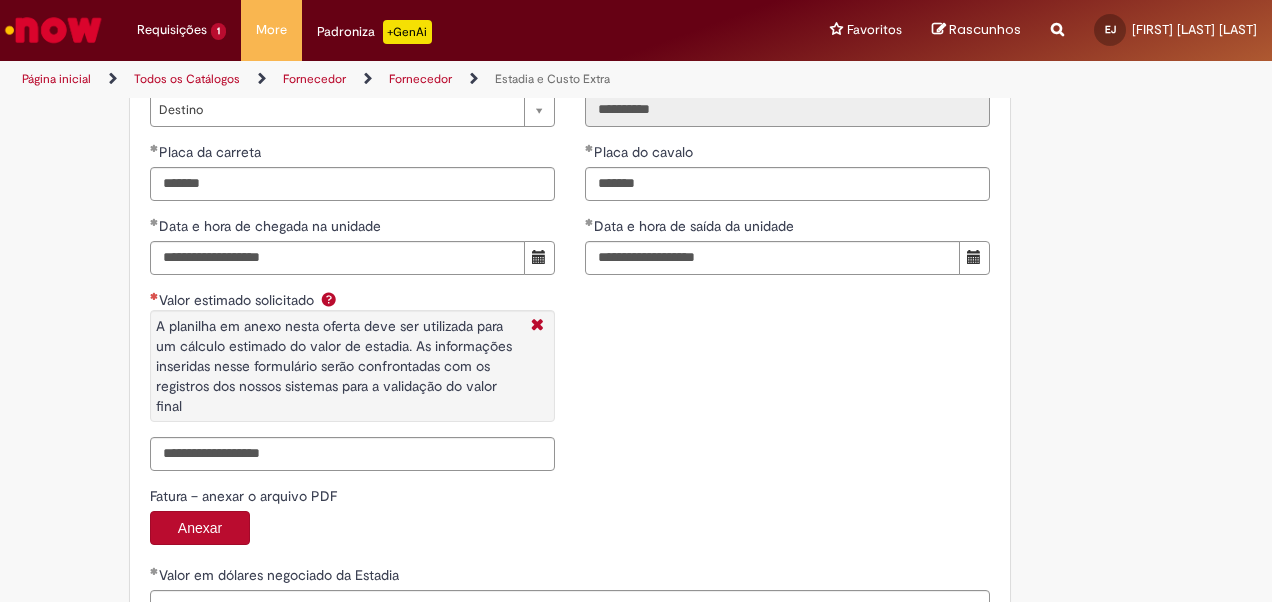 click at bounding box center (329, 299) 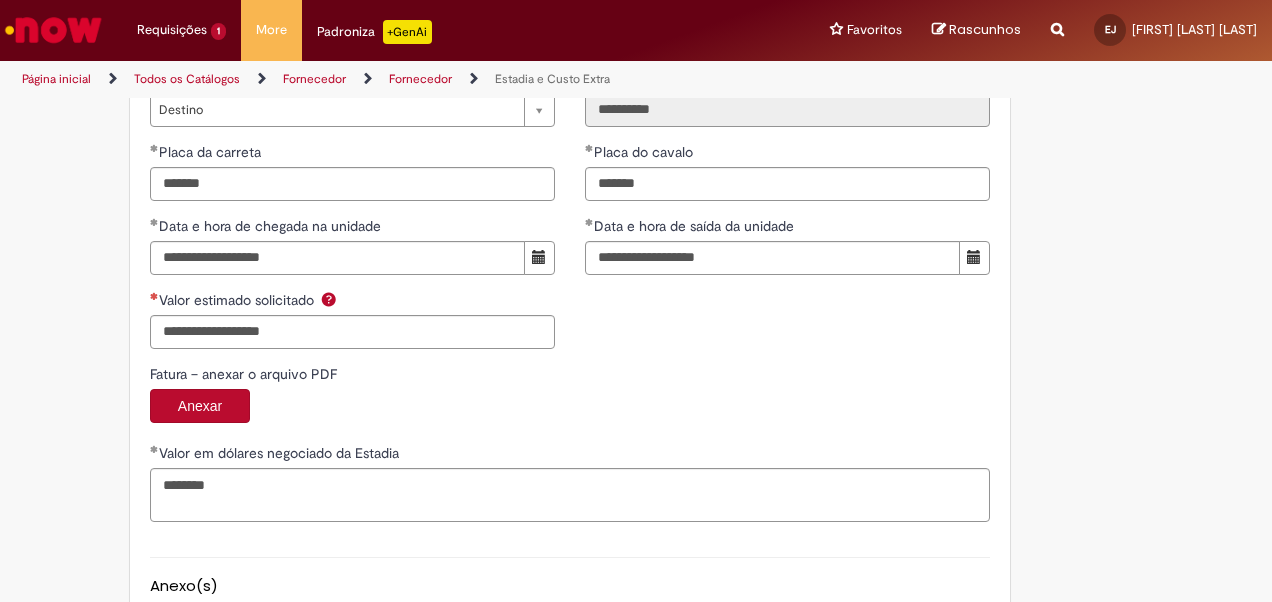 click at bounding box center (329, 299) 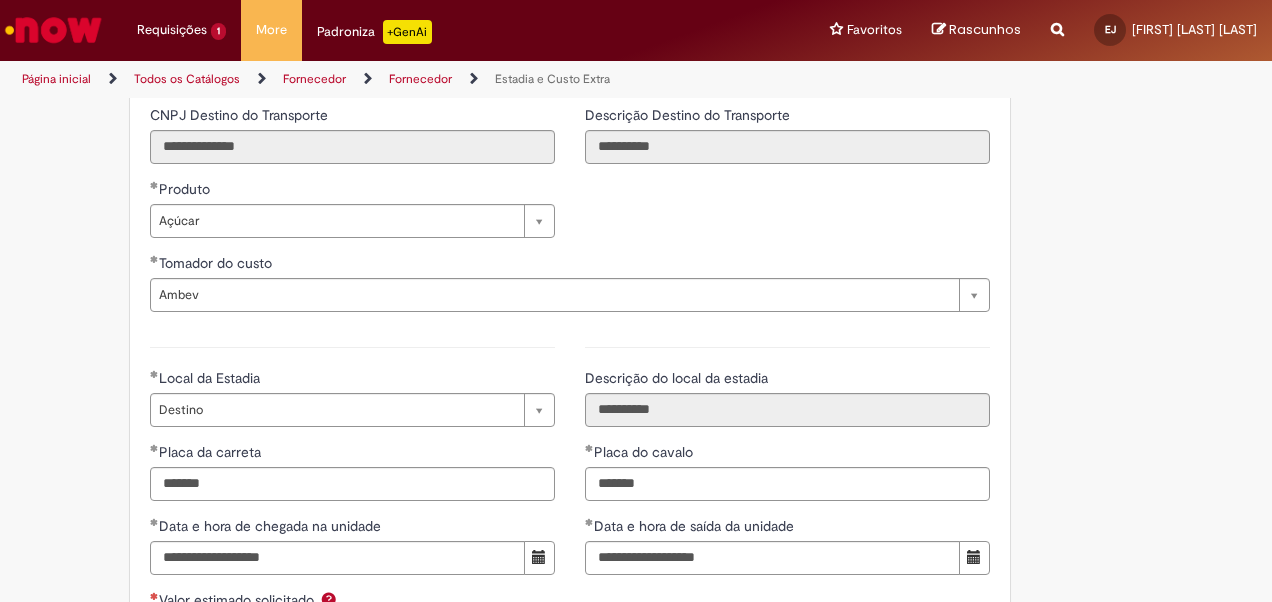 scroll, scrollTop: 2924, scrollLeft: 0, axis: vertical 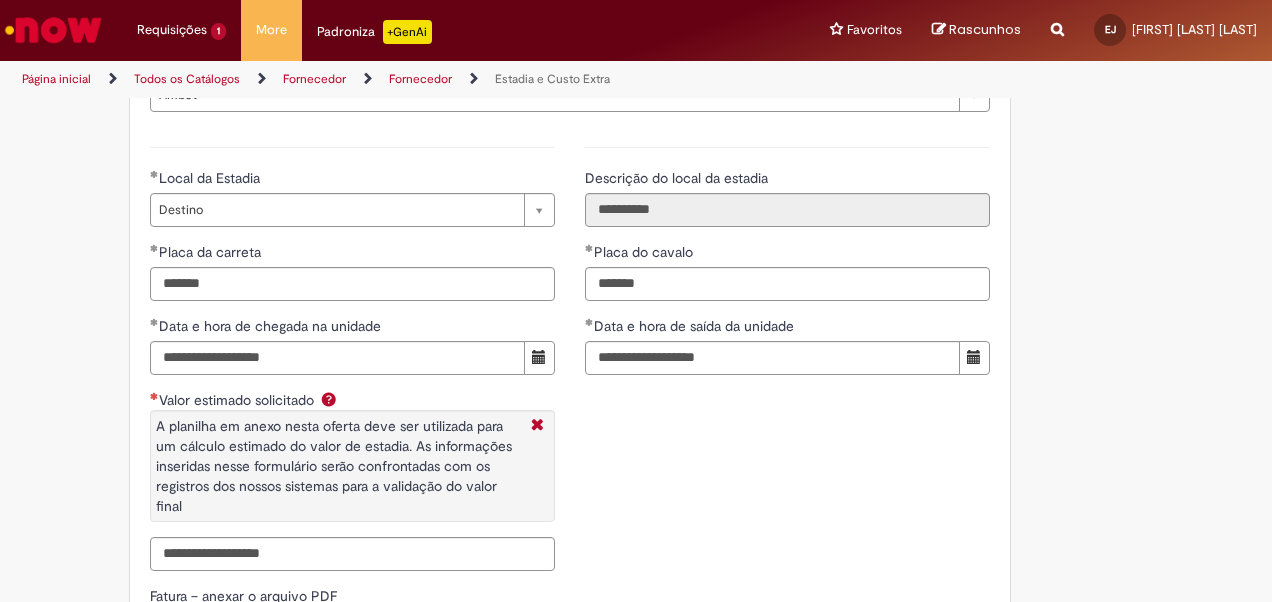 click on "**********" at bounding box center [570, 356] 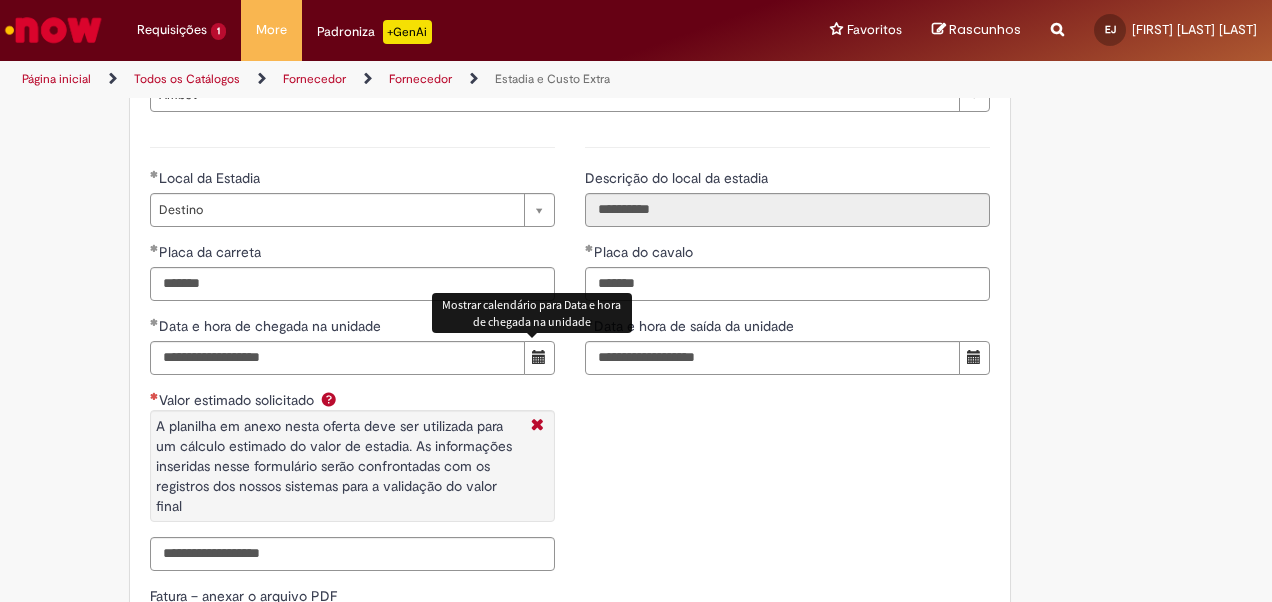 click at bounding box center [539, 357] 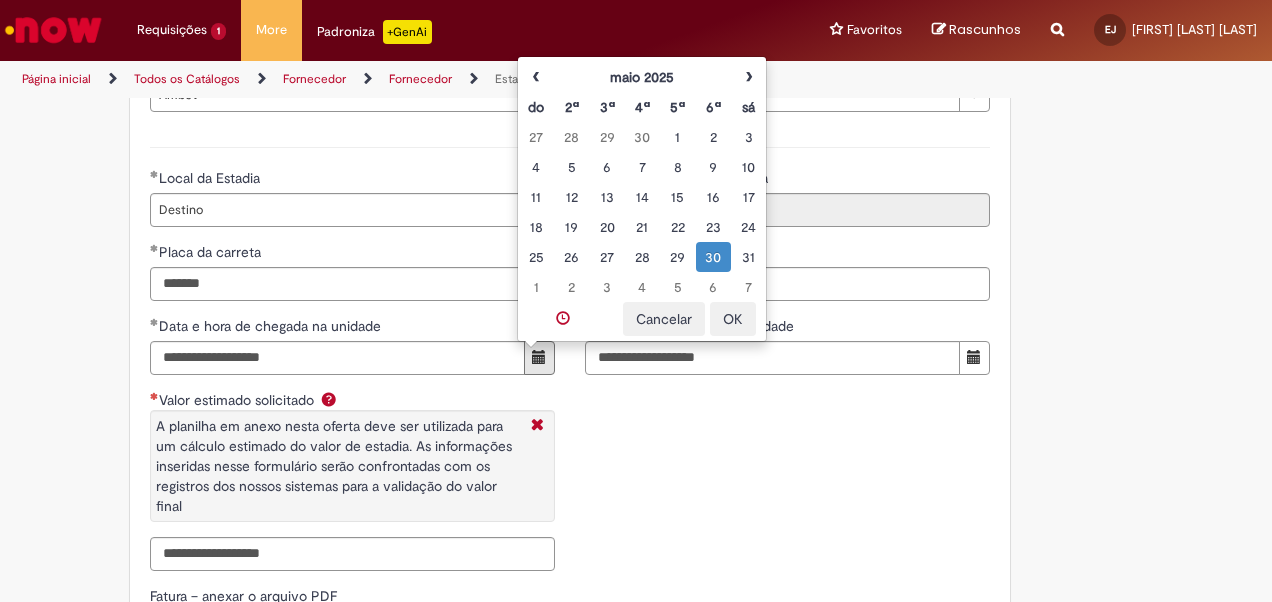 click on "30" at bounding box center [713, 257] 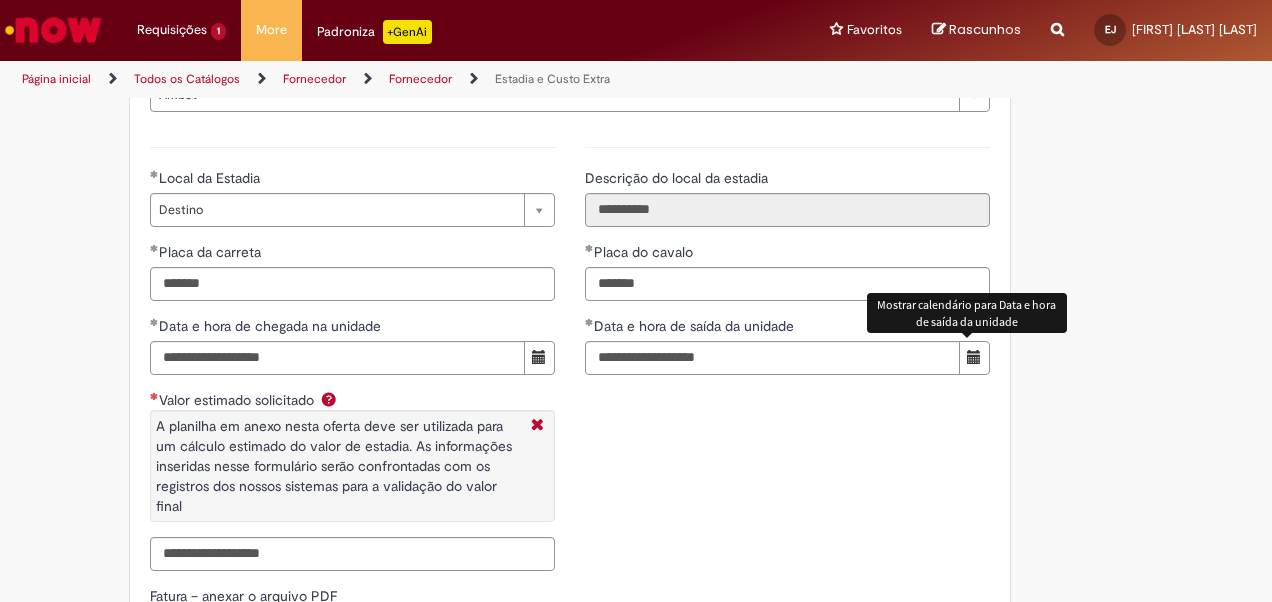 click at bounding box center [974, 358] 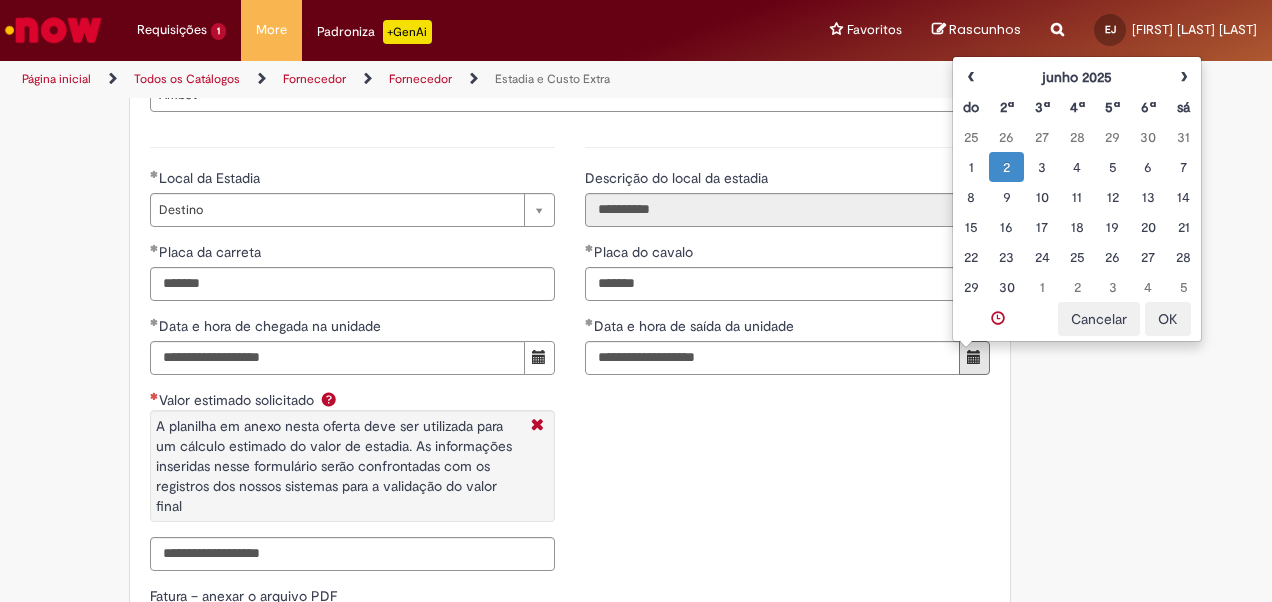 click on "2" at bounding box center [1006, 167] 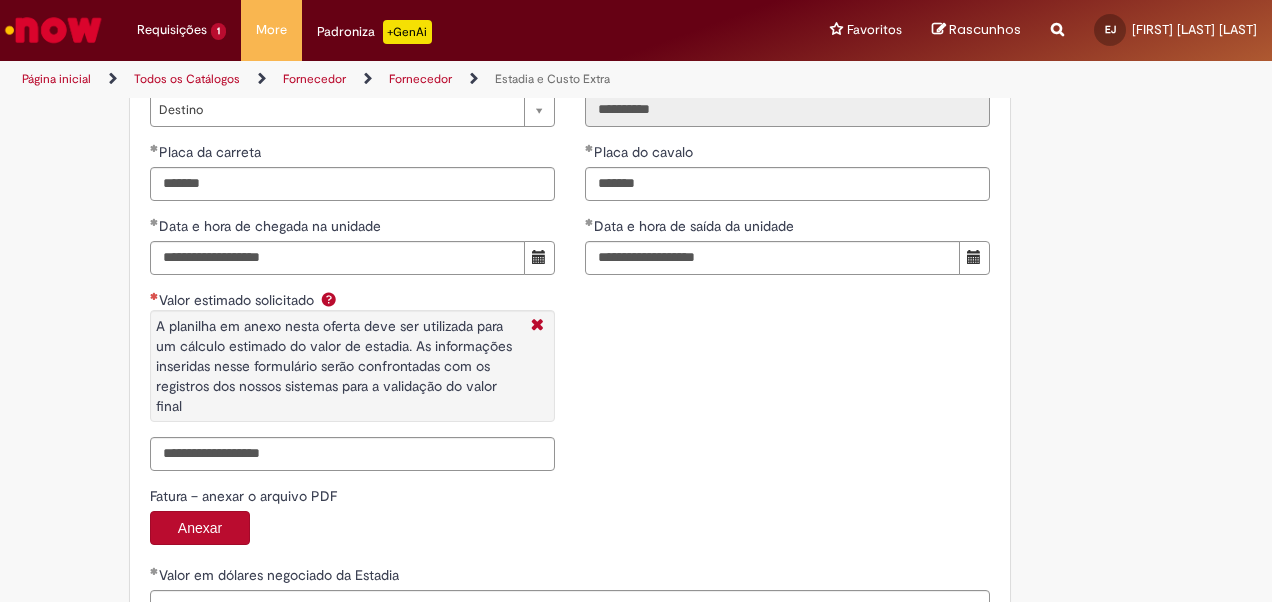 scroll, scrollTop: 3124, scrollLeft: 0, axis: vertical 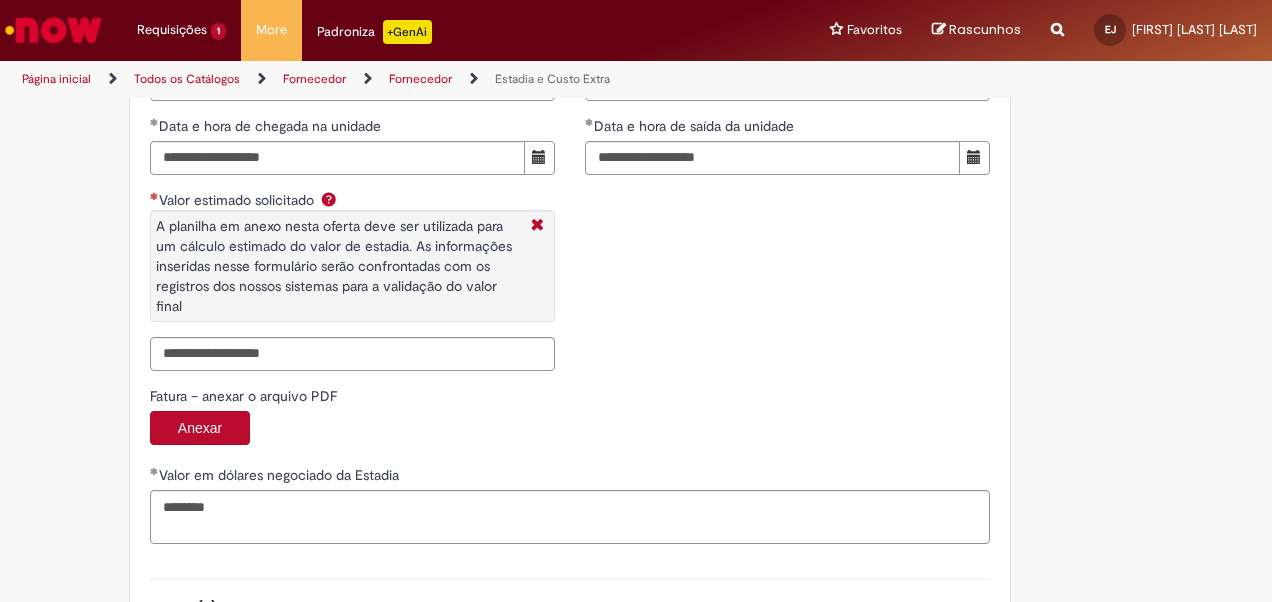 click at bounding box center [329, 199] 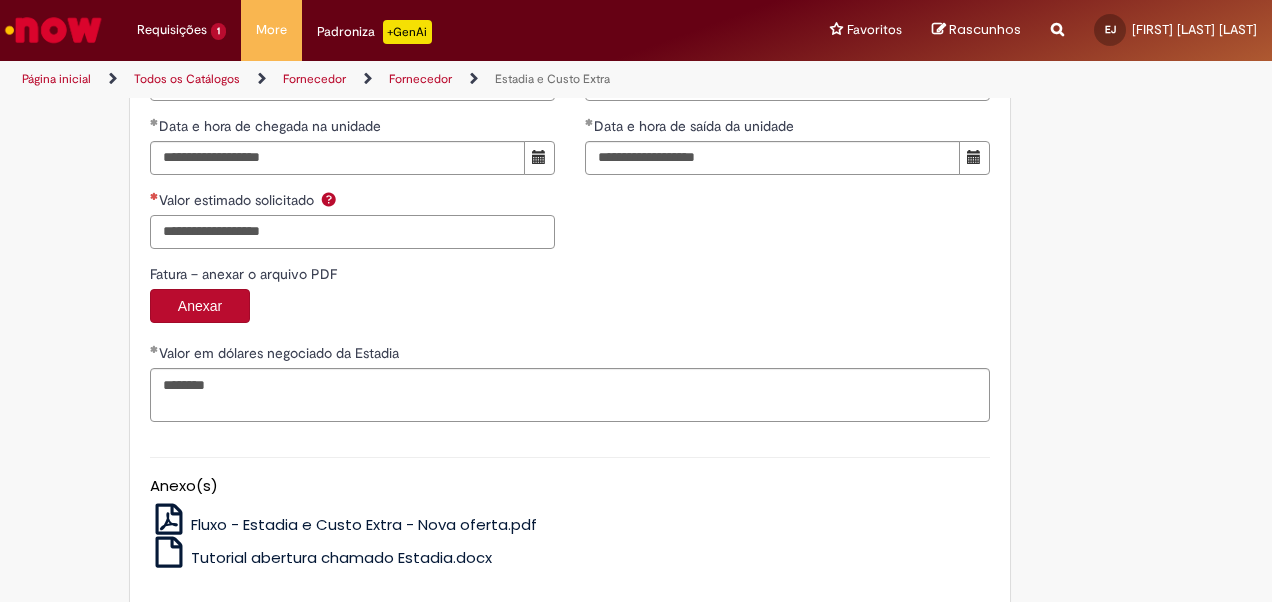 click on "Valor estimado solicitado" at bounding box center [352, 232] 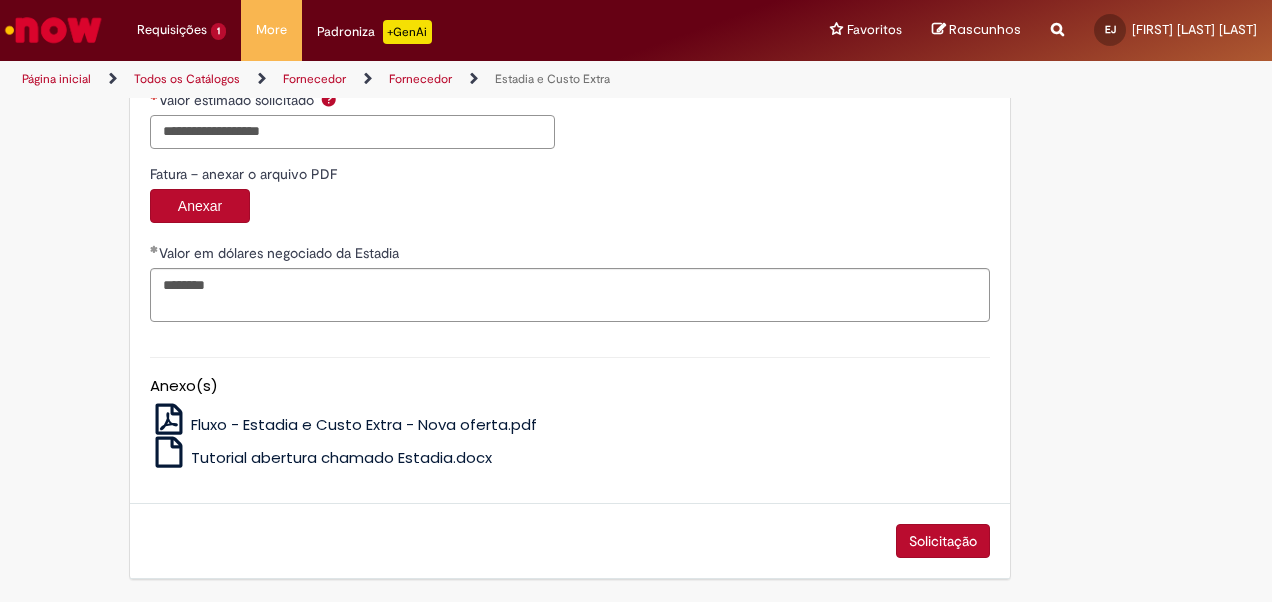 scroll, scrollTop: 3024, scrollLeft: 0, axis: vertical 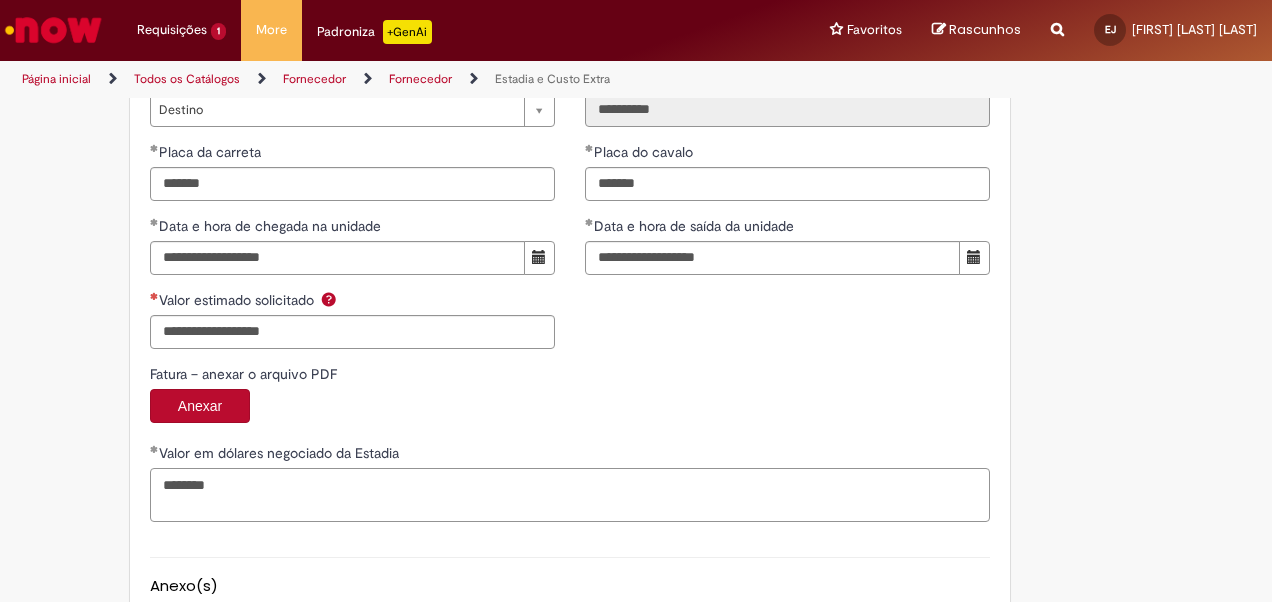 click on "********" at bounding box center [570, 495] 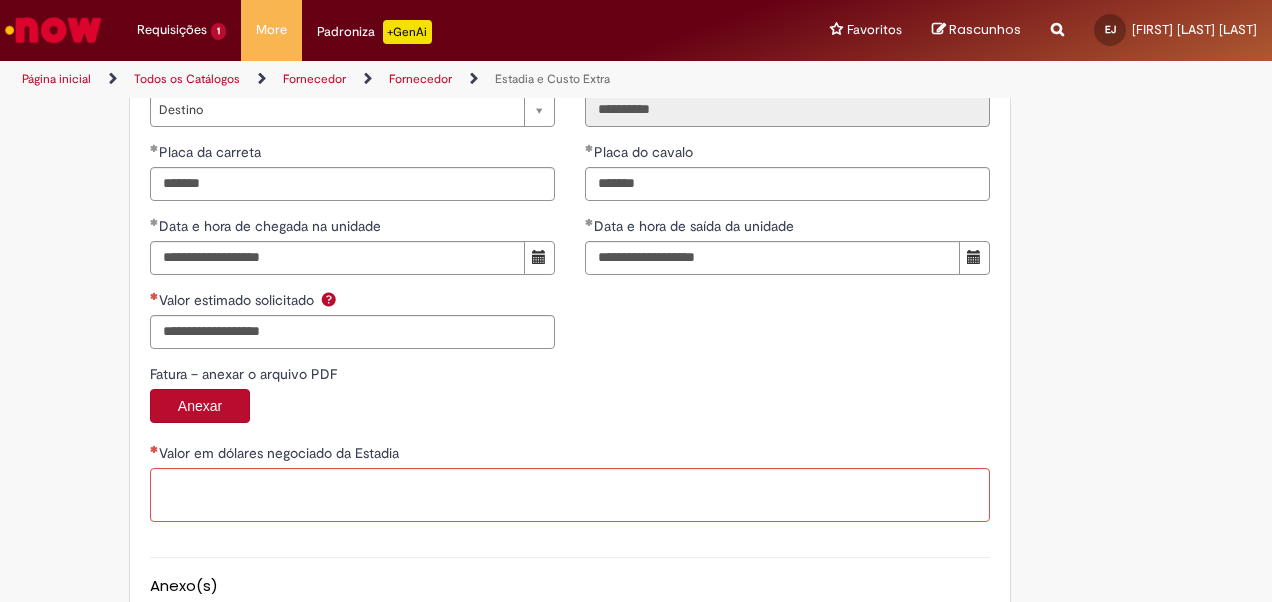 click at bounding box center (329, 299) 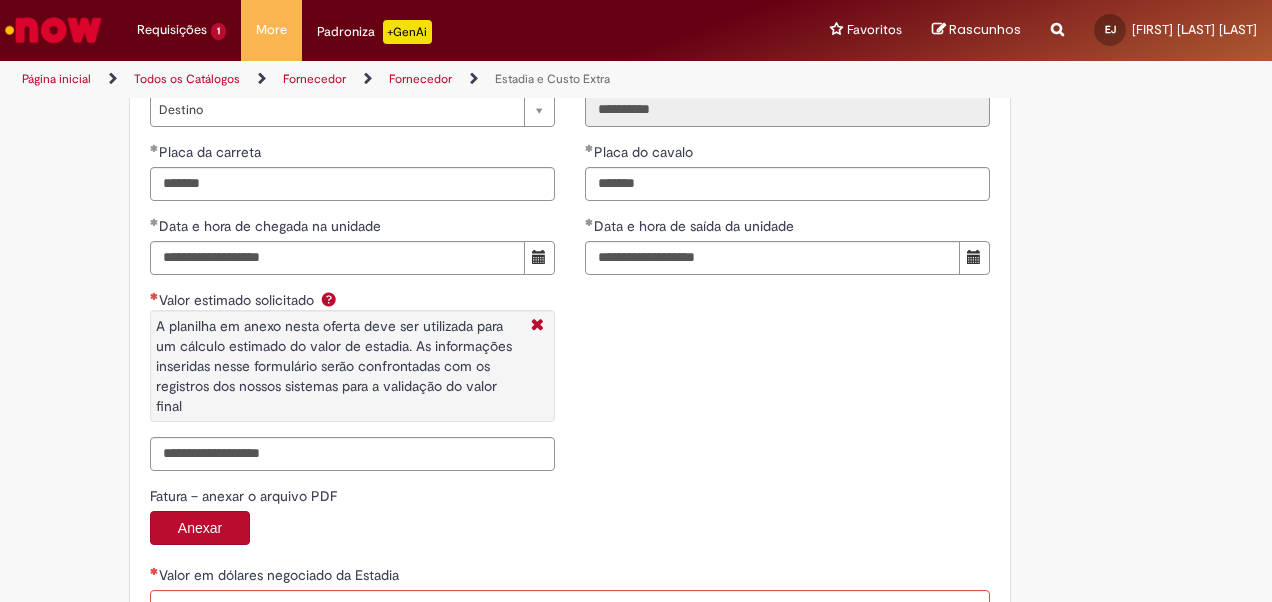 click at bounding box center [329, 299] 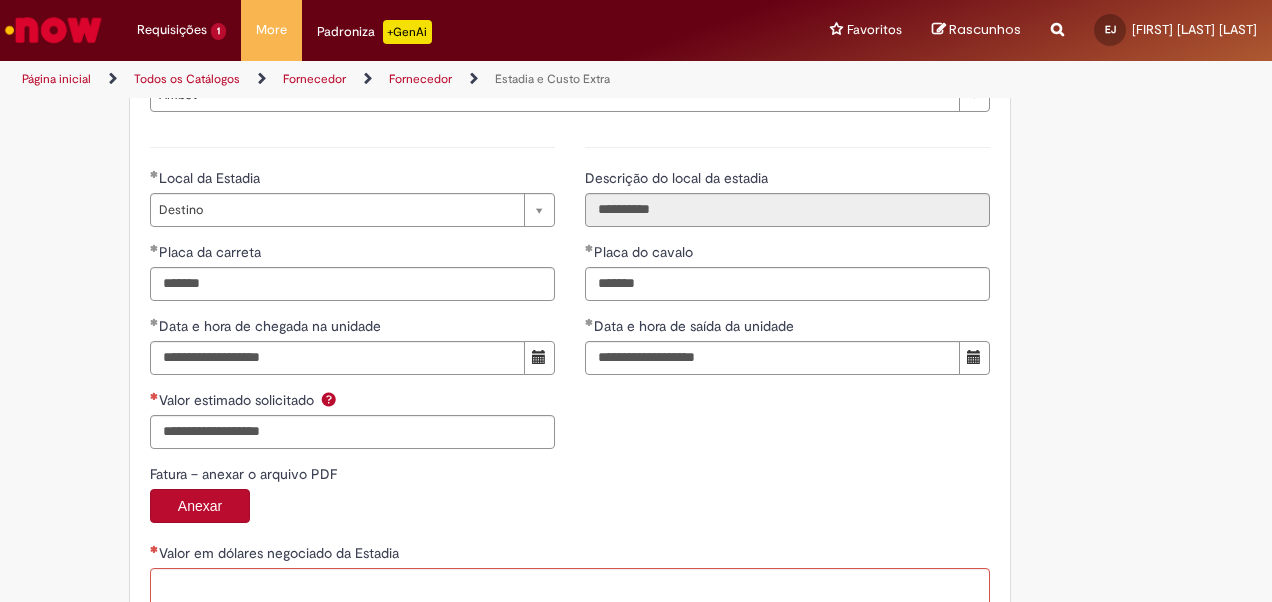 scroll, scrollTop: 3024, scrollLeft: 0, axis: vertical 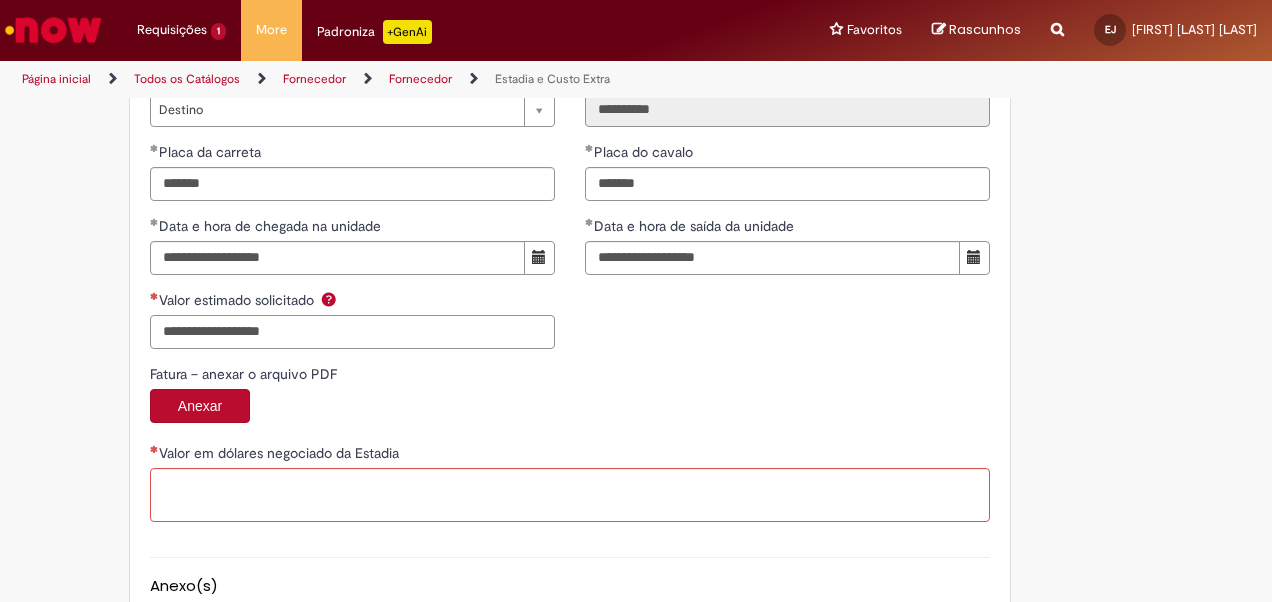 click on "Valor estimado solicitado" at bounding box center (352, 332) 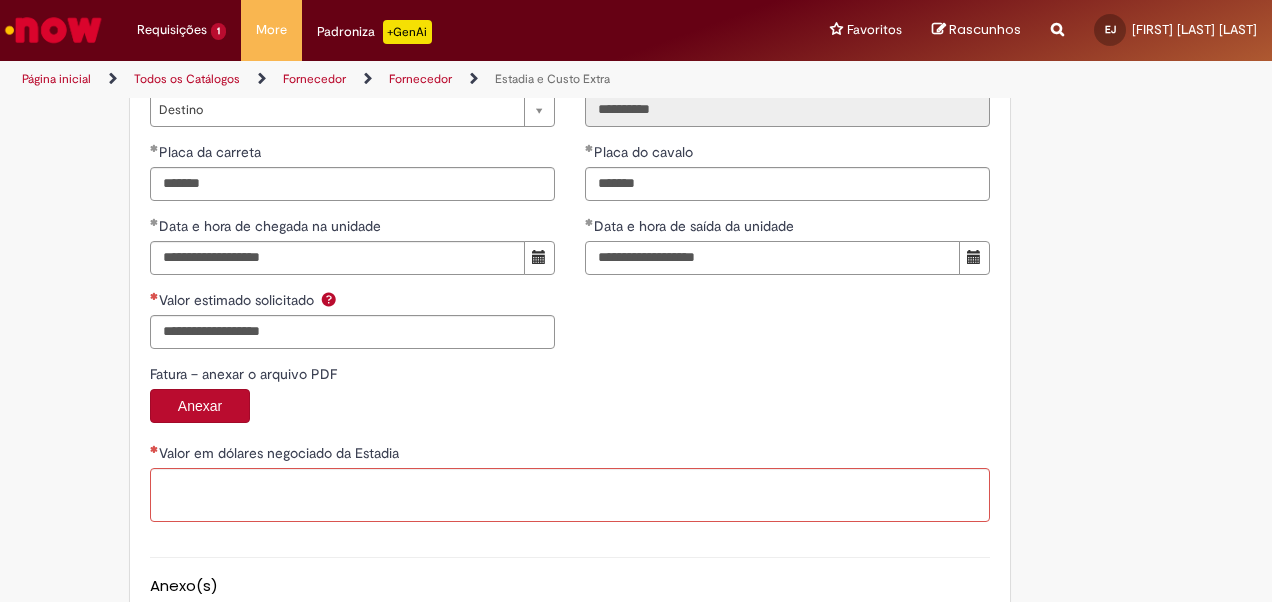 click on "**********" at bounding box center (772, 258) 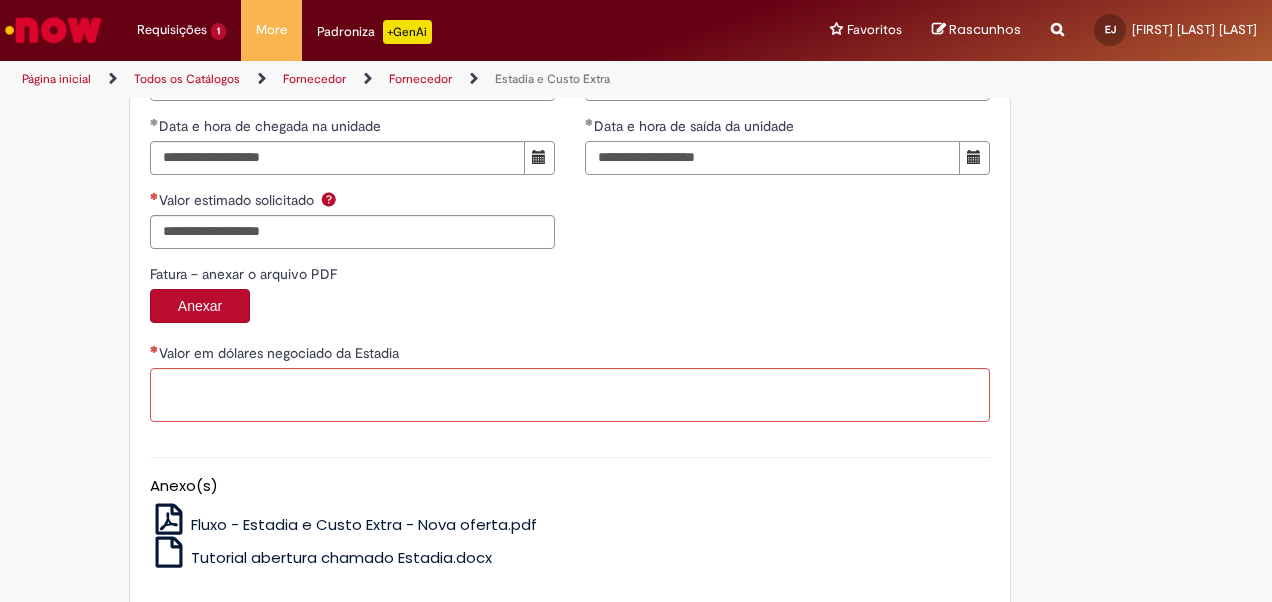 scroll, scrollTop: 3024, scrollLeft: 0, axis: vertical 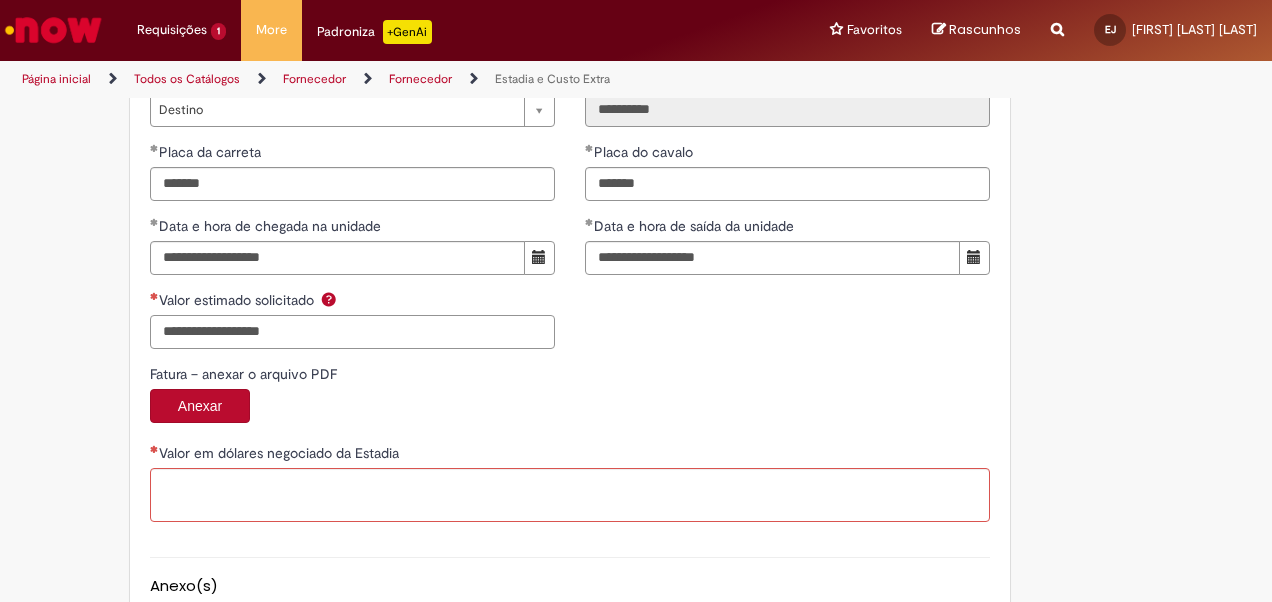 click on "Valor estimado solicitado" at bounding box center [352, 332] 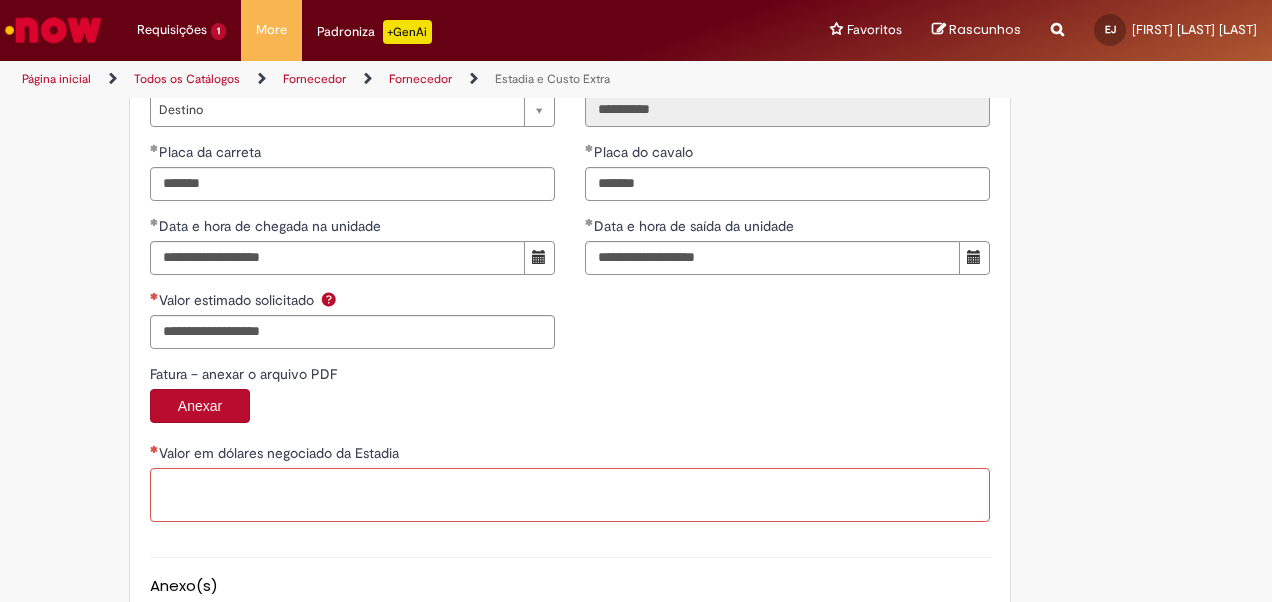 click on "Valor em dólares negociado da Estadia" at bounding box center (570, 495) 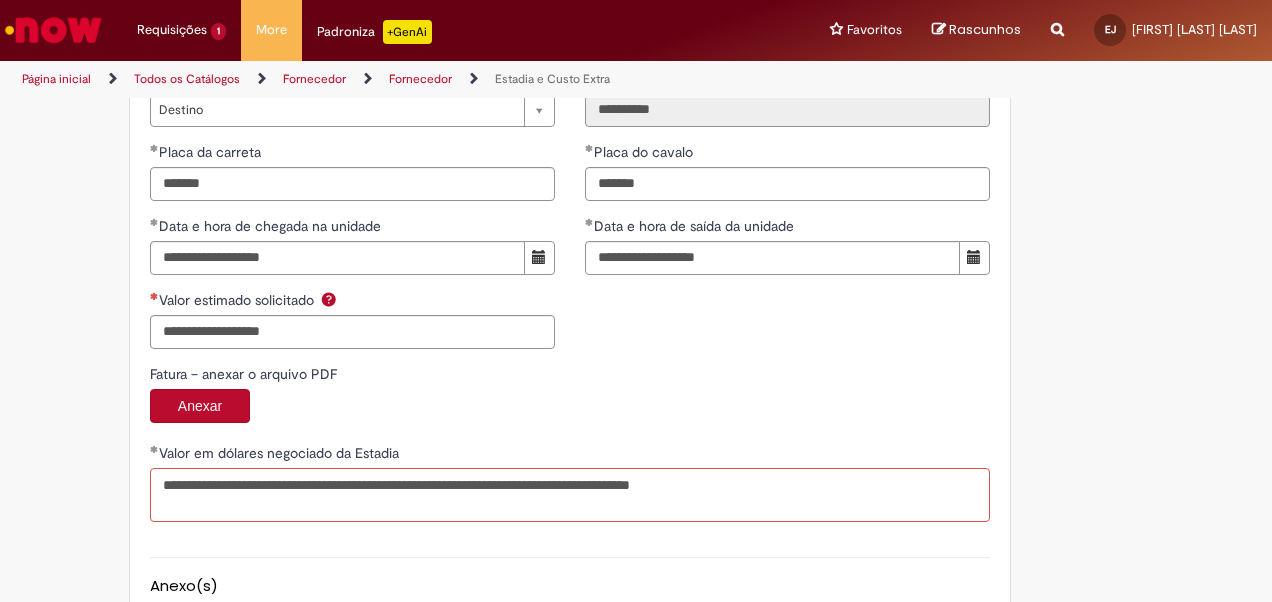 type on "**********" 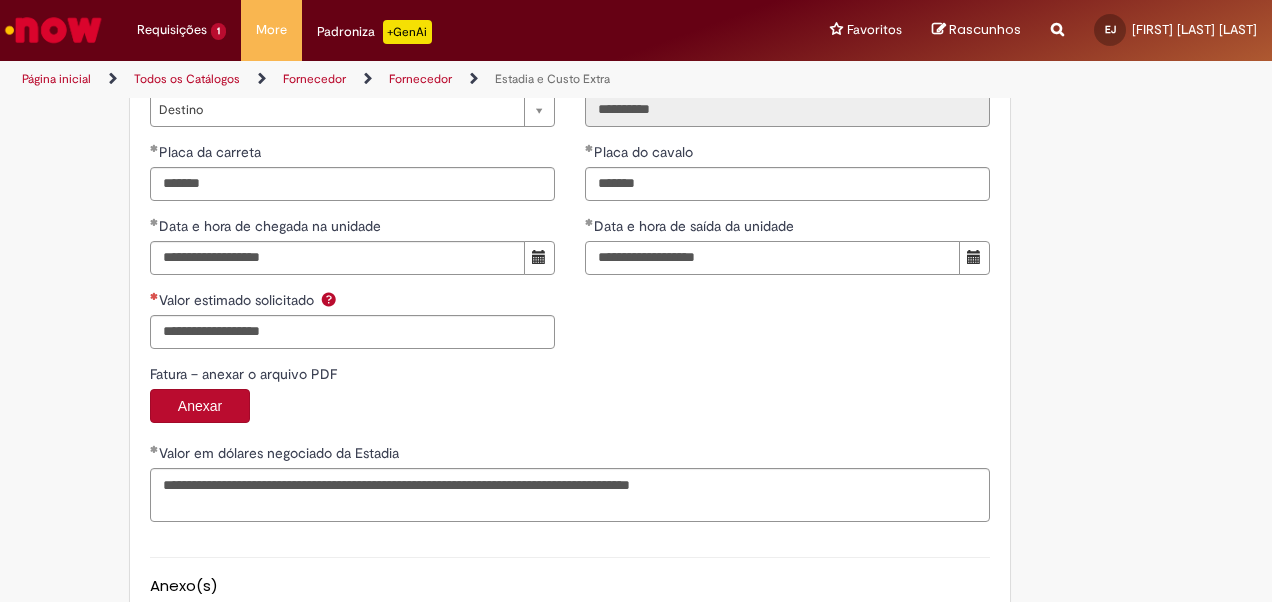 click on "**********" at bounding box center [772, 258] 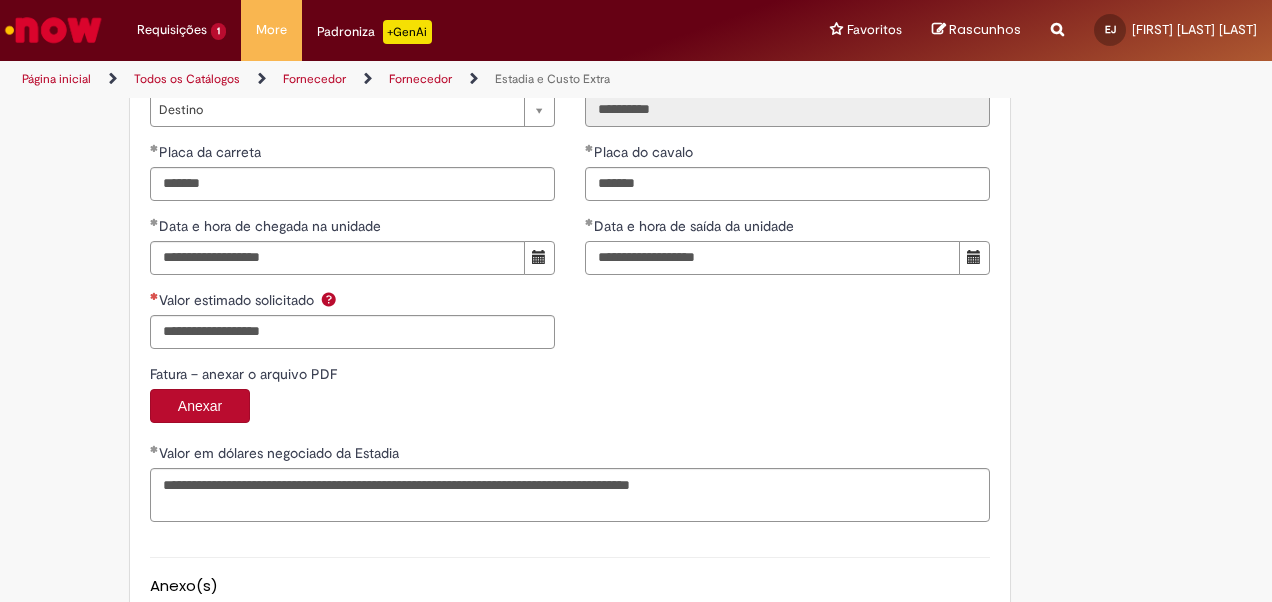 type on "**********" 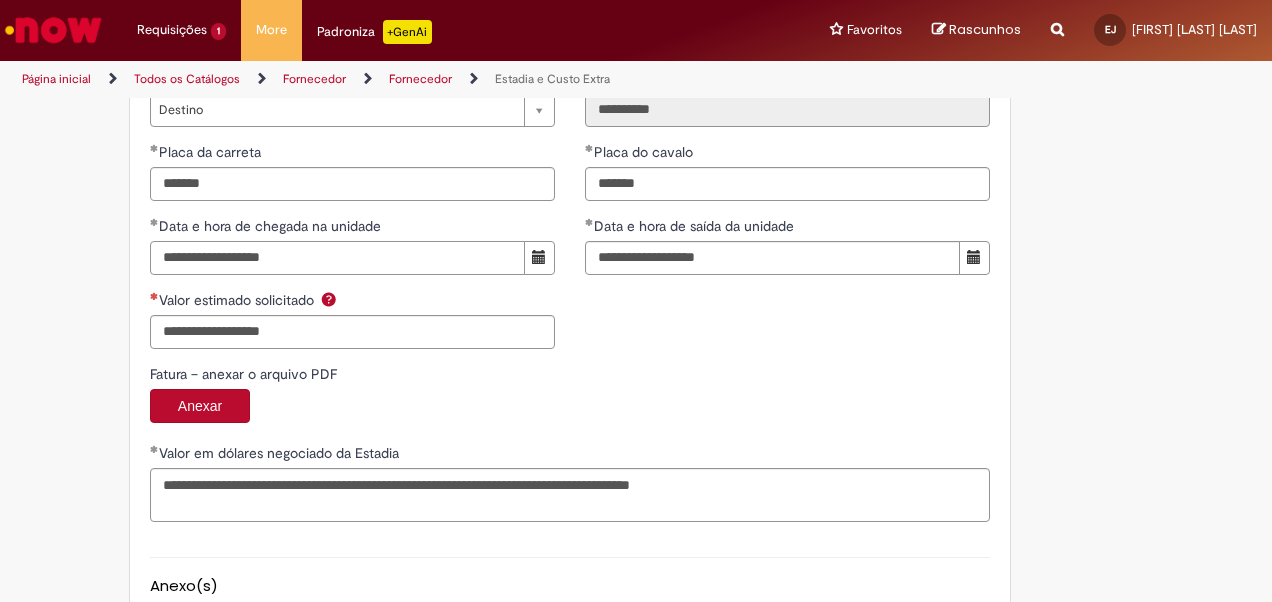 click on "**********" at bounding box center [337, 258] 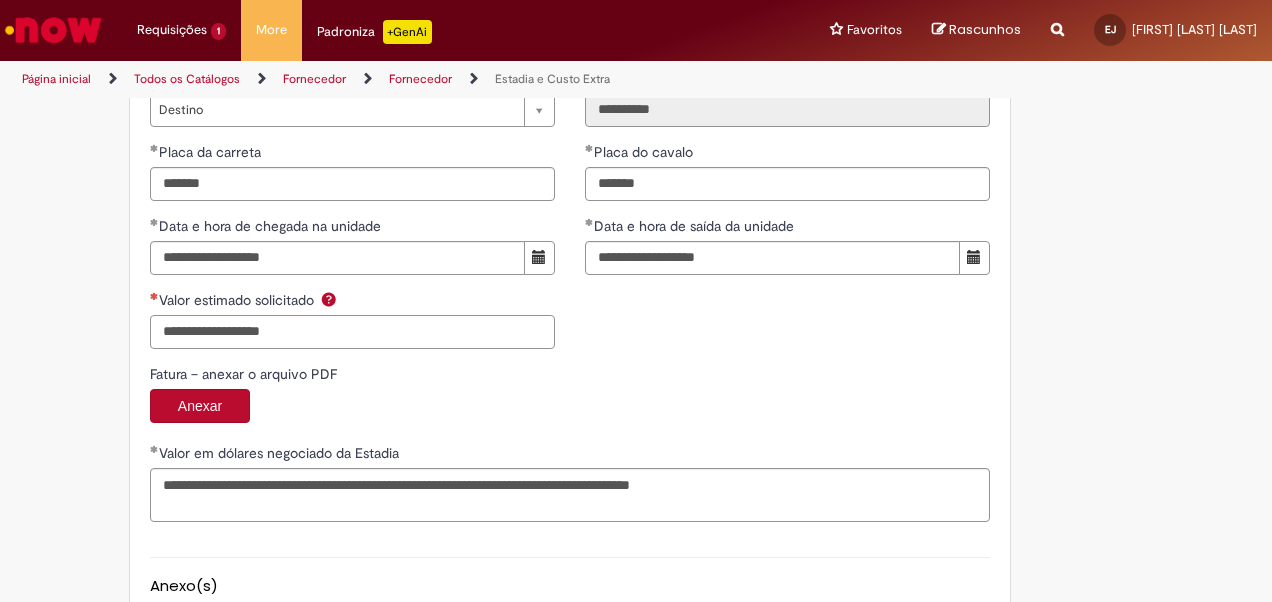 click on "Valor estimado solicitado" at bounding box center (352, 332) 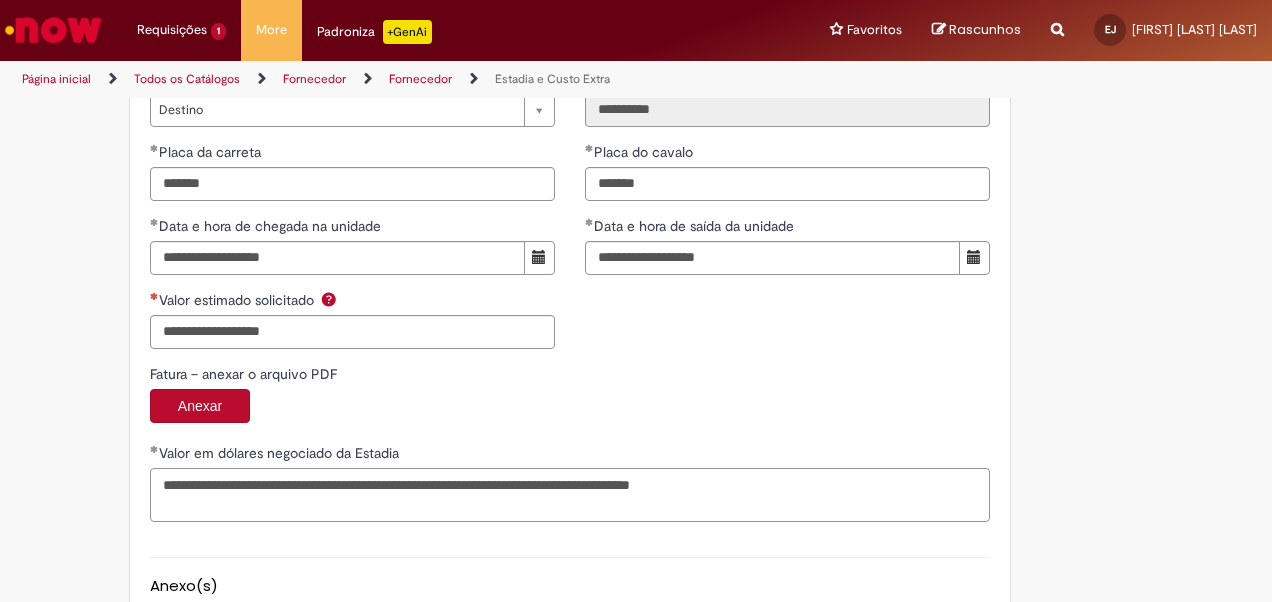 drag, startPoint x: 372, startPoint y: 487, endPoint x: 820, endPoint y: 484, distance: 448.01004 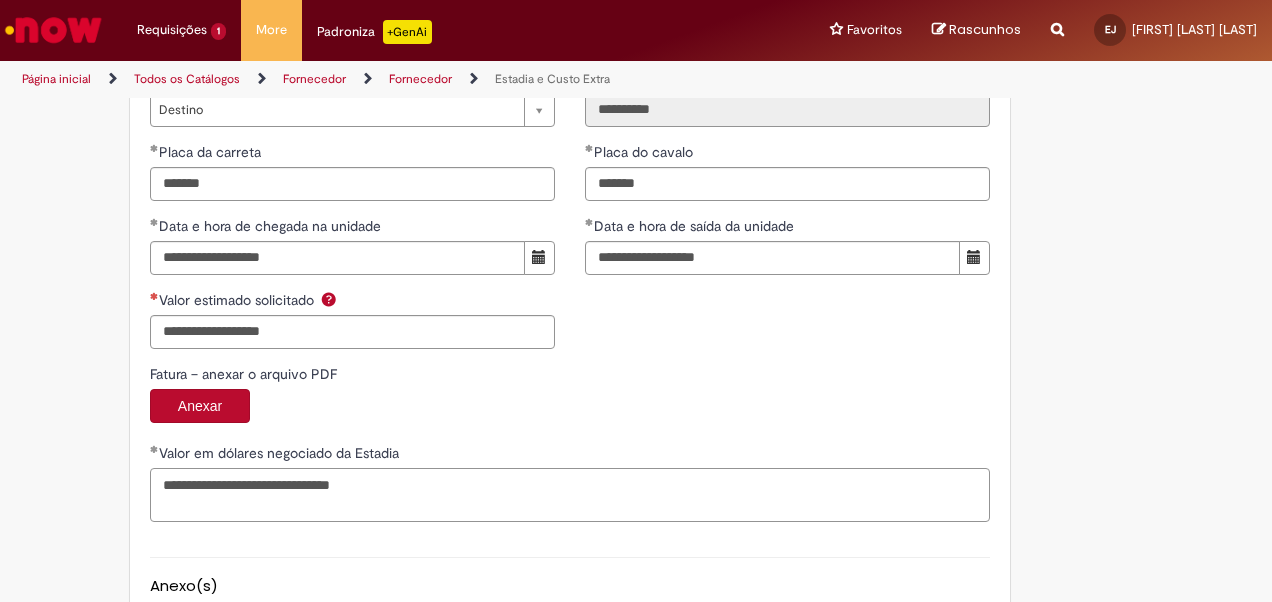 type on "**********" 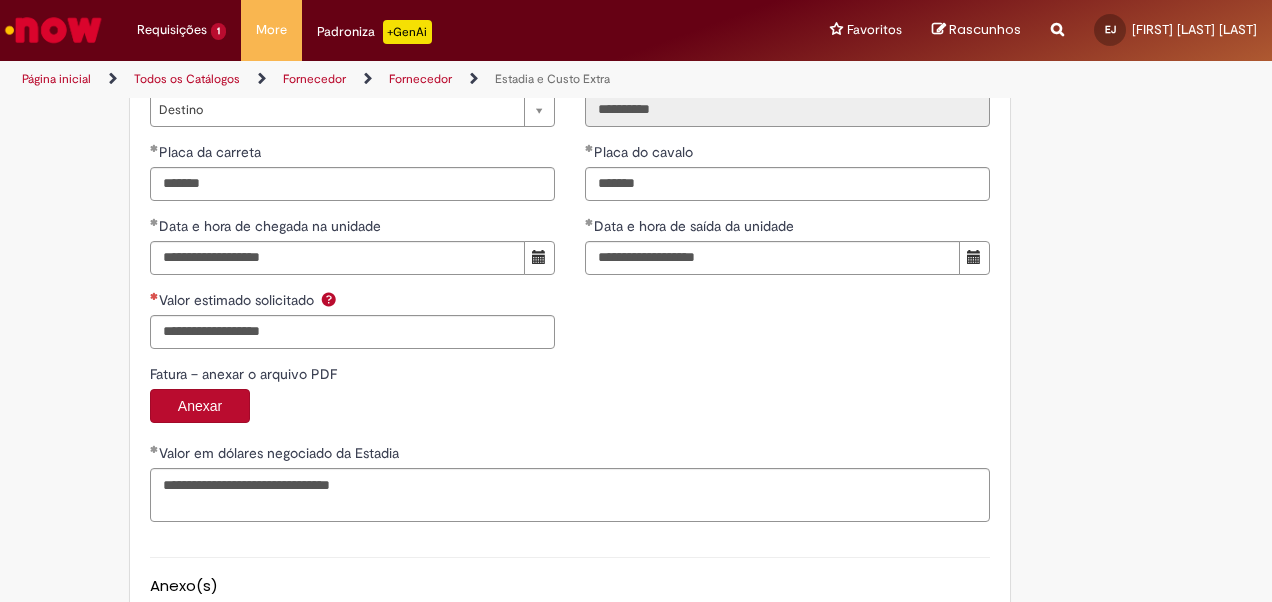 click at bounding box center [329, 299] 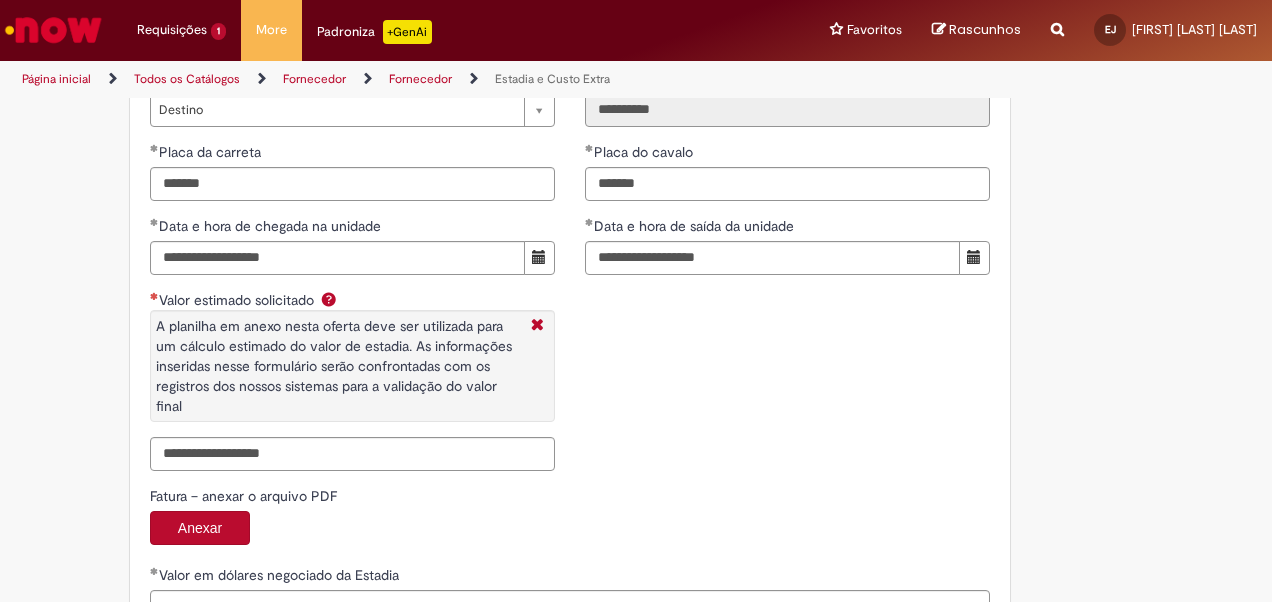 click on "Fatura – anexar o arquivo PDF" at bounding box center (570, 498) 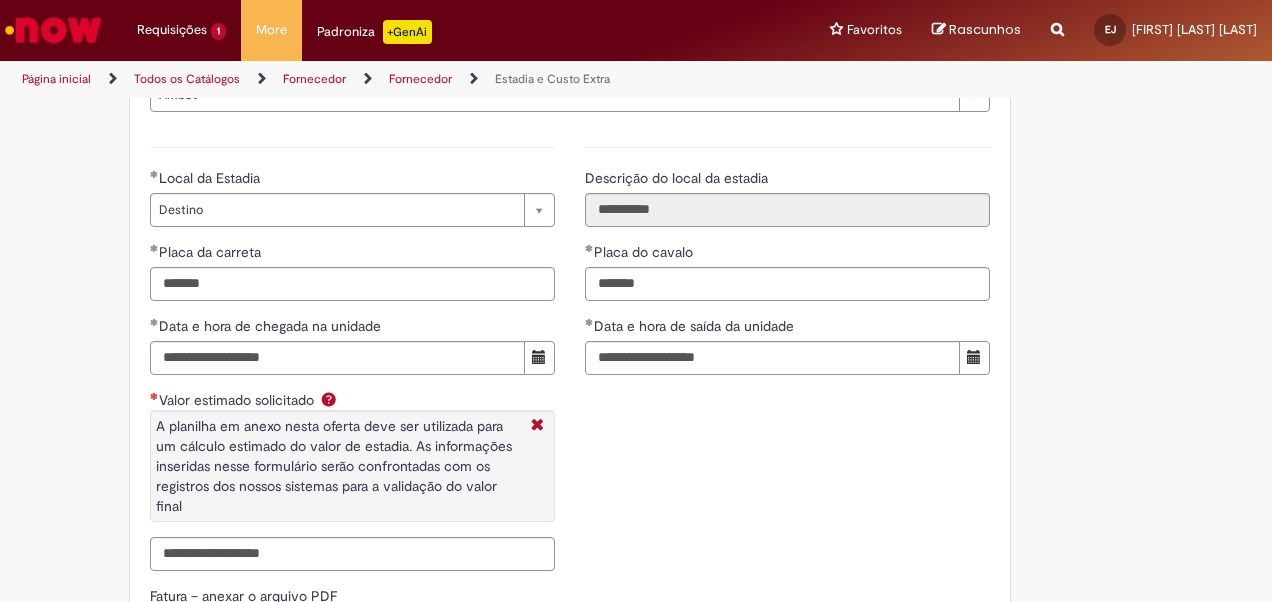 scroll, scrollTop: 3124, scrollLeft: 0, axis: vertical 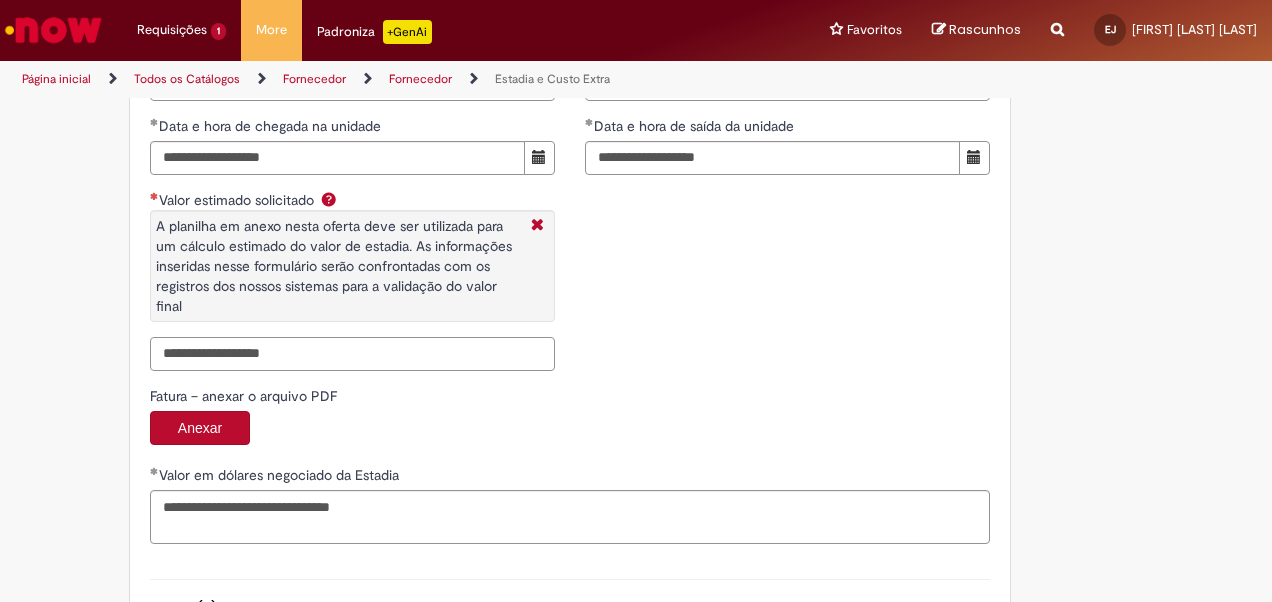 click on "Valor estimado solicitado A planilha em anexo nesta oferta deve ser utilizada para um cálculo estimado do valor de estadia. As informações inseridas nesse formulário serão confrontadas com os registros dos nossos sistemas para a validação do valor final" at bounding box center [352, 354] 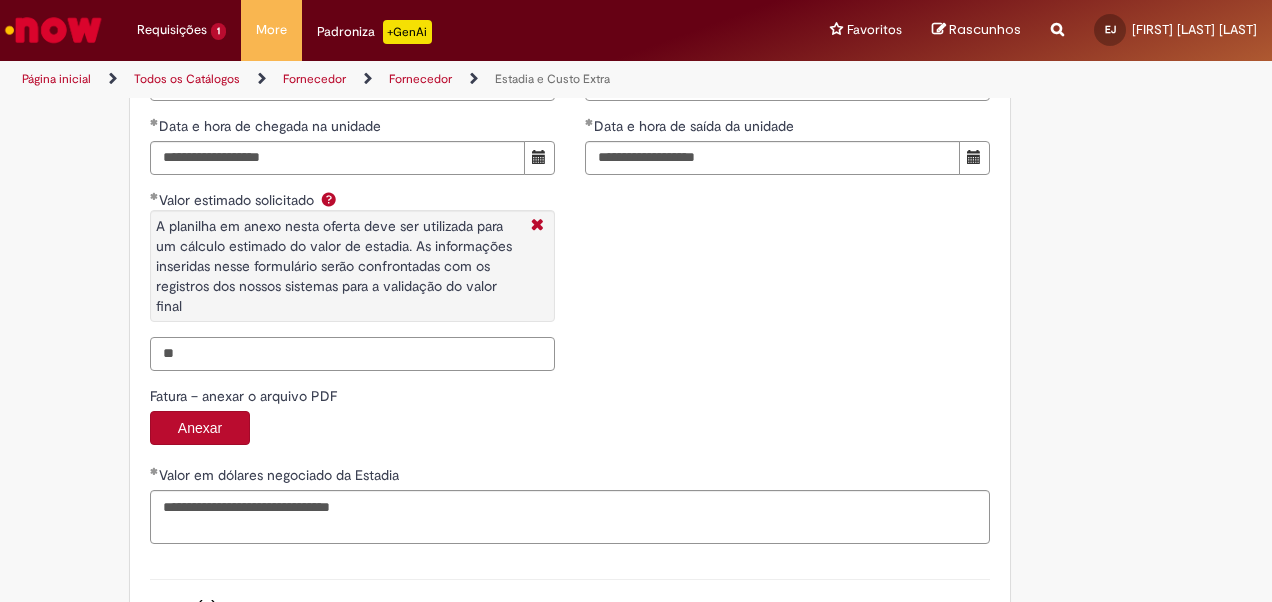 type on "*" 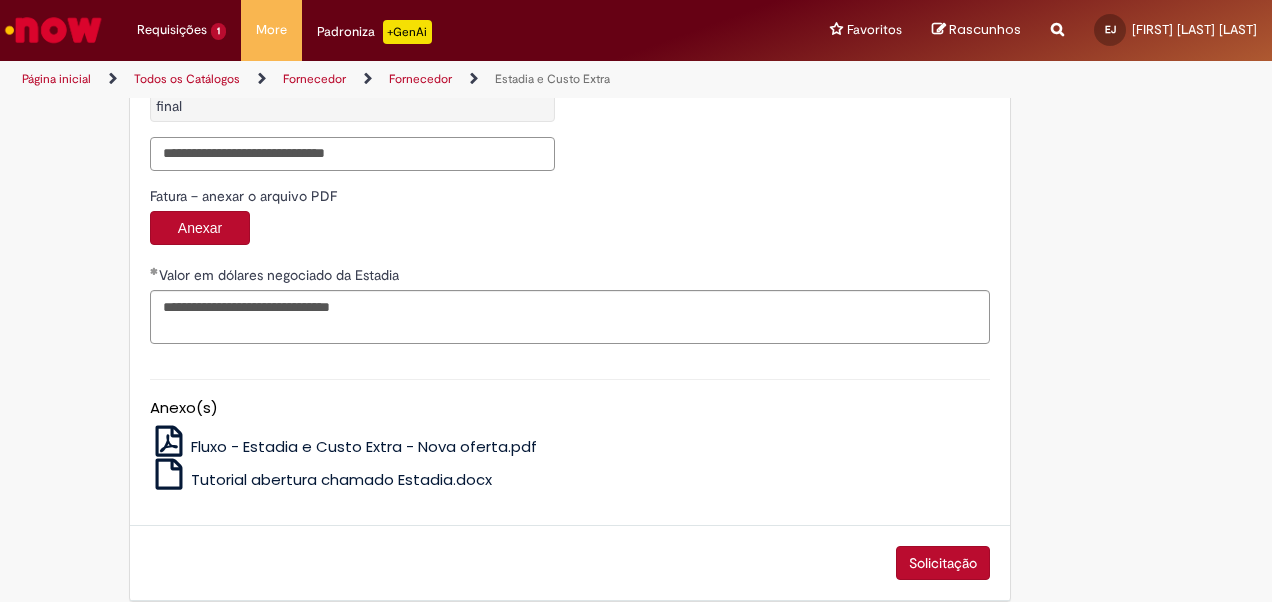 scroll, scrollTop: 3346, scrollLeft: 0, axis: vertical 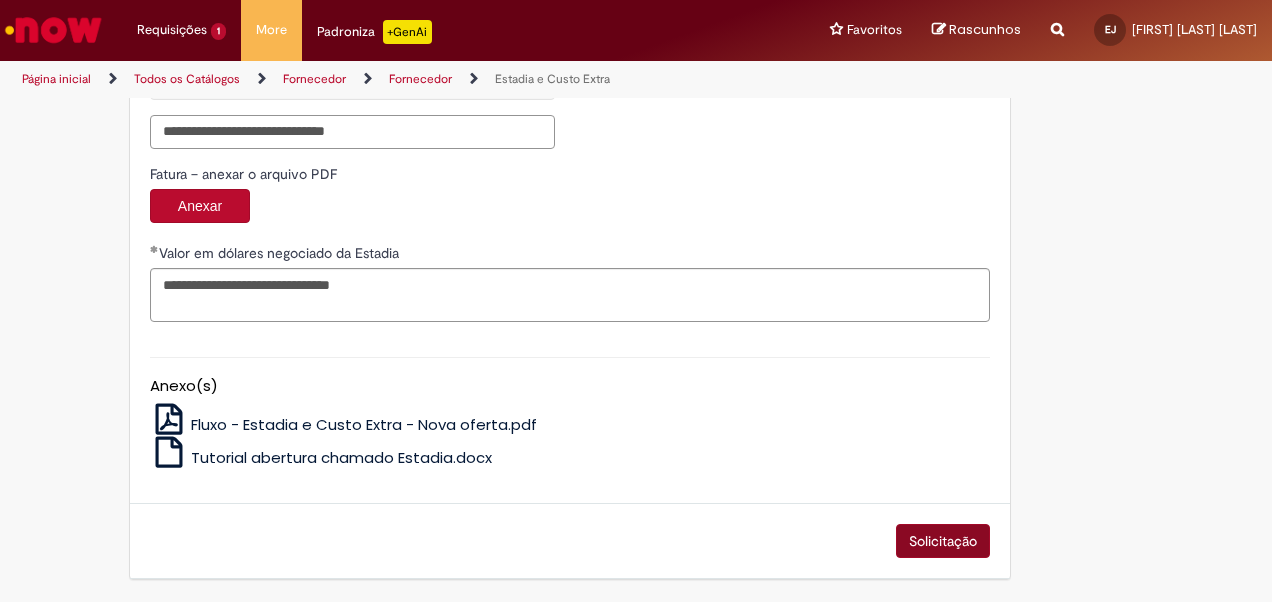 type on "**********" 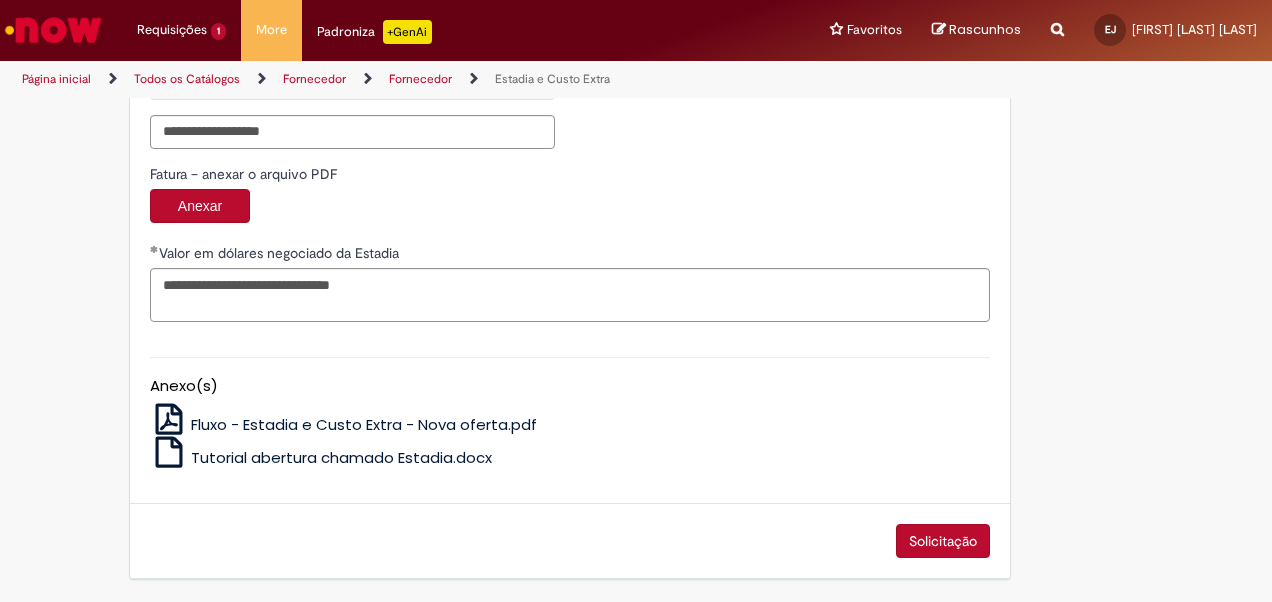 click on "Solicitação" at bounding box center (570, 541) 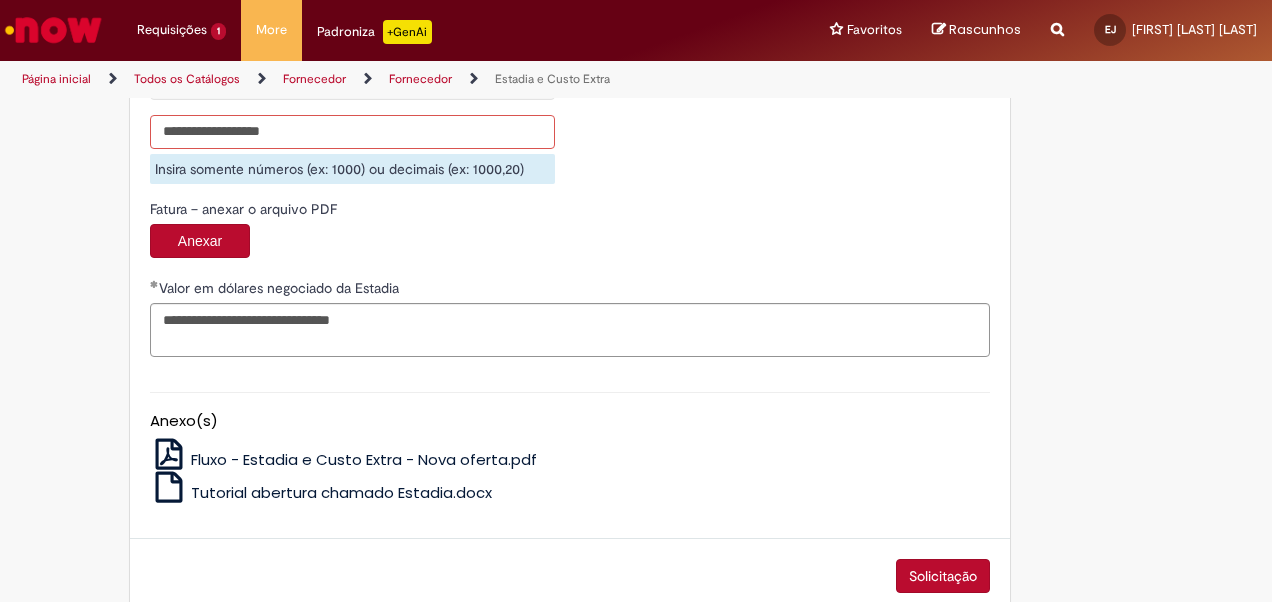 click on "Valor estimado solicitado A planilha em anexo nesta oferta deve ser utilizada para um cálculo estimado do valor de estadia. As informações inseridas nesse formulário serão confrontadas com os registros dos nossos sistemas para a validação do valor final" at bounding box center [352, 132] 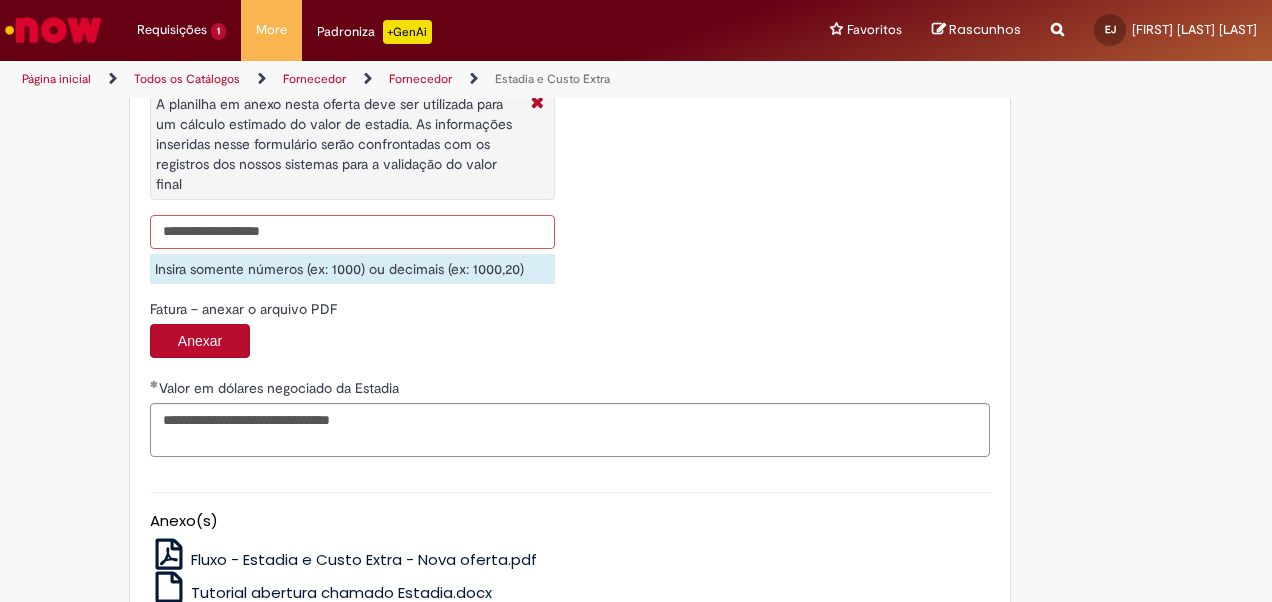 scroll, scrollTop: 3046, scrollLeft: 0, axis: vertical 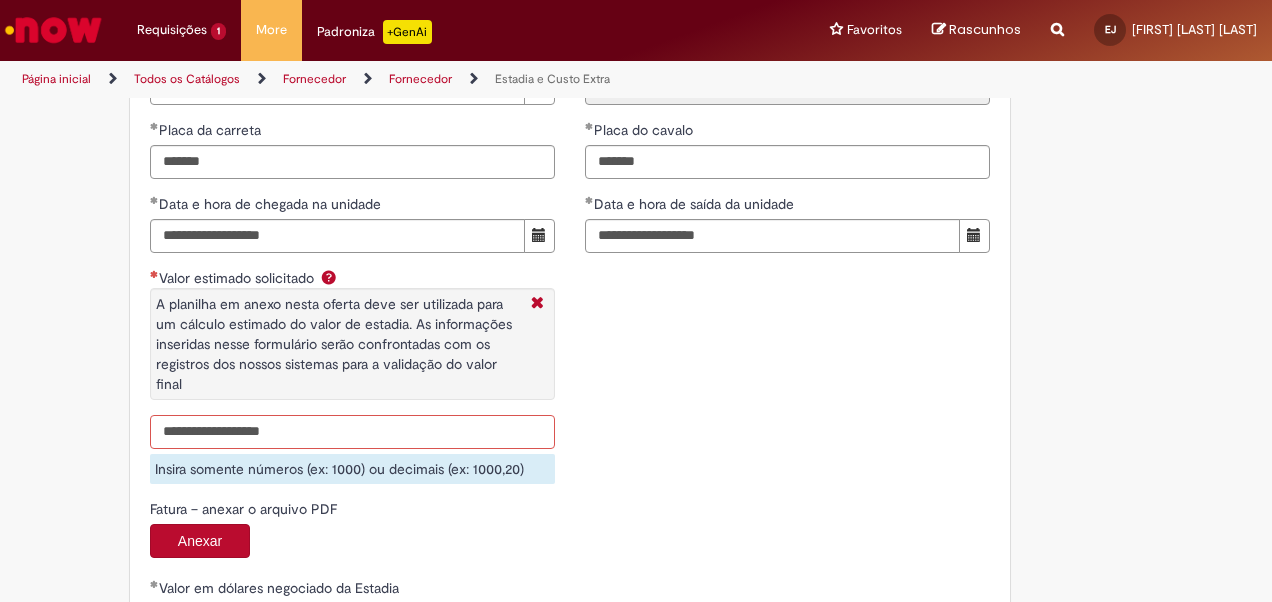 drag, startPoint x: 297, startPoint y: 439, endPoint x: 136, endPoint y: 438, distance: 161.00311 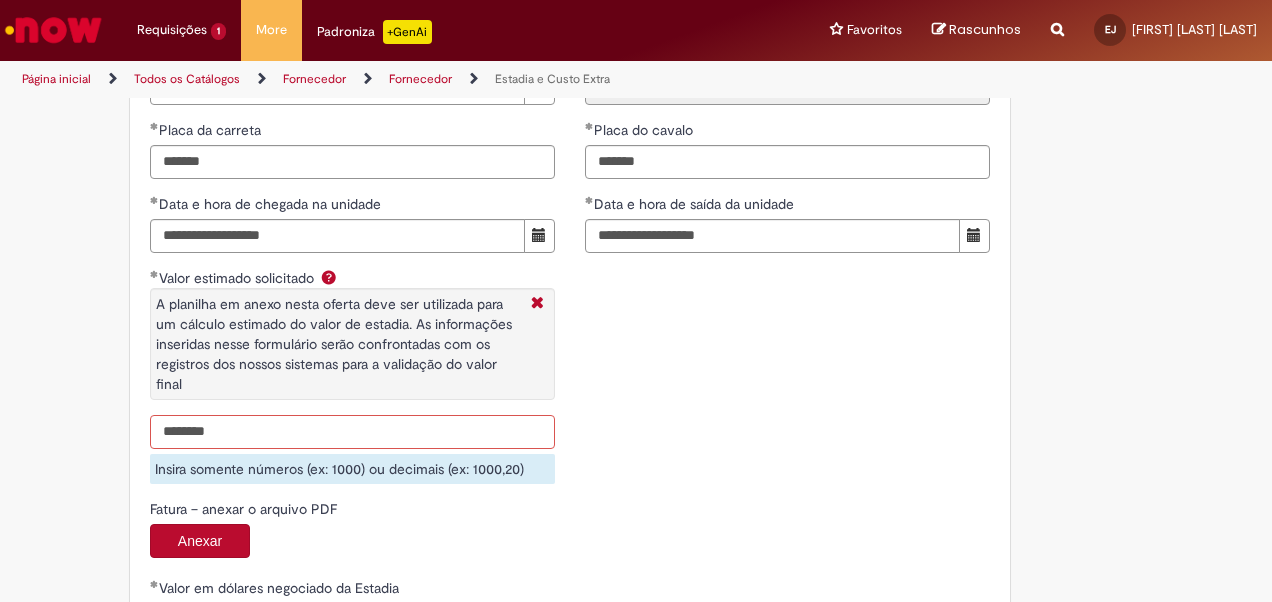type on "********" 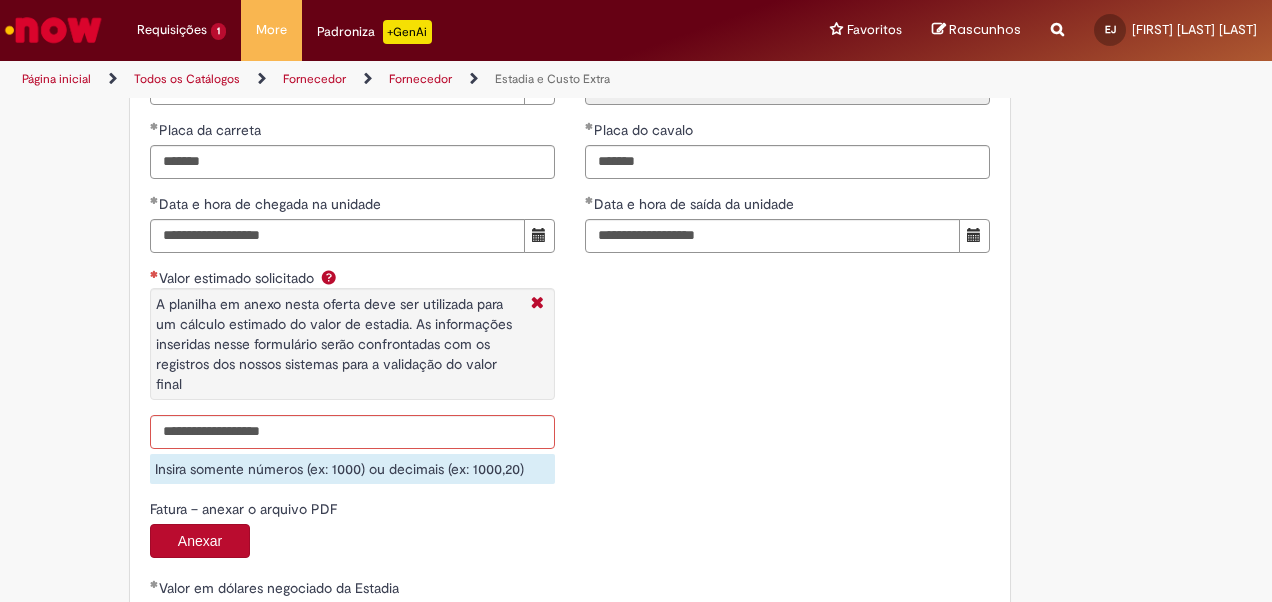 scroll, scrollTop: 3019, scrollLeft: 0, axis: vertical 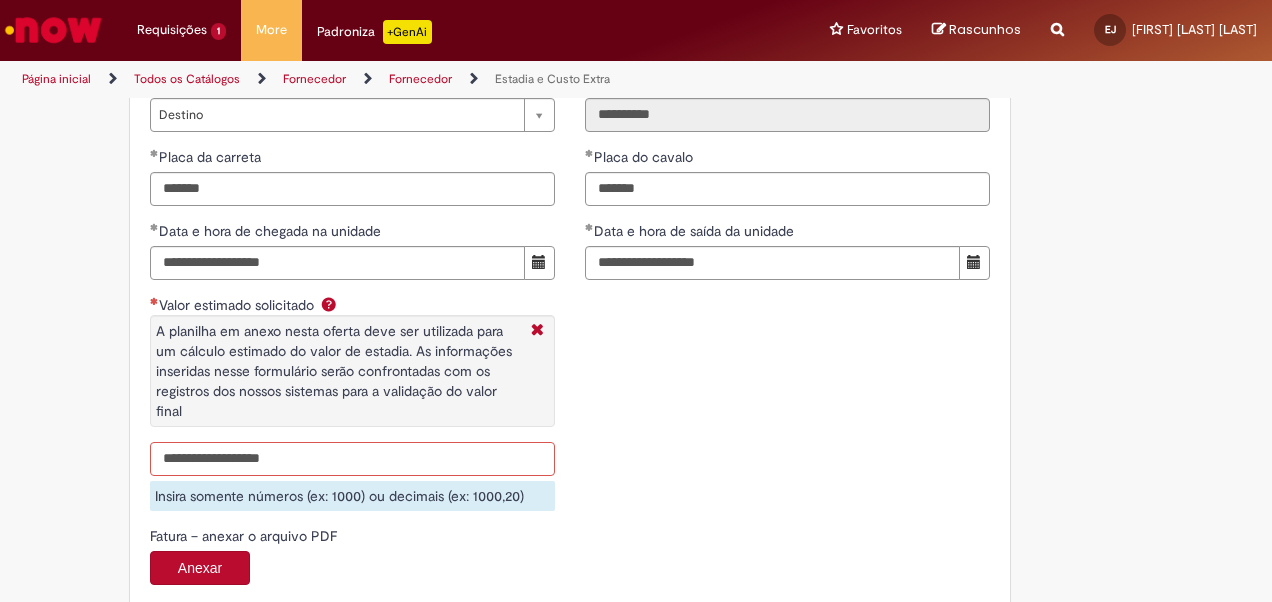 click on "Valor estimado solicitado A planilha em anexo nesta oferta deve ser utilizada para um cálculo estimado do valor de estadia. As informações inseridas nesse formulário serão confrontadas com os registros dos nossos sistemas para a validação do valor final" at bounding box center [352, 459] 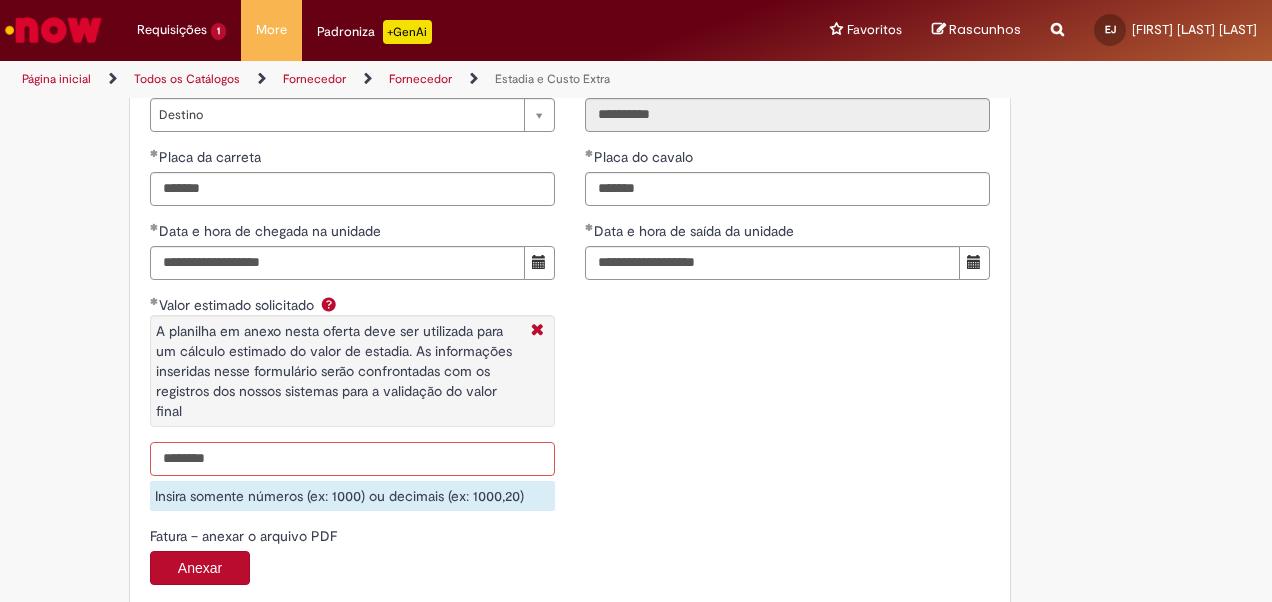 drag, startPoint x: 168, startPoint y: 460, endPoint x: 205, endPoint y: 454, distance: 37.48333 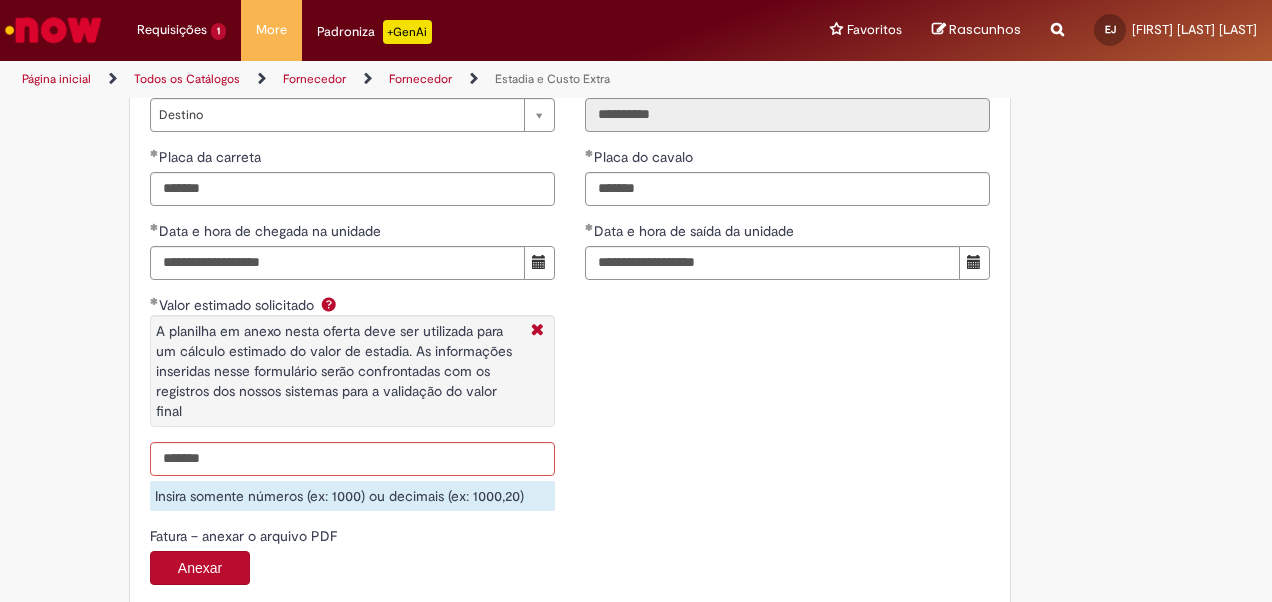 type on "**********" 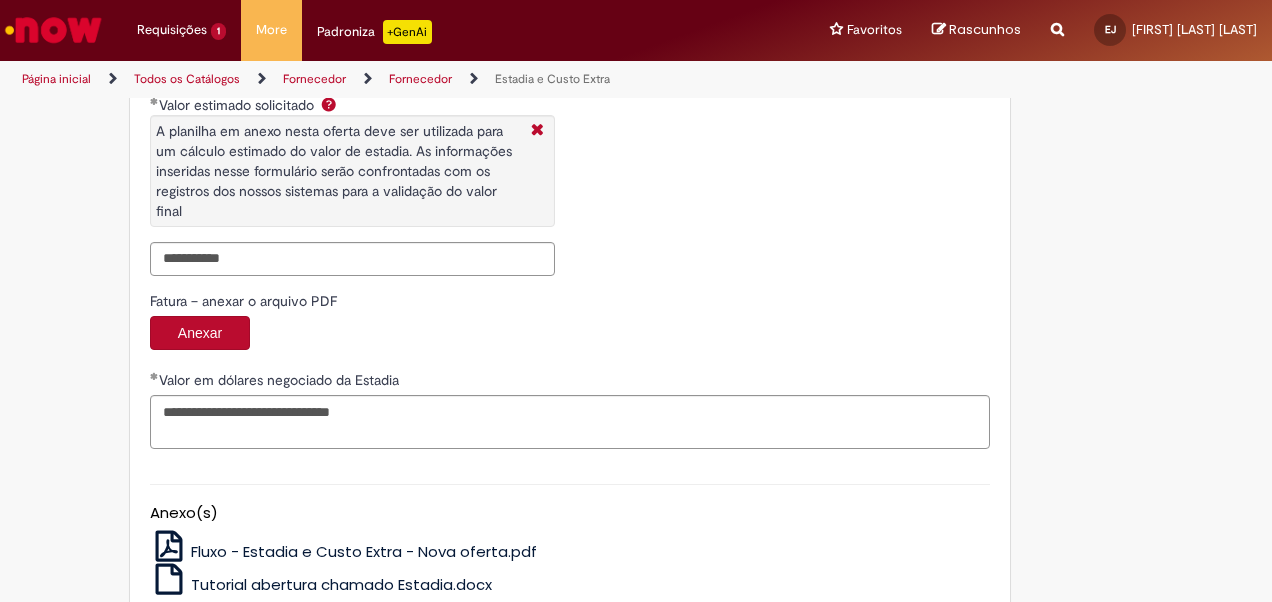 scroll, scrollTop: 3319, scrollLeft: 0, axis: vertical 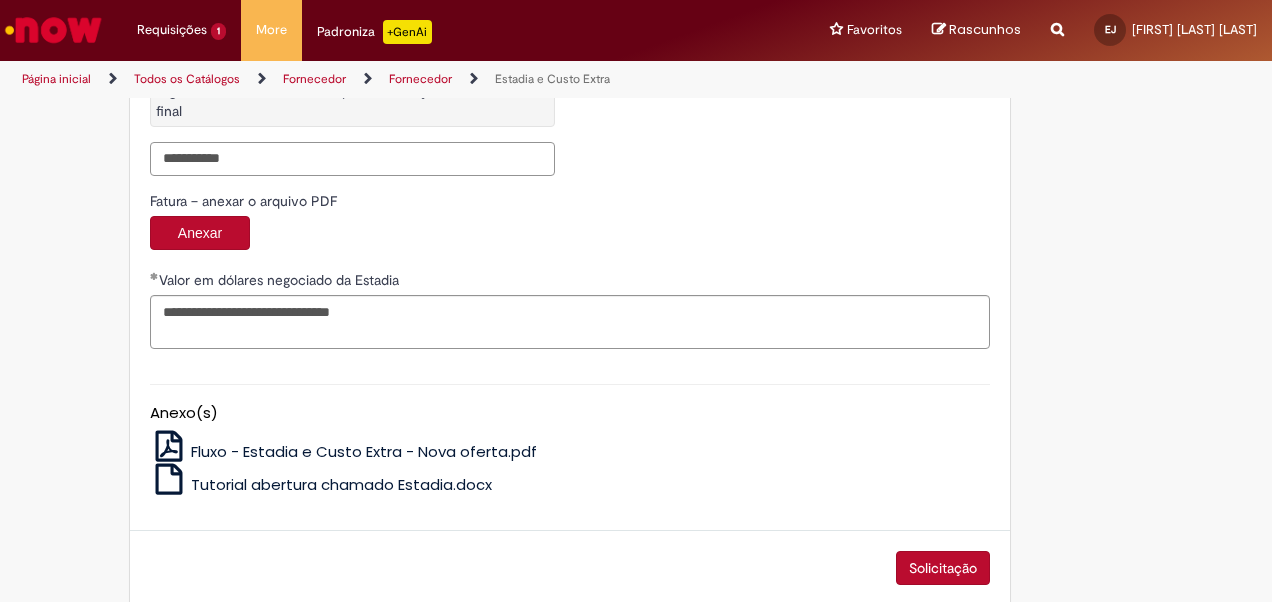 click on "**********" at bounding box center [352, 159] 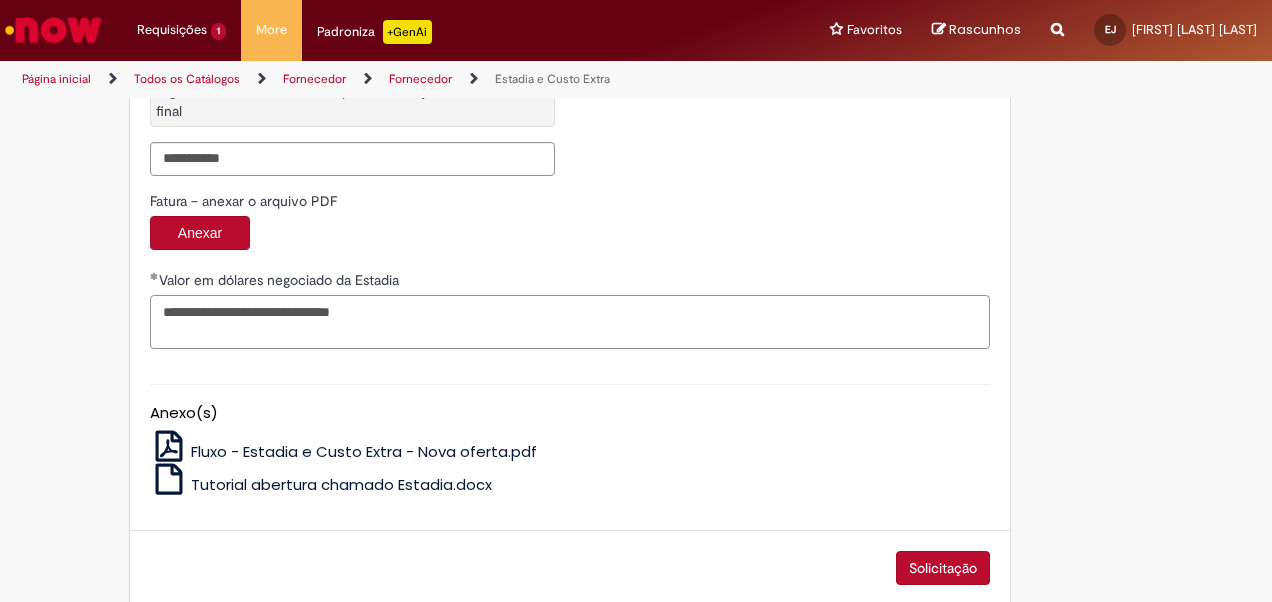 click on "**********" at bounding box center (570, 322) 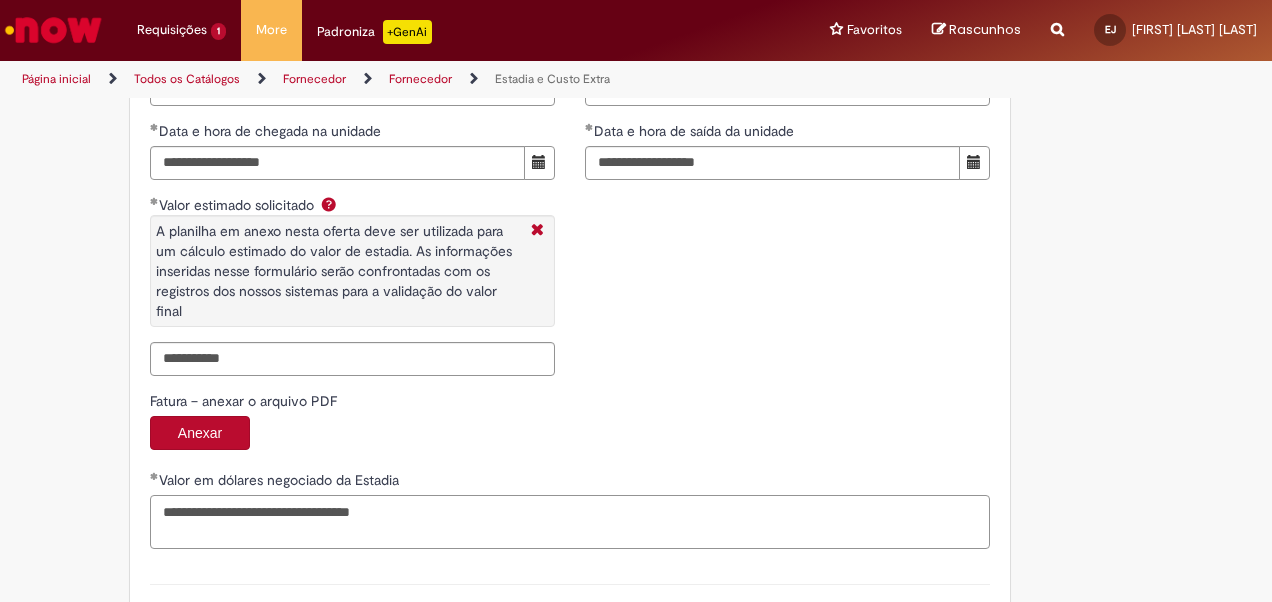 click on "**********" at bounding box center [570, 522] 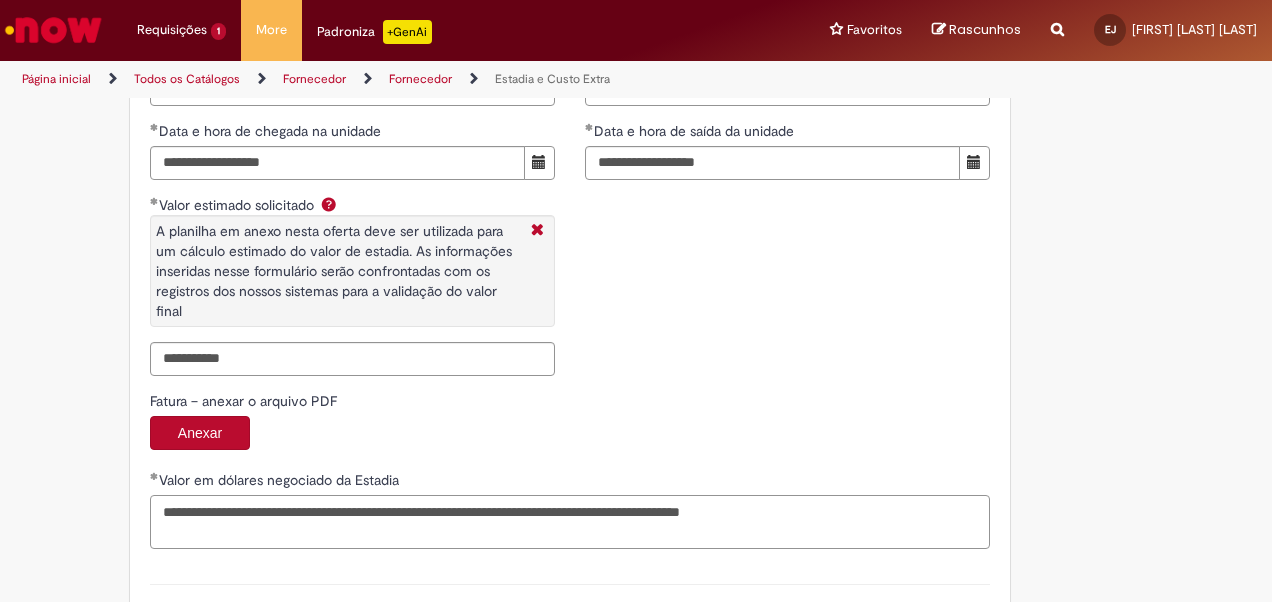 scroll, scrollTop: 3346, scrollLeft: 0, axis: vertical 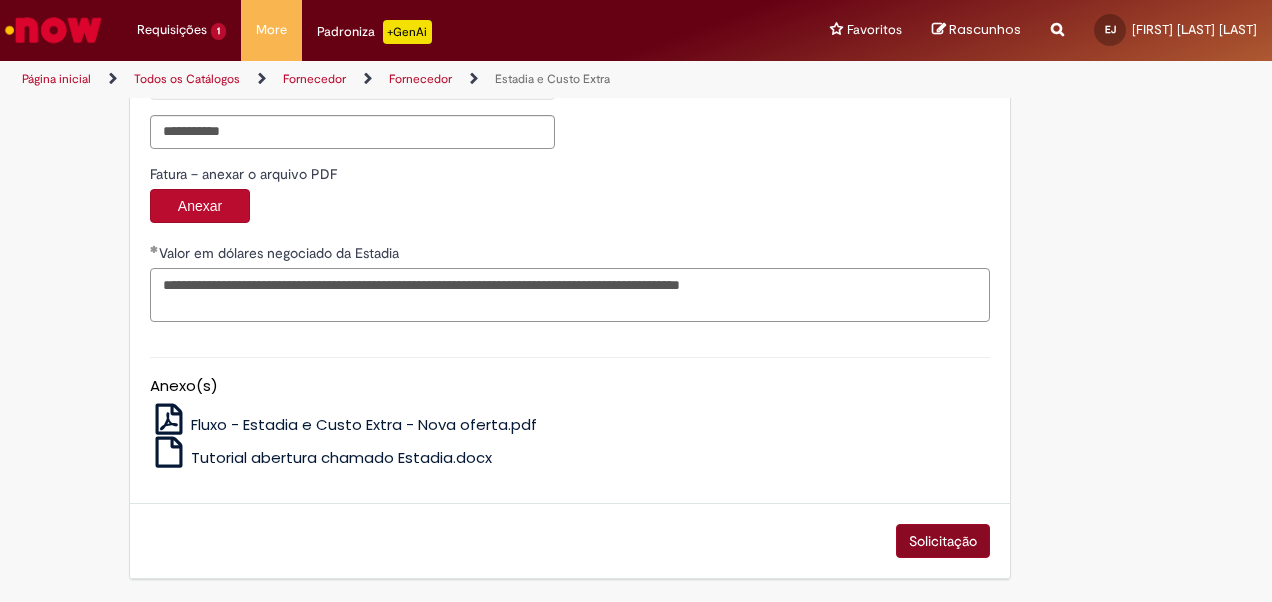 type on "**********" 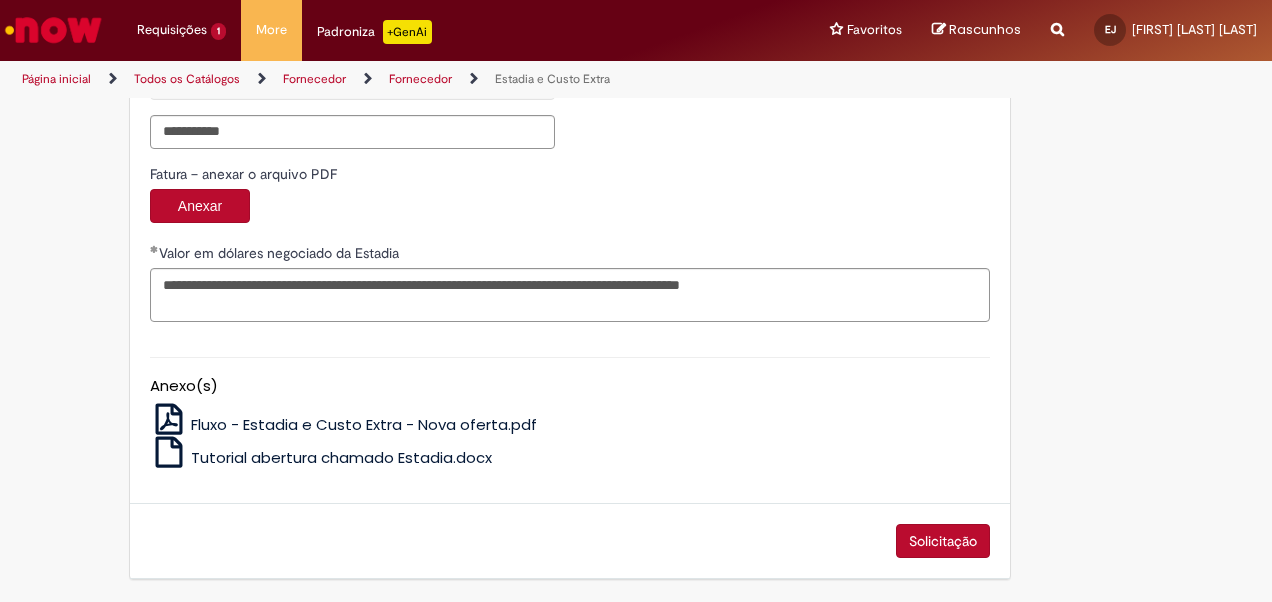 click on "Solicitação" at bounding box center (943, 541) 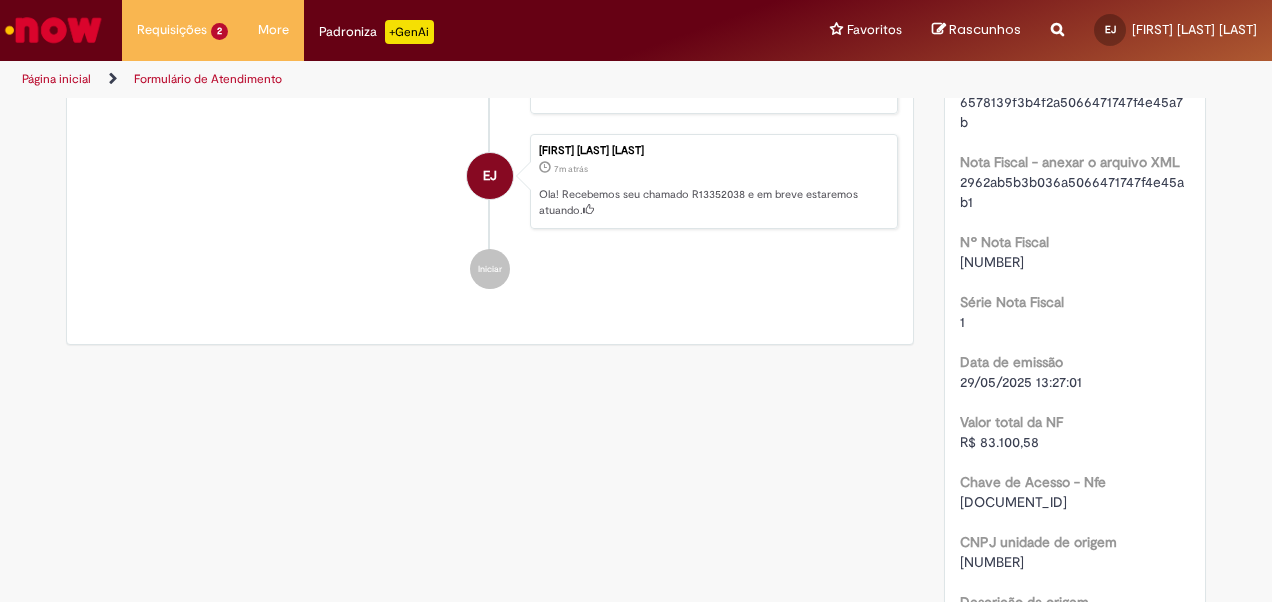 scroll, scrollTop: 400, scrollLeft: 0, axis: vertical 